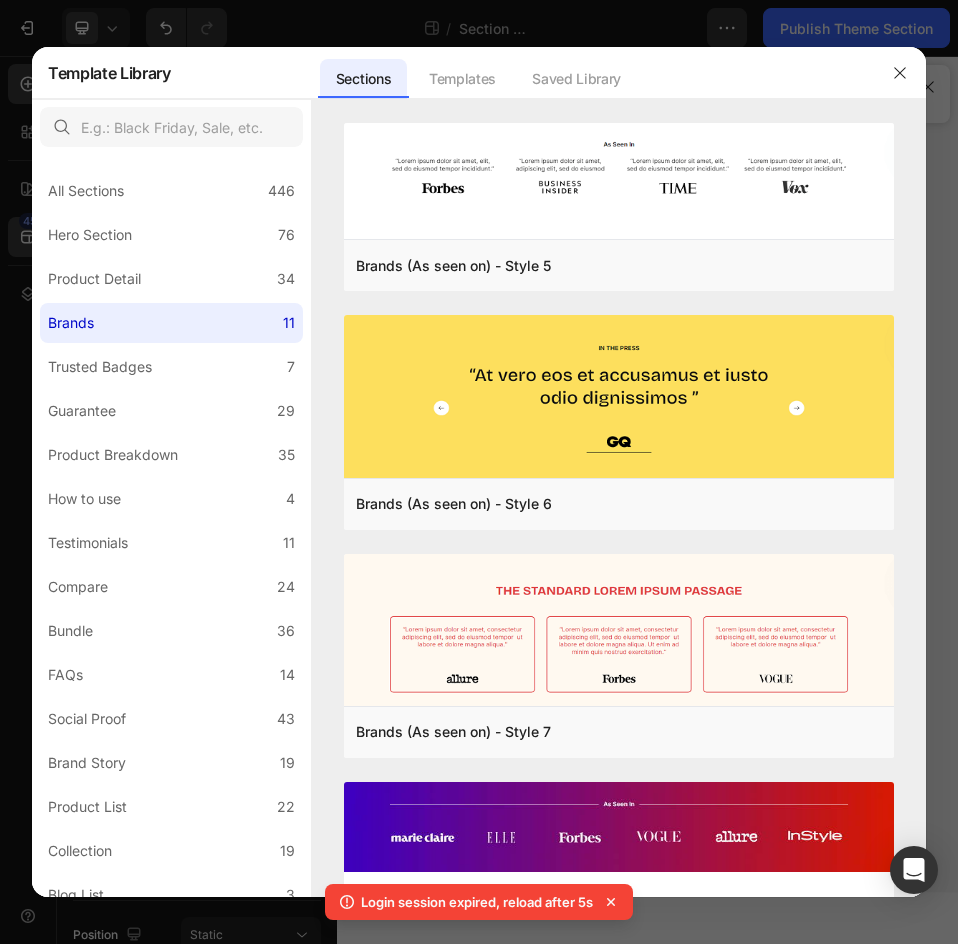 scroll, scrollTop: 0, scrollLeft: 0, axis: both 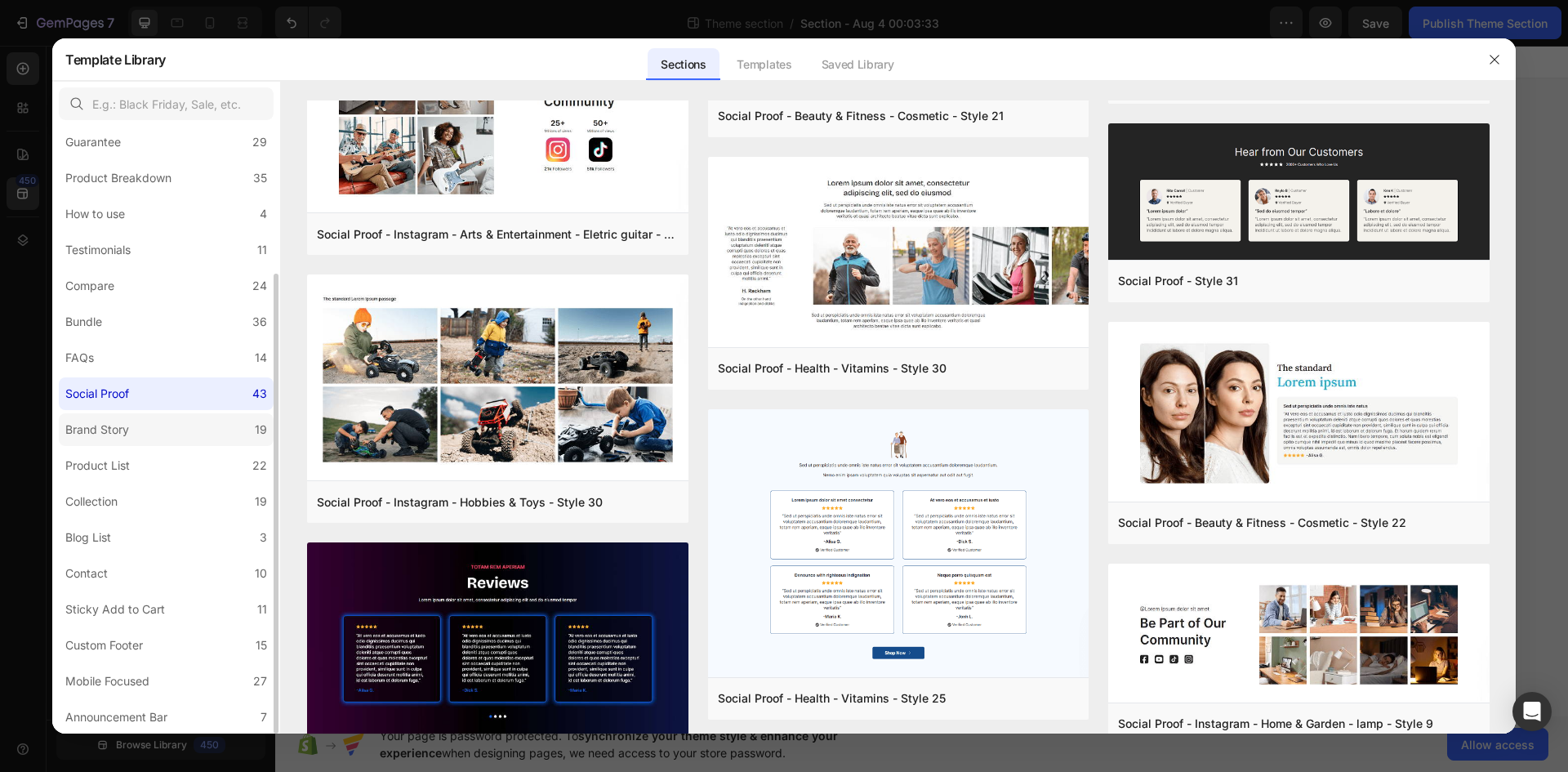 click on "Brand Story 19" 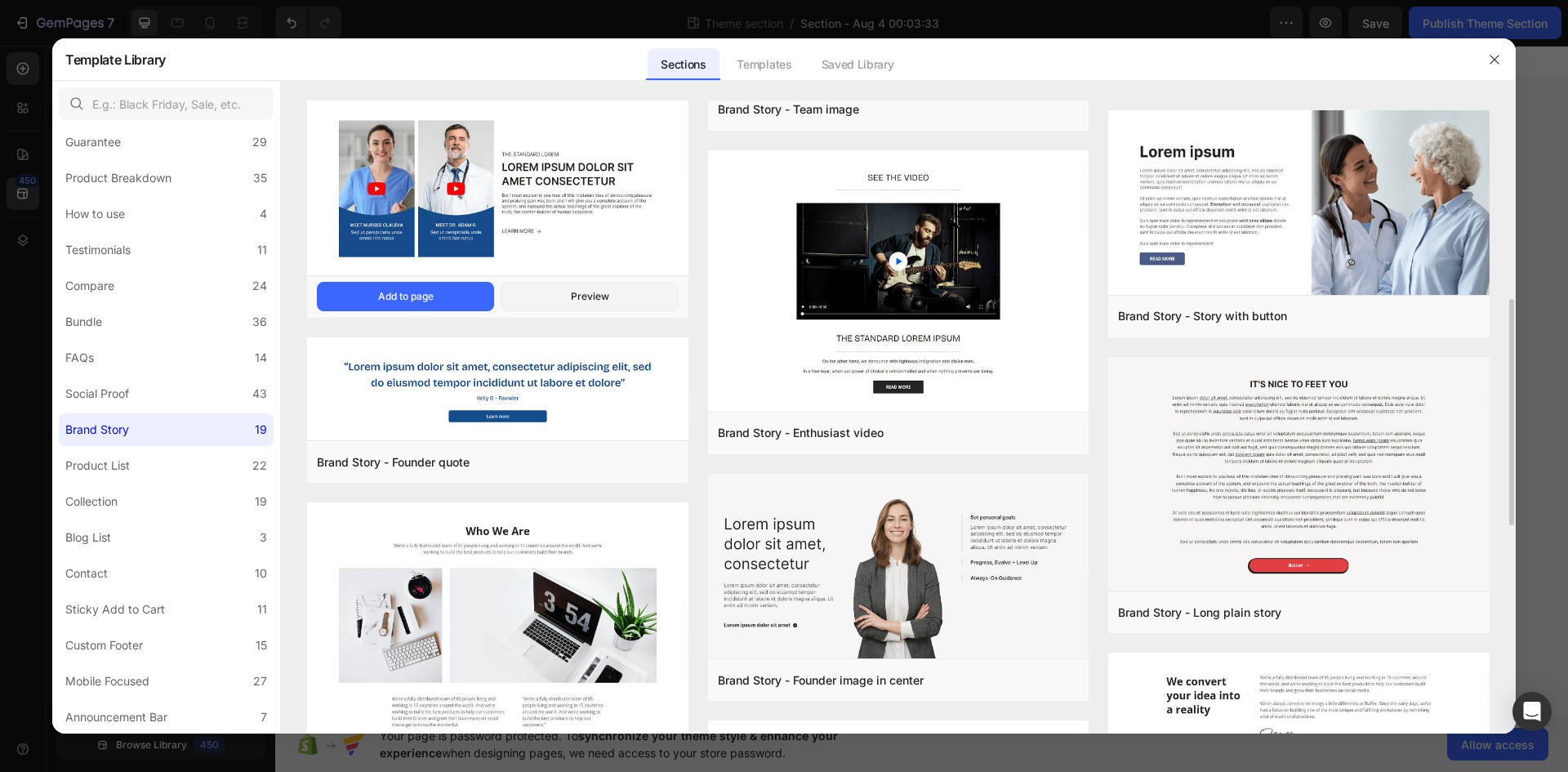 scroll, scrollTop: 327, scrollLeft: 0, axis: vertical 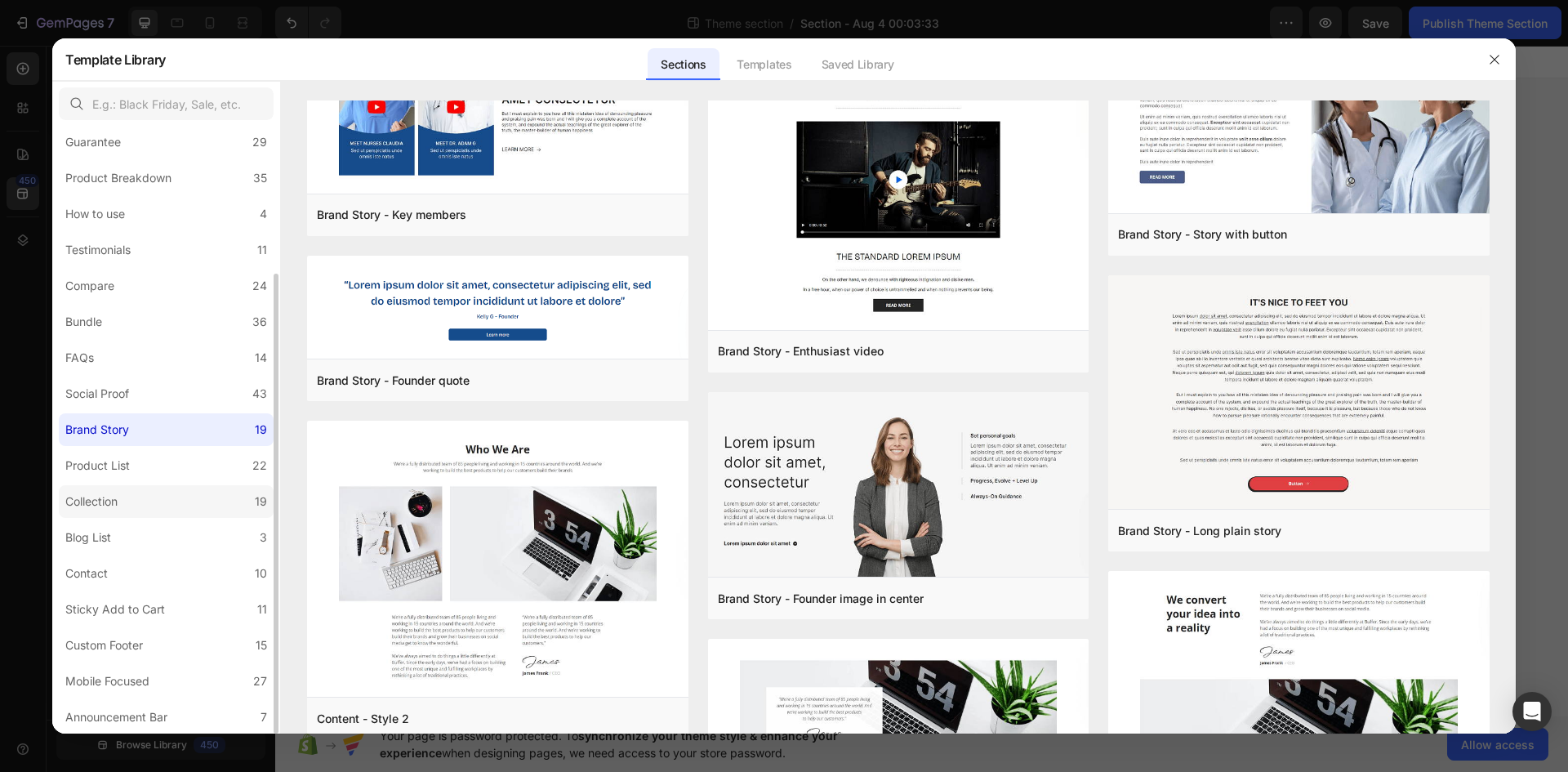 click on "Collection 19" 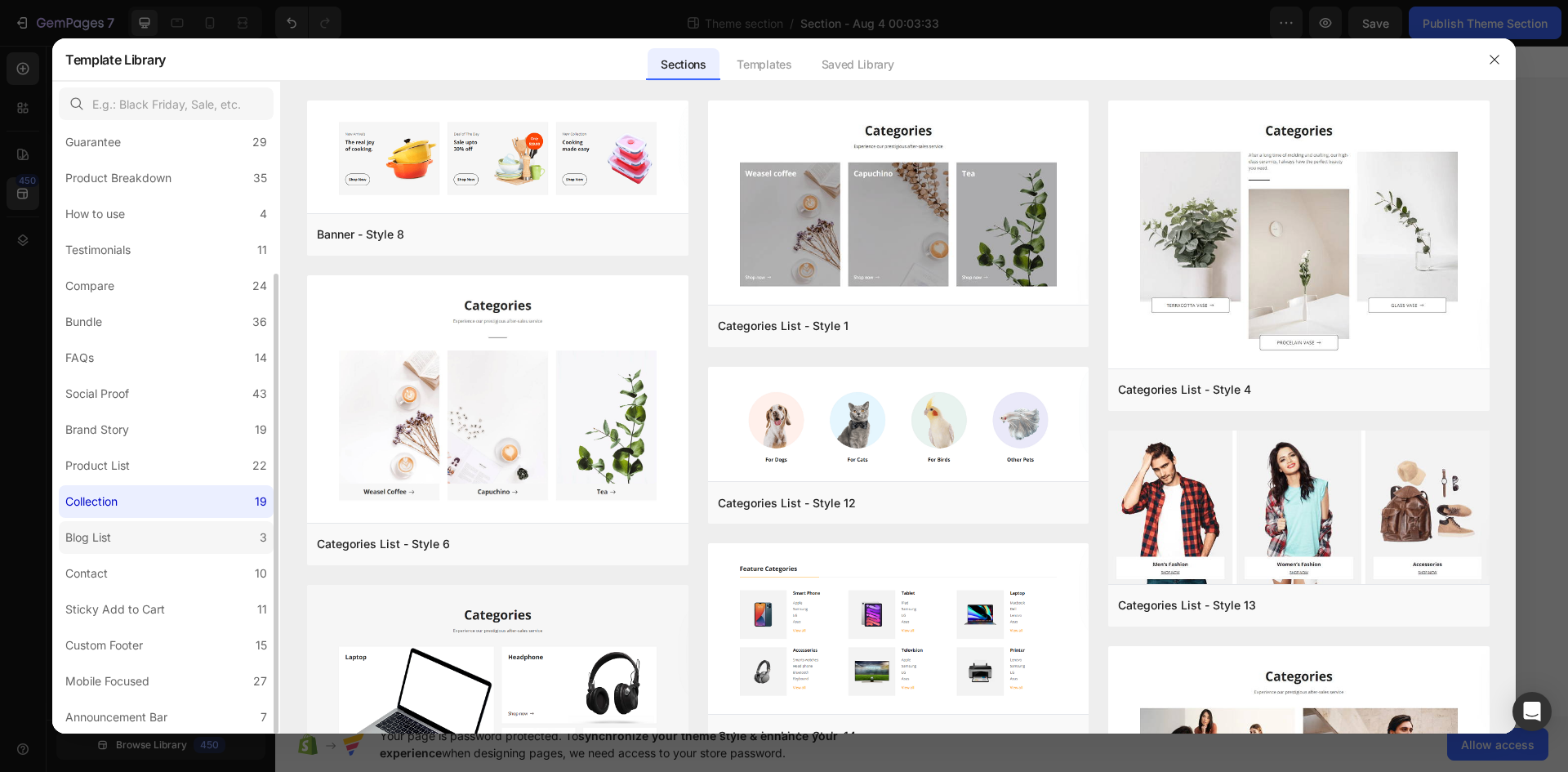 click on "Blog List 3" 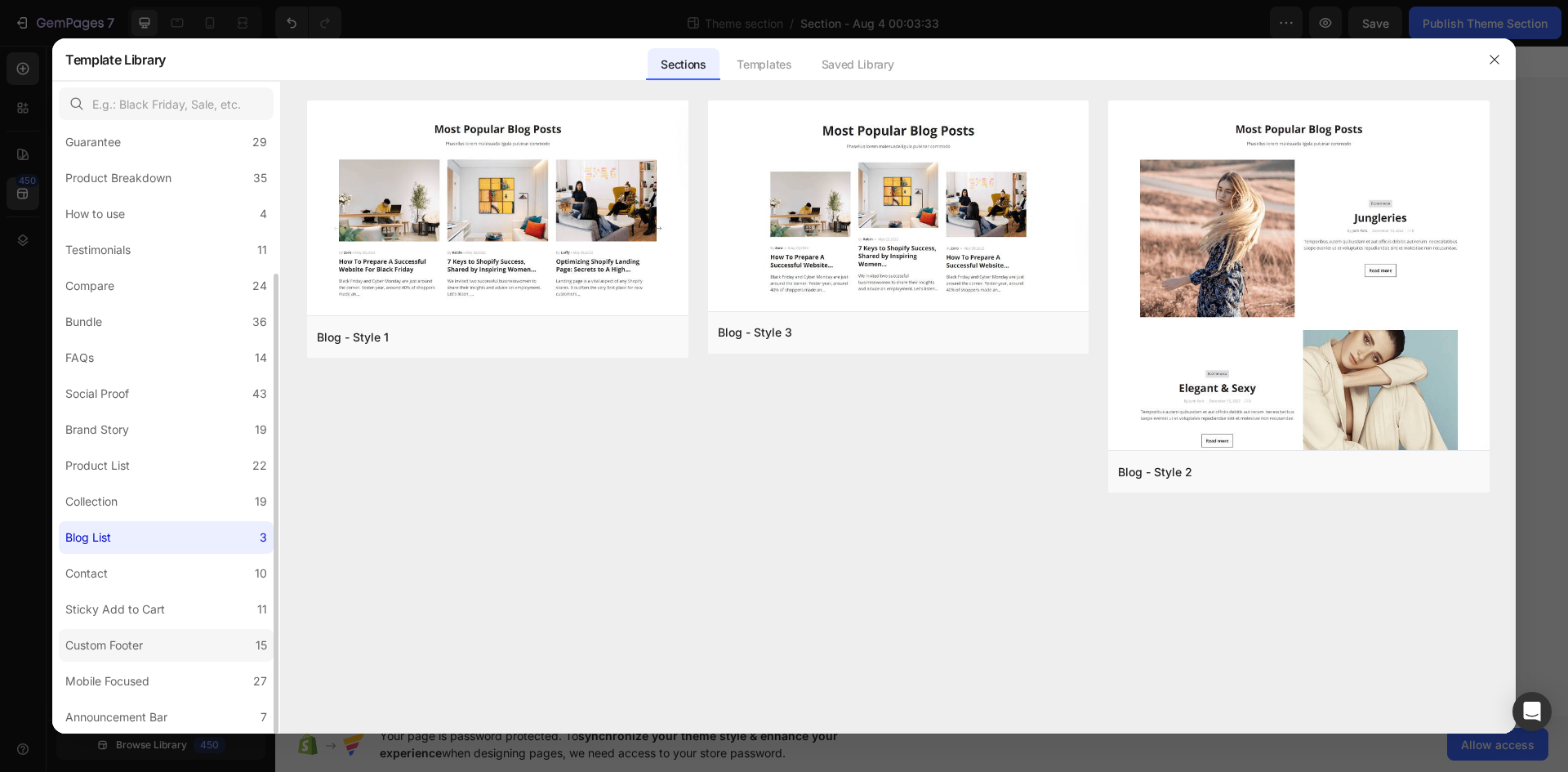 click on "Custom Footer 15" 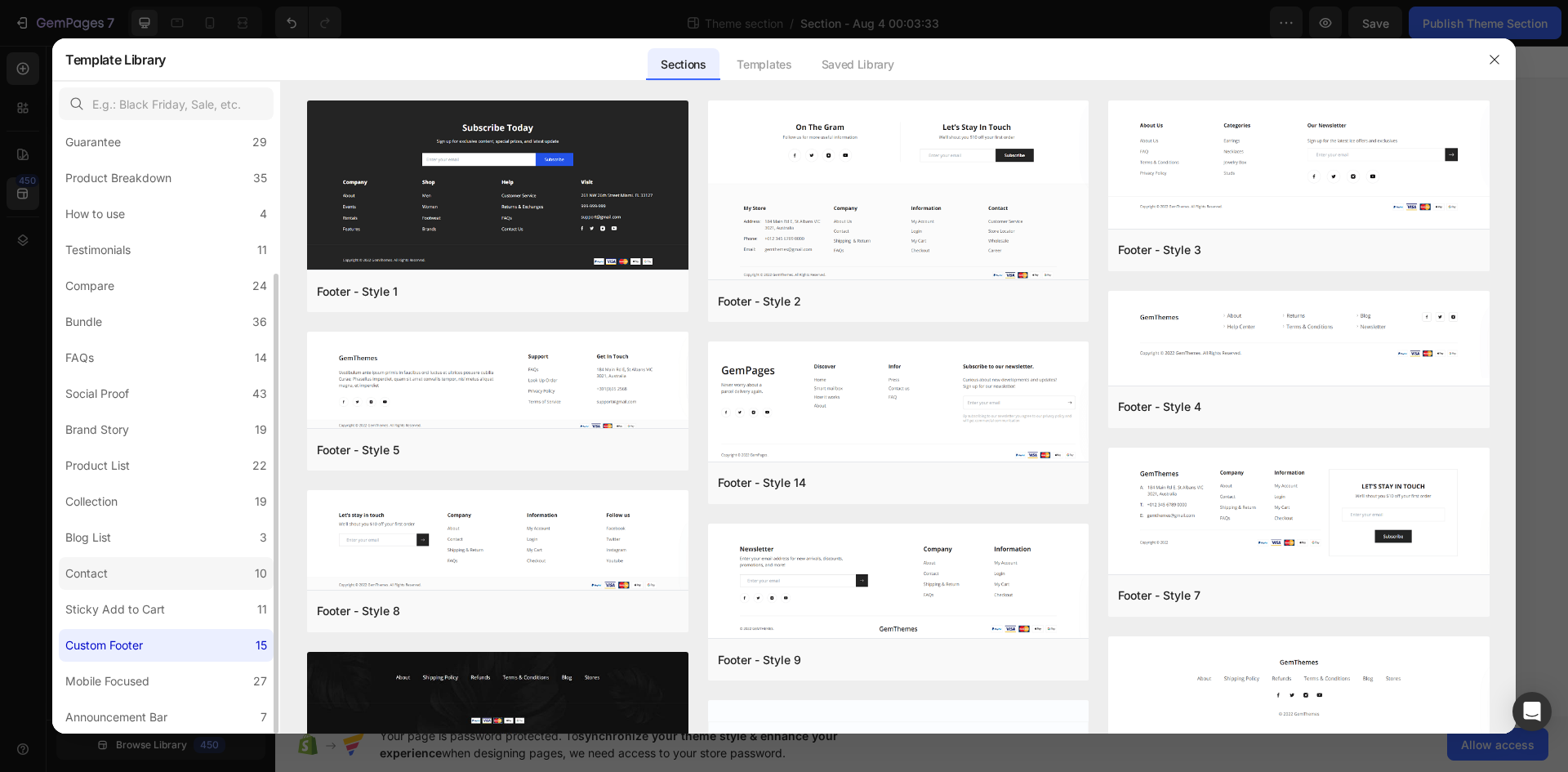 click on "Contact 10" 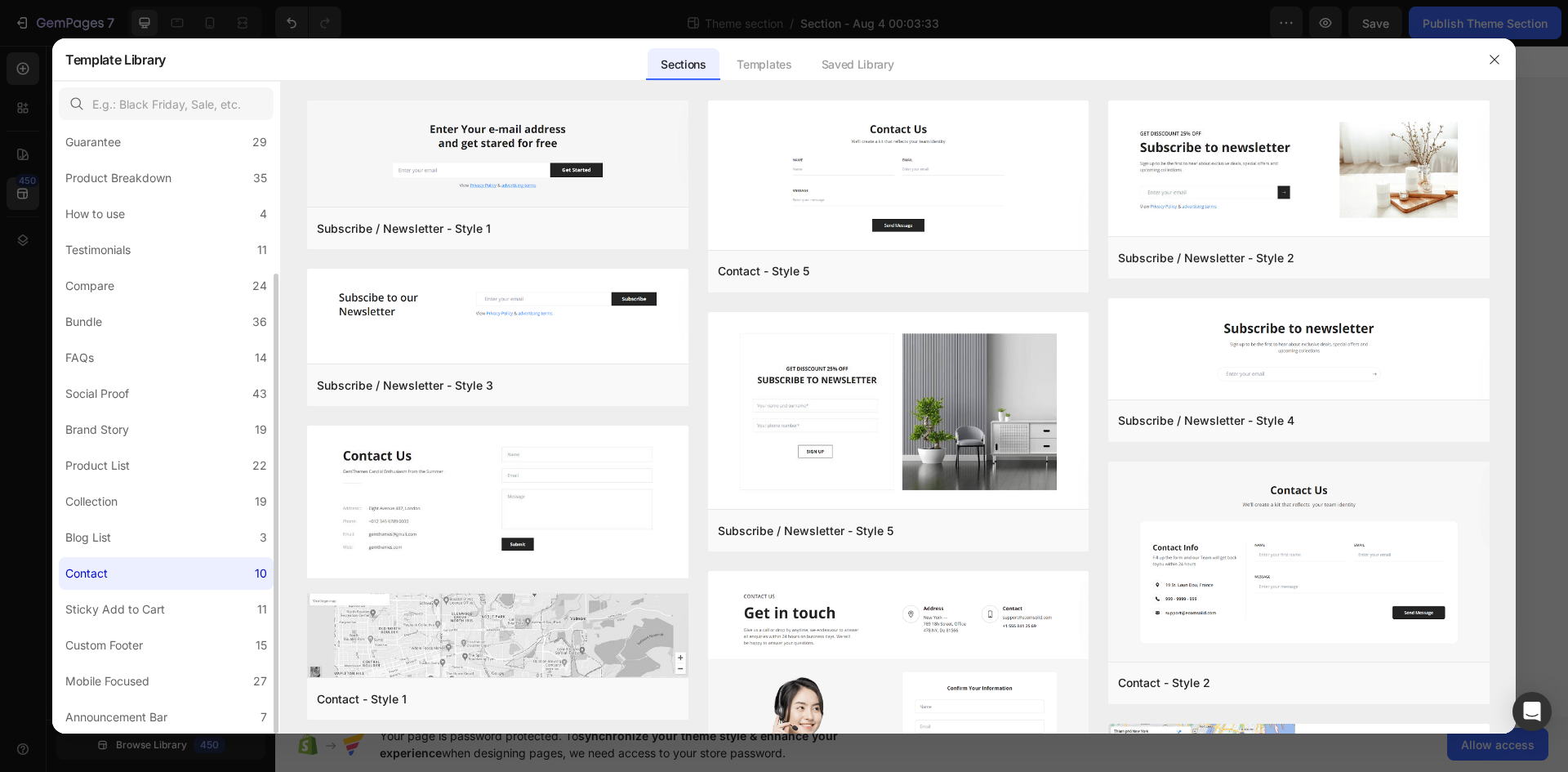 click on "Contact 10" 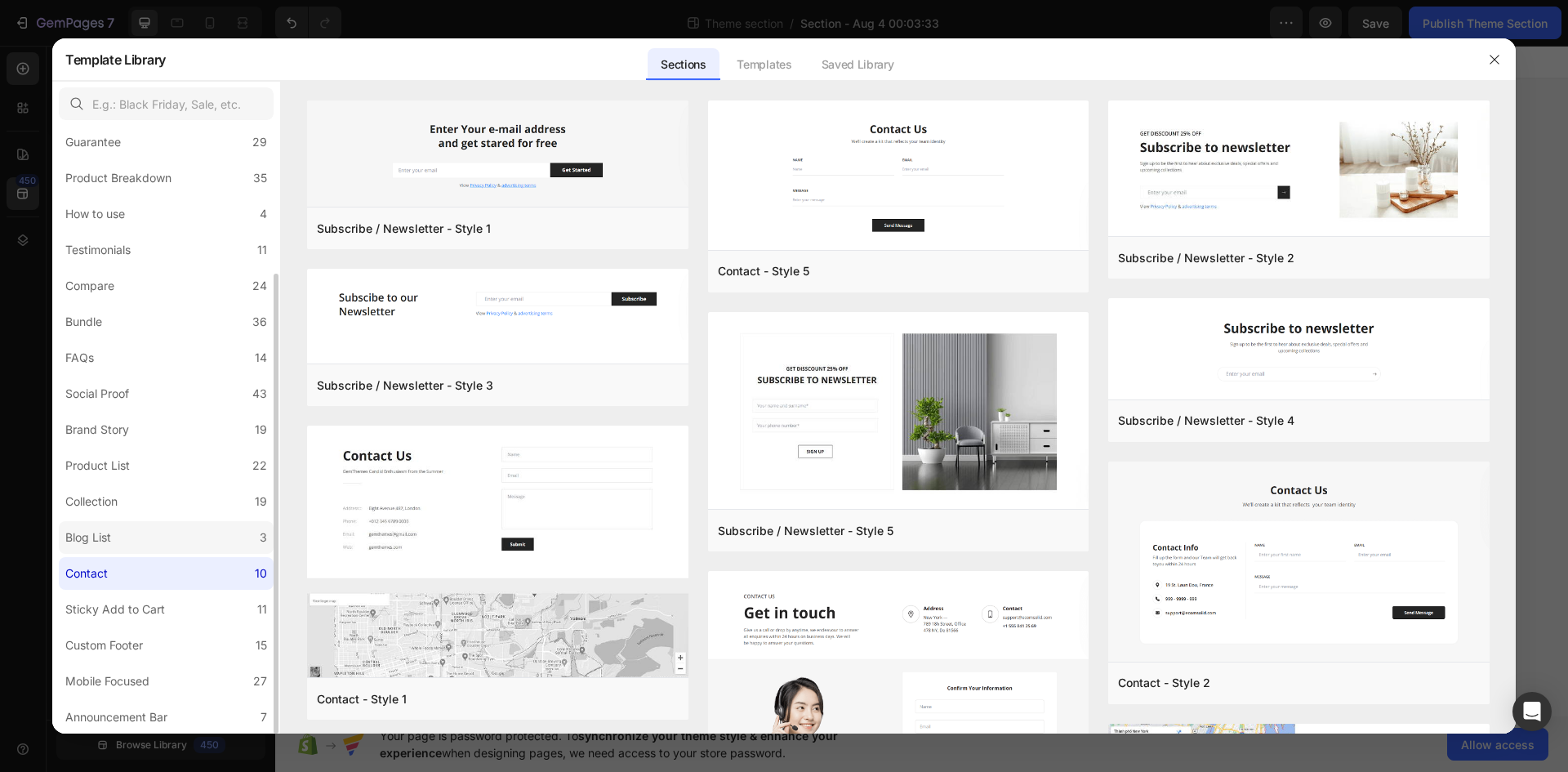 click on "Blog List 3" 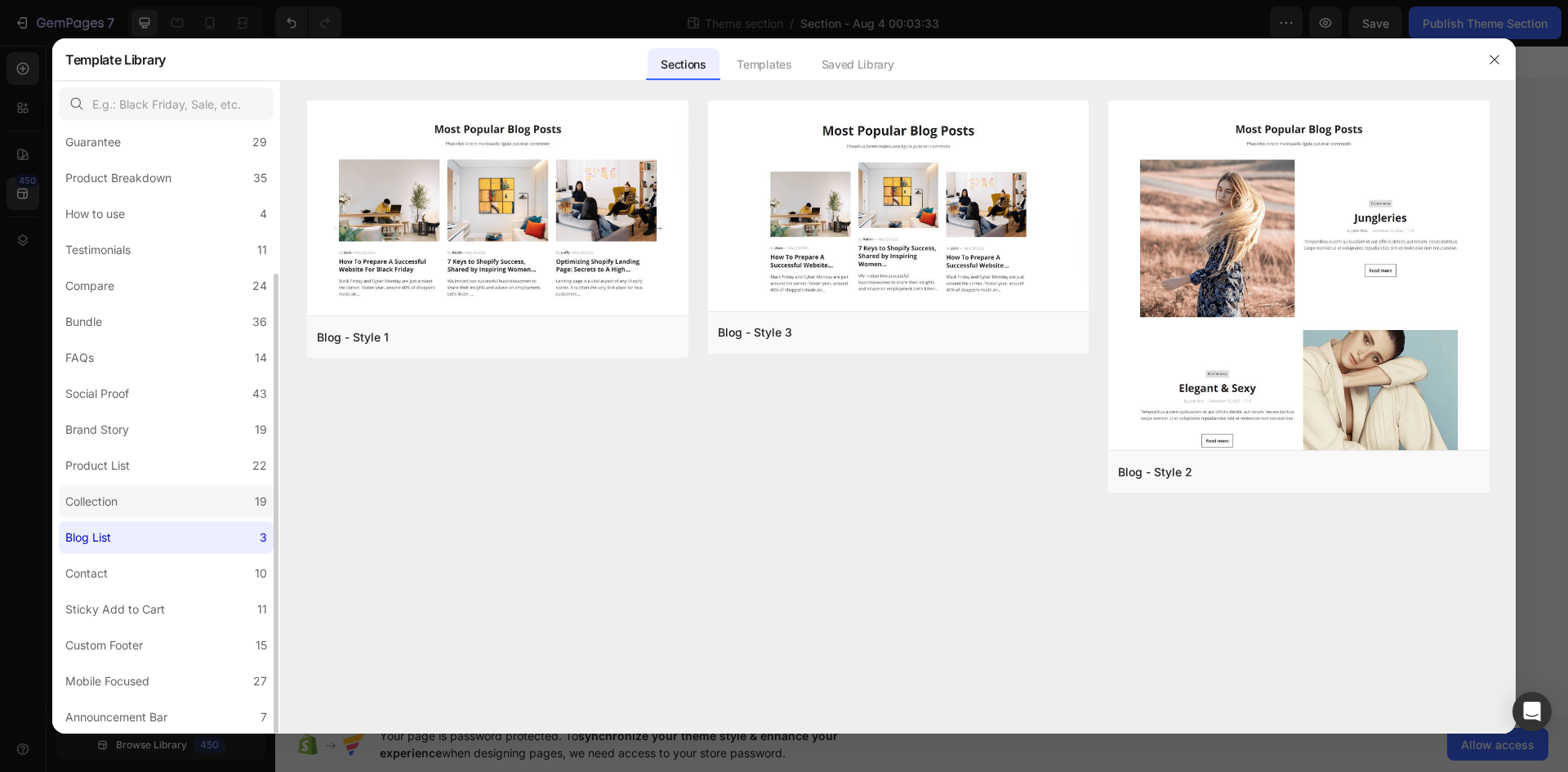 click on "Collection 19" 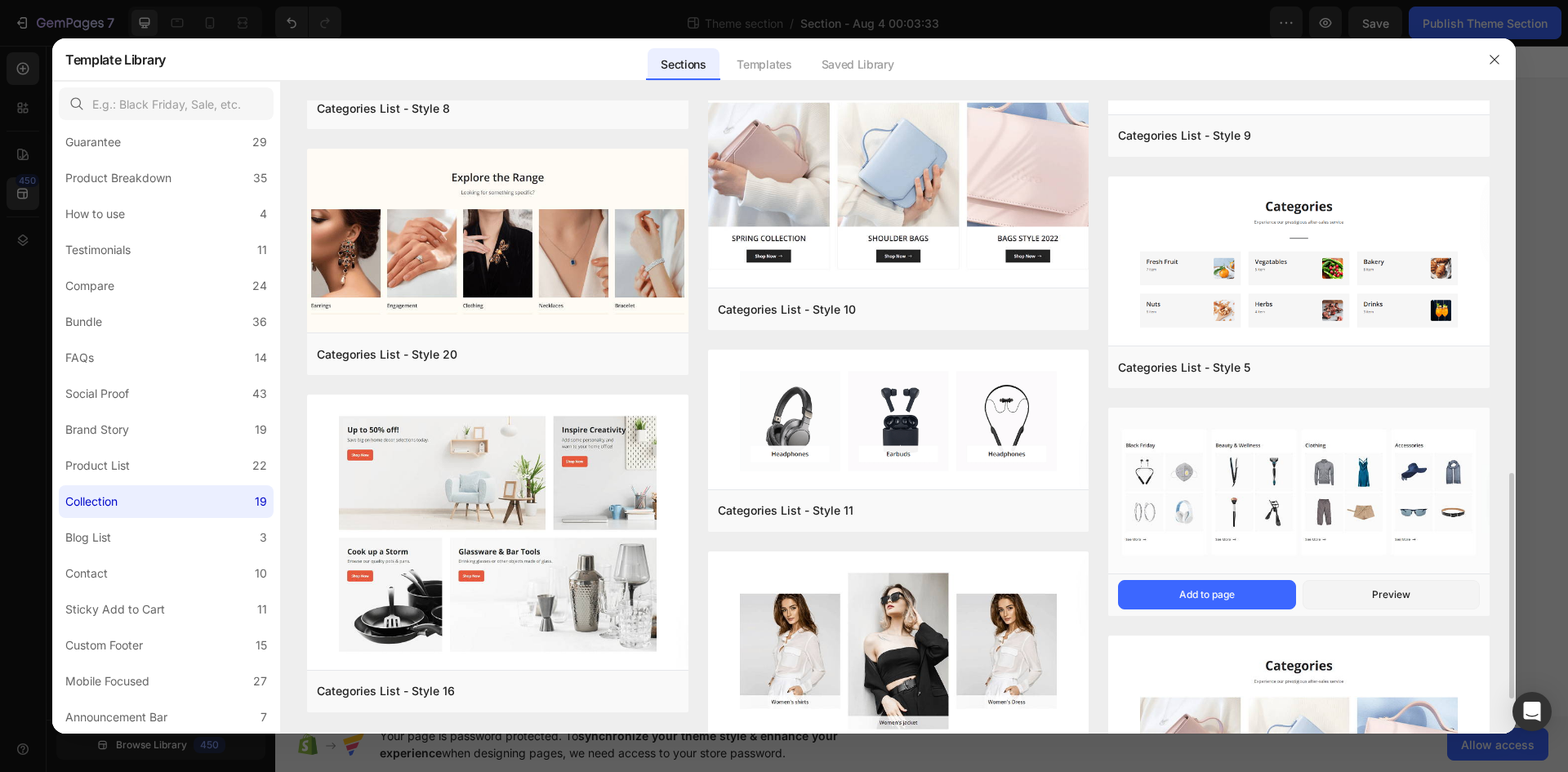 scroll, scrollTop: 1062, scrollLeft: 0, axis: vertical 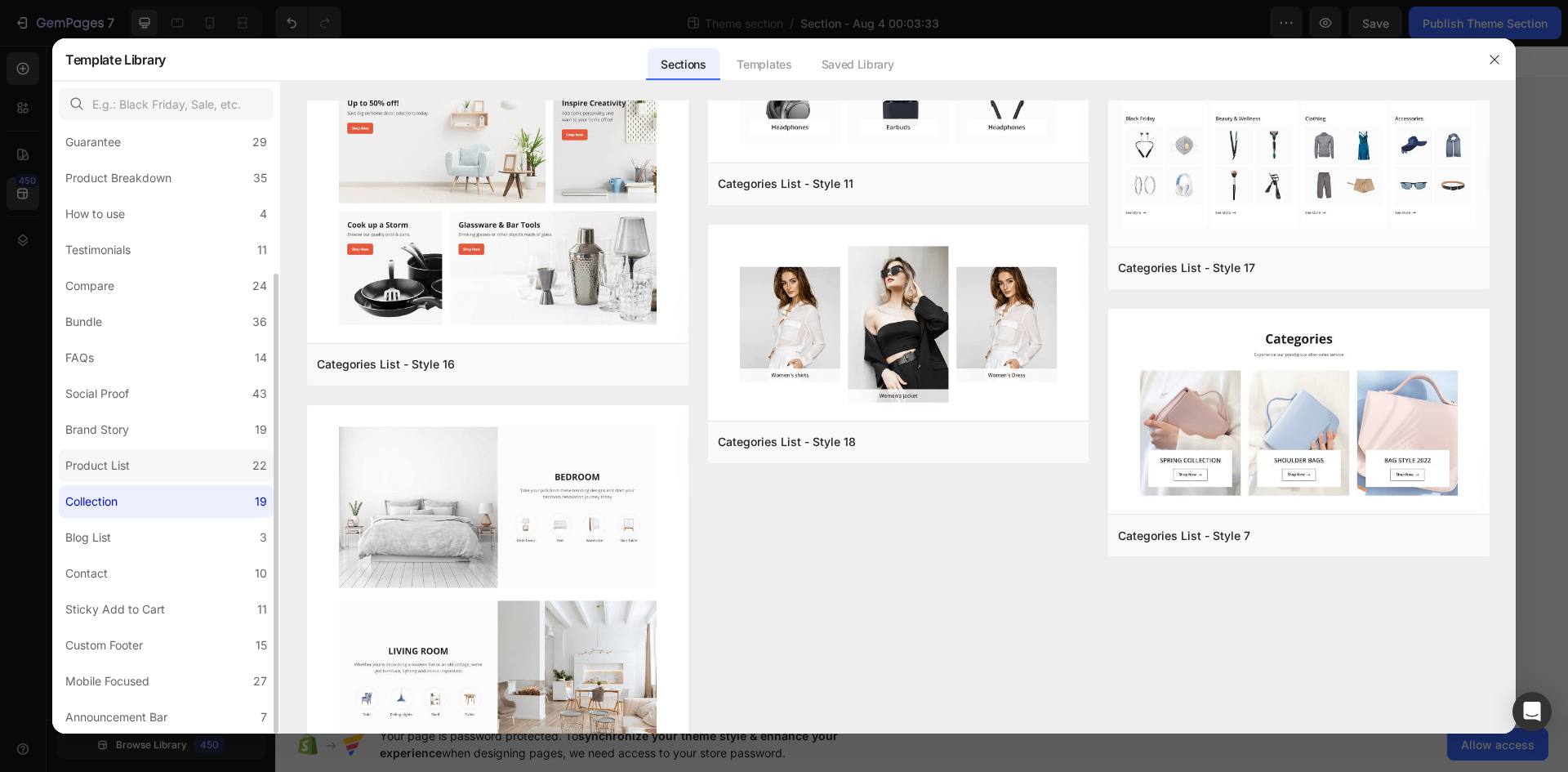 click on "Product List 22" 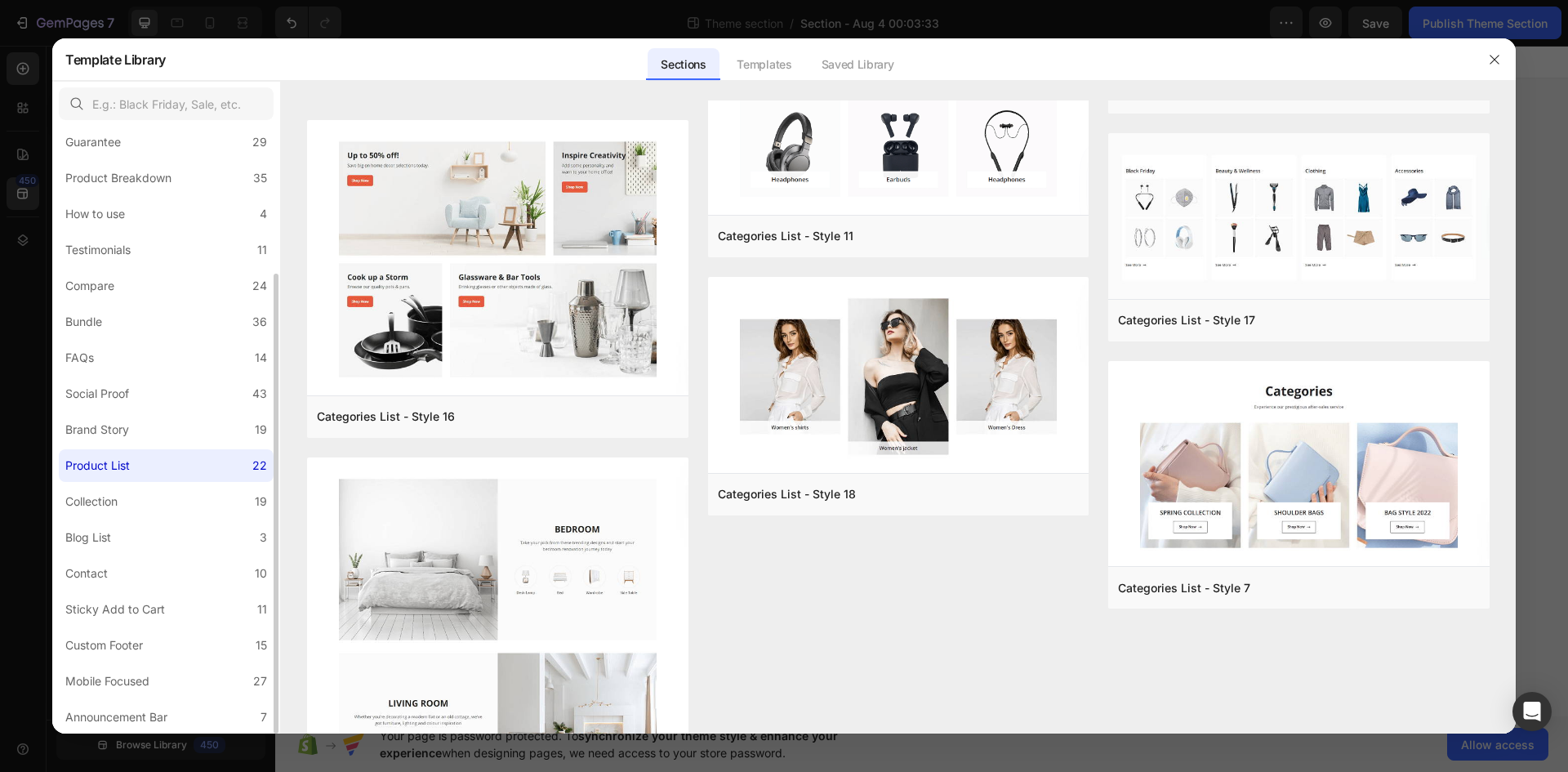 scroll, scrollTop: 0, scrollLeft: 0, axis: both 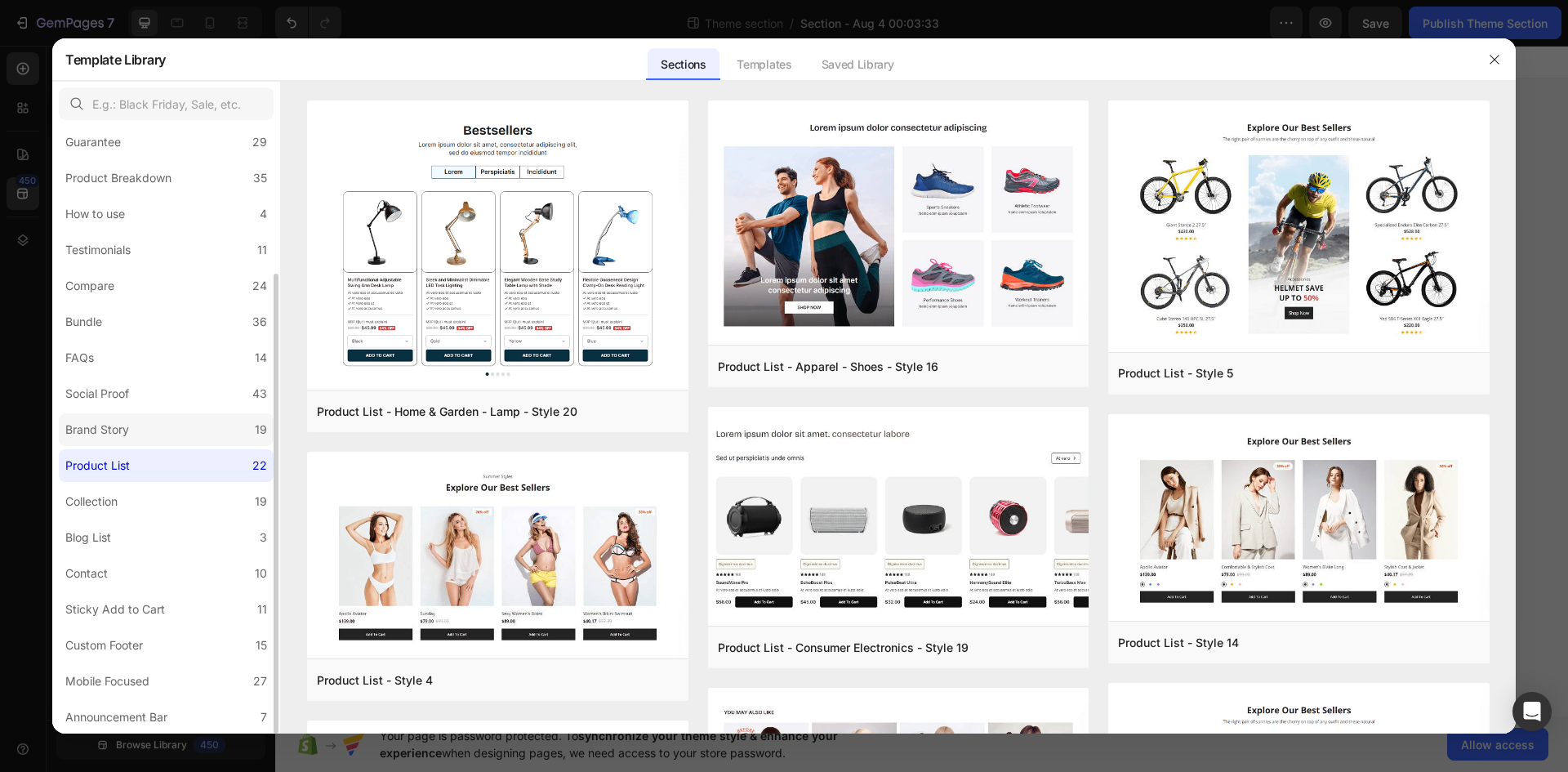 click on "Brand Story 19" 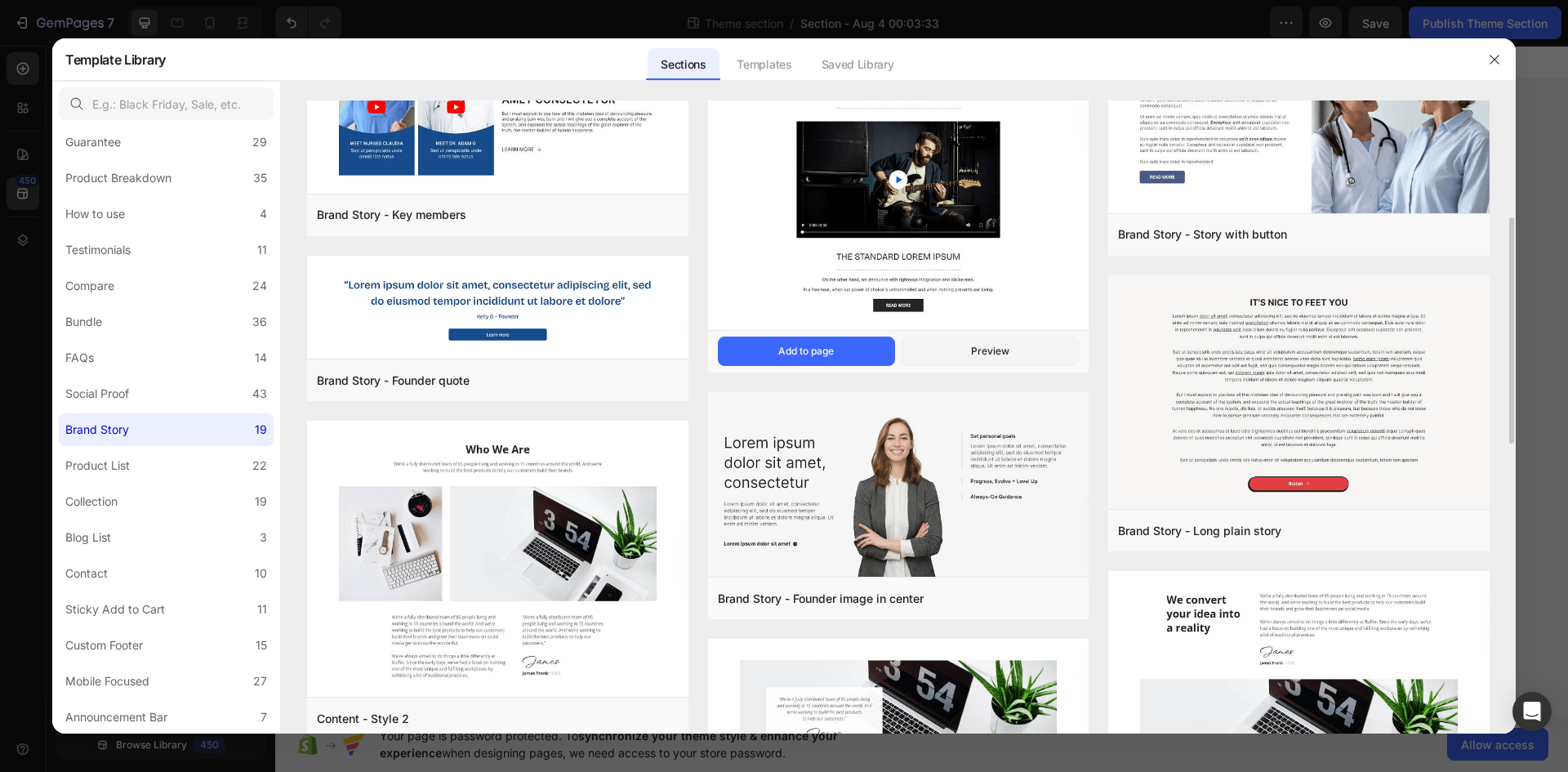 scroll, scrollTop: 572, scrollLeft: 0, axis: vertical 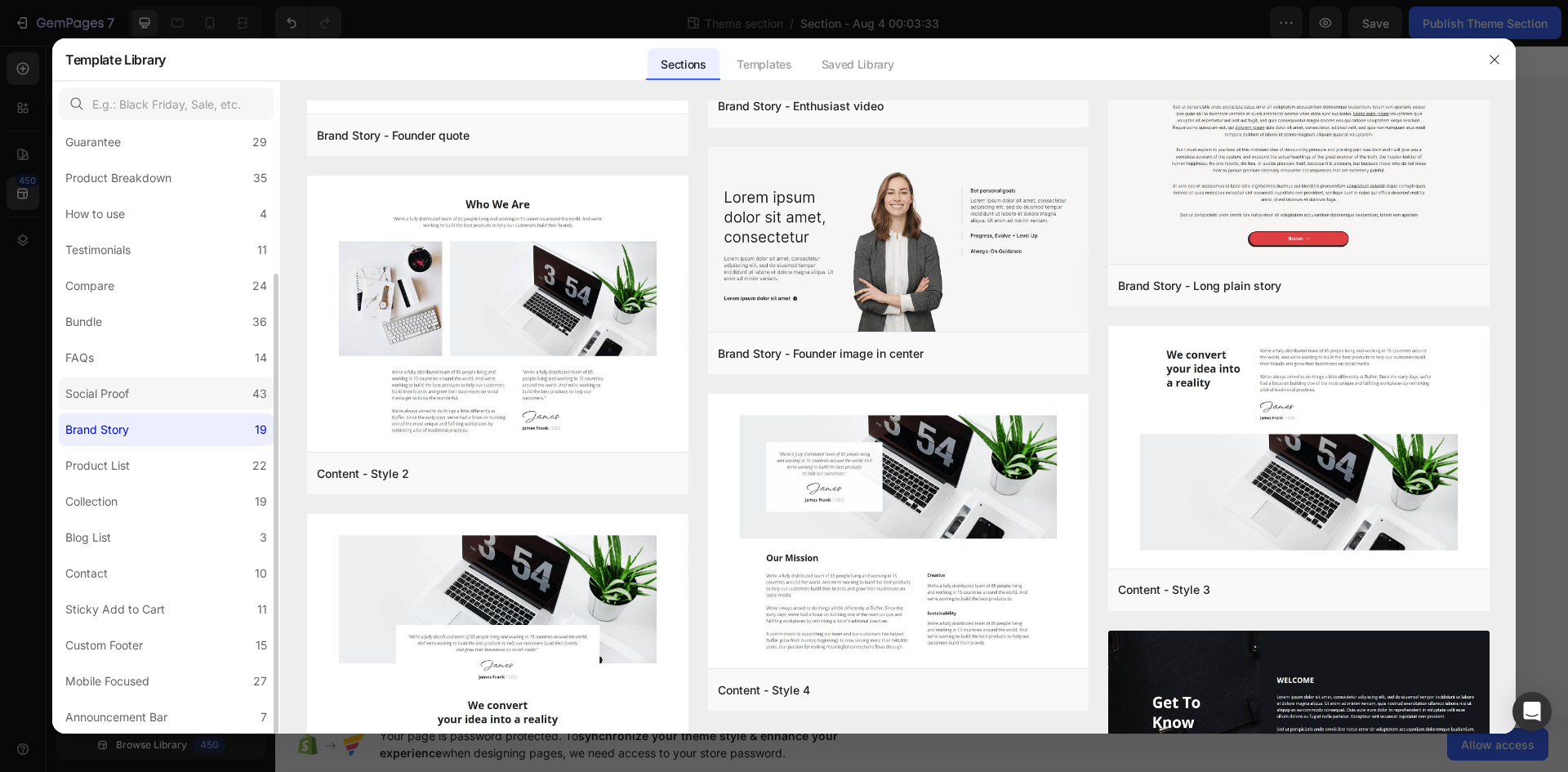 click on "Social Proof" at bounding box center (97, 394) 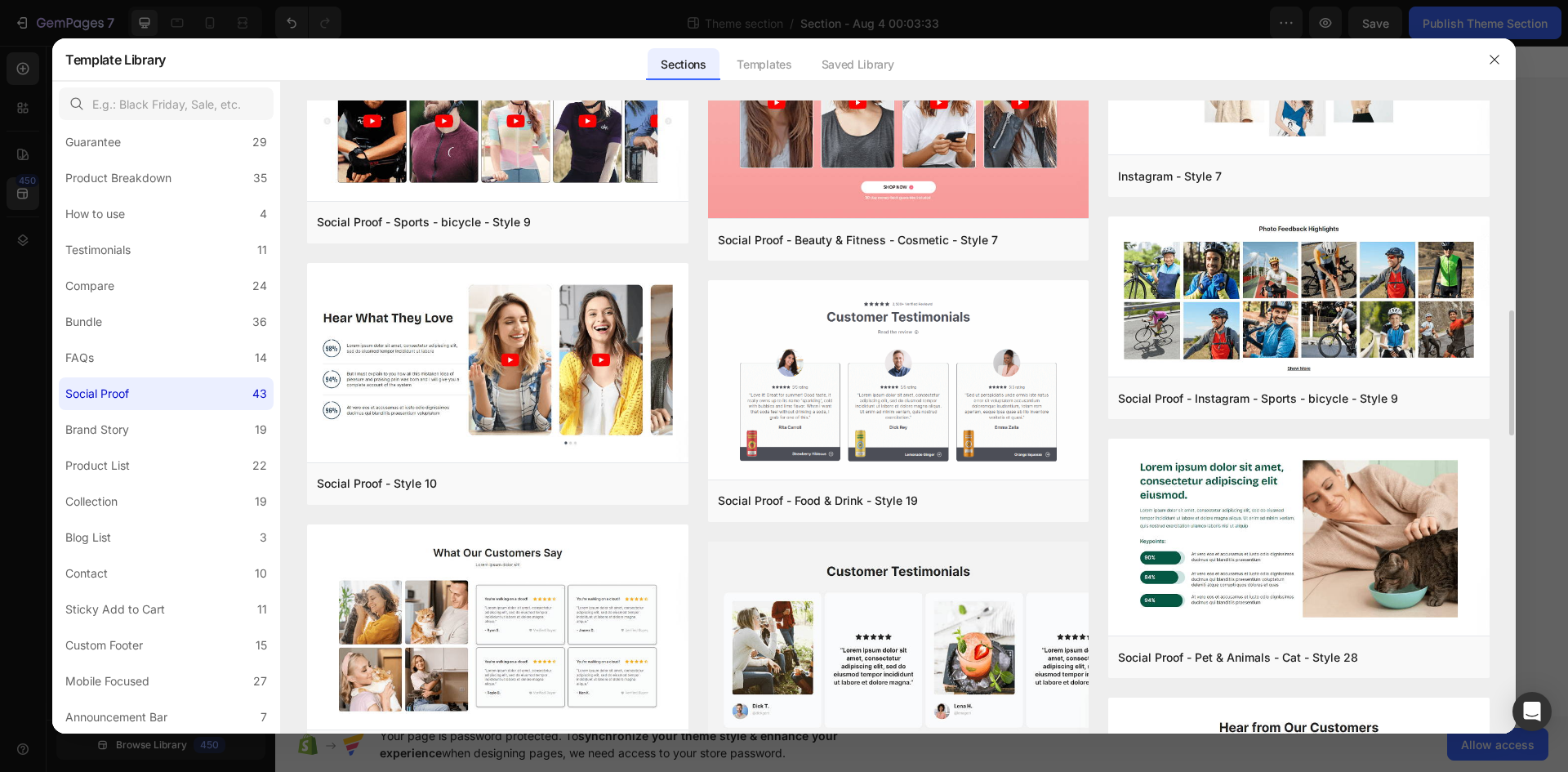 scroll, scrollTop: 1225, scrollLeft: 0, axis: vertical 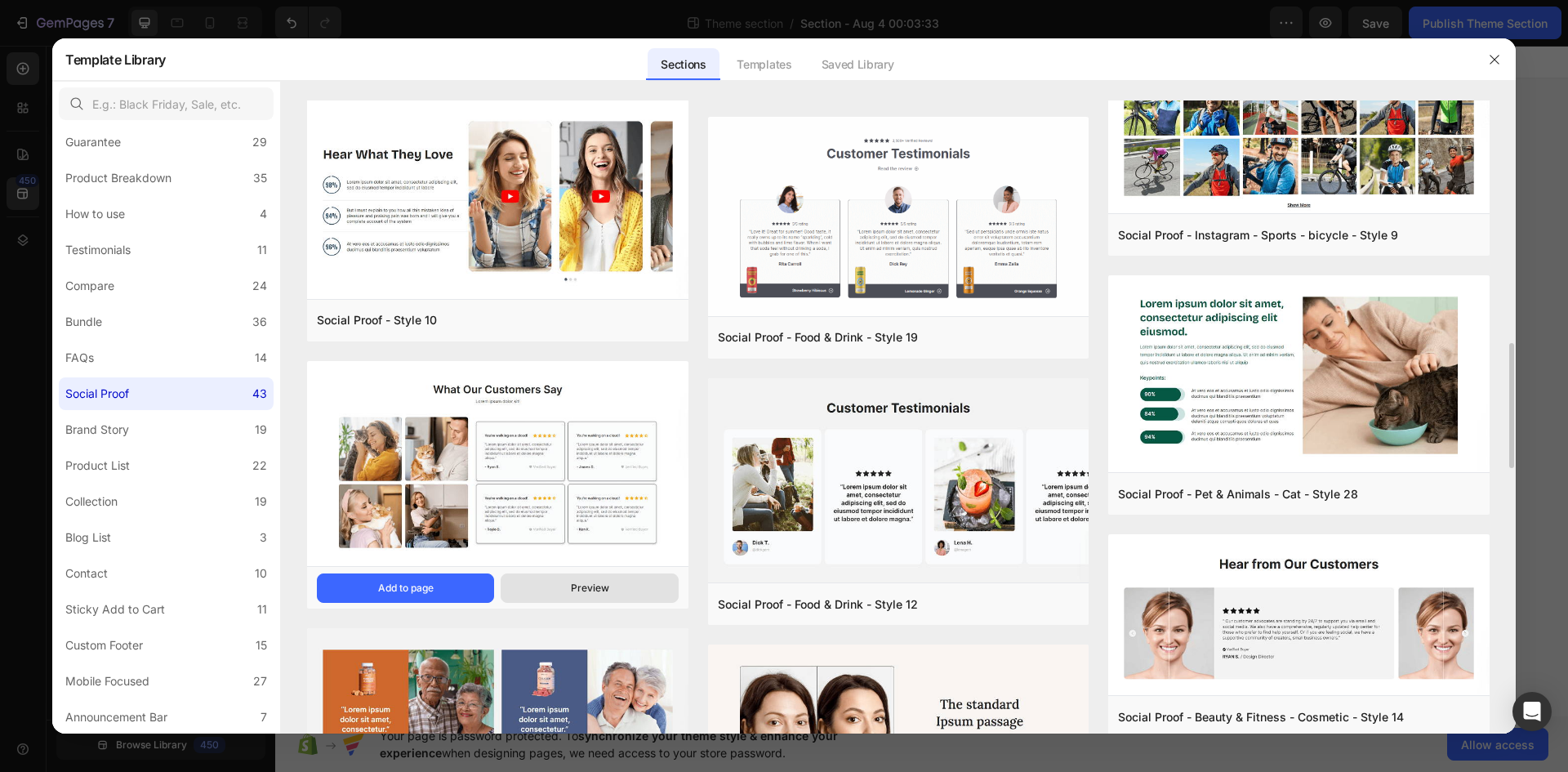 click on "Preview" at bounding box center [590, 588] 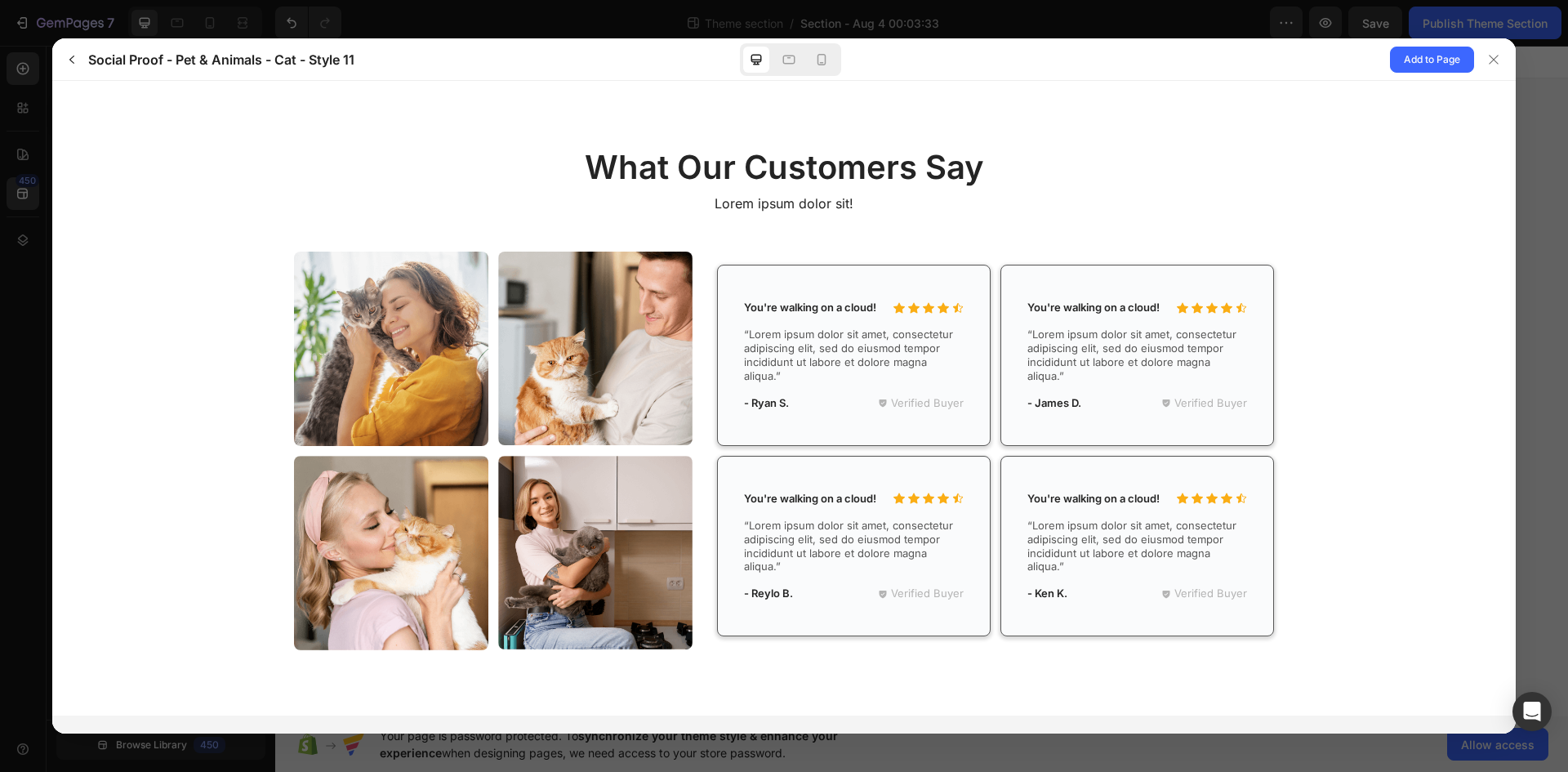 scroll, scrollTop: 0, scrollLeft: 0, axis: both 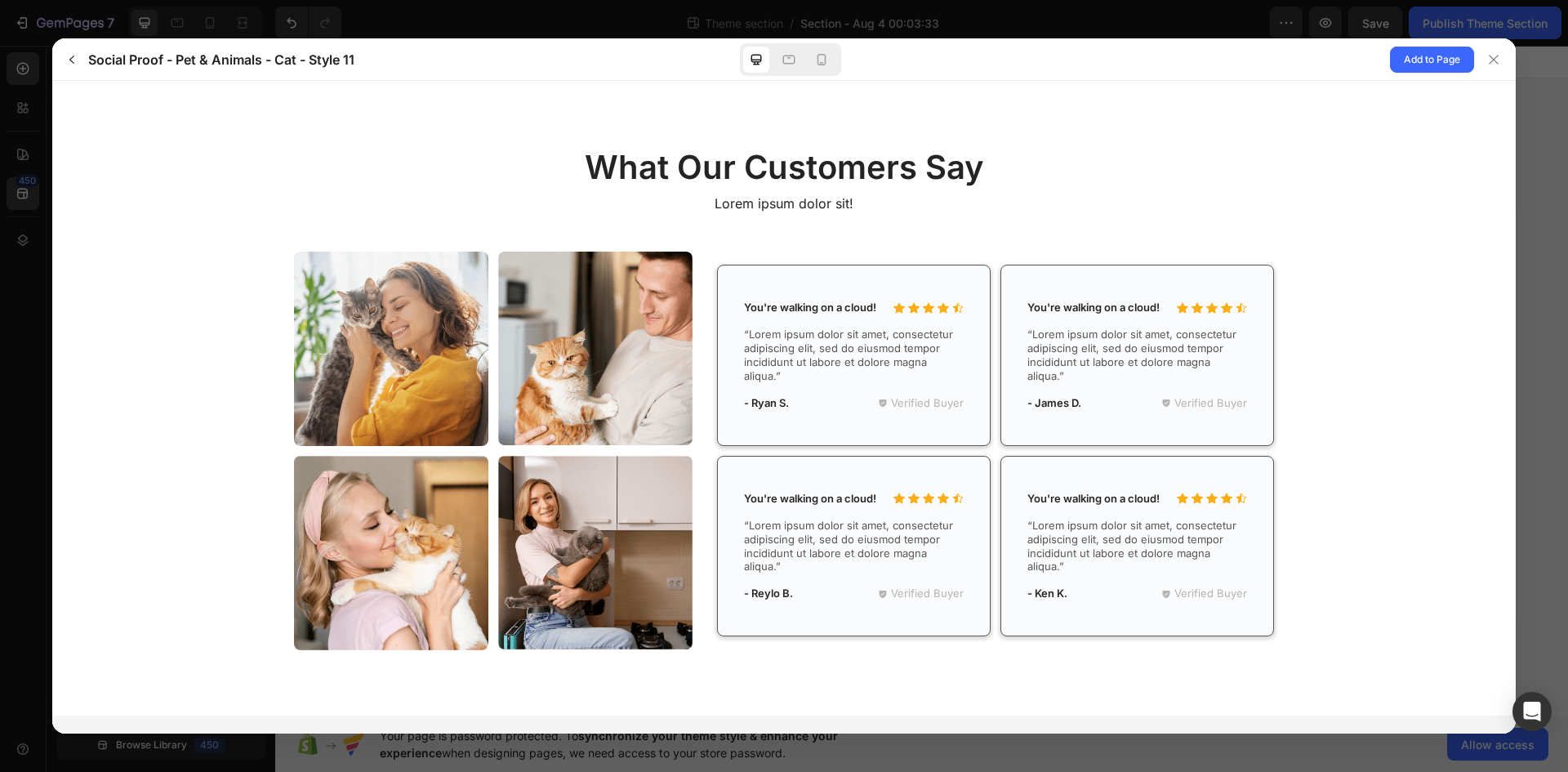 click on "Verified Buyer" at bounding box center (927, 403) 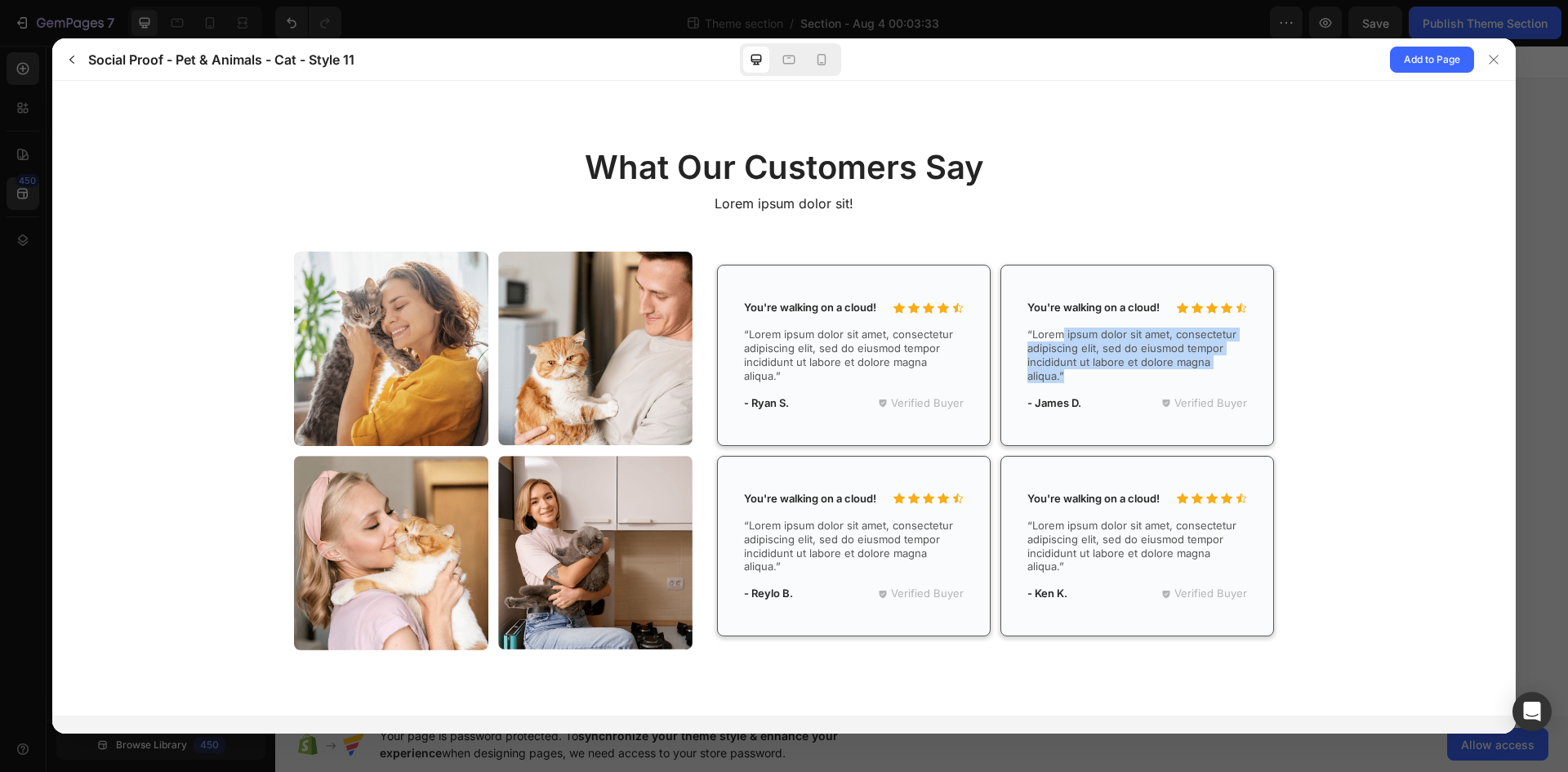 drag, startPoint x: 1149, startPoint y: 361, endPoint x: 1192, endPoint y: 321, distance: 58.72819 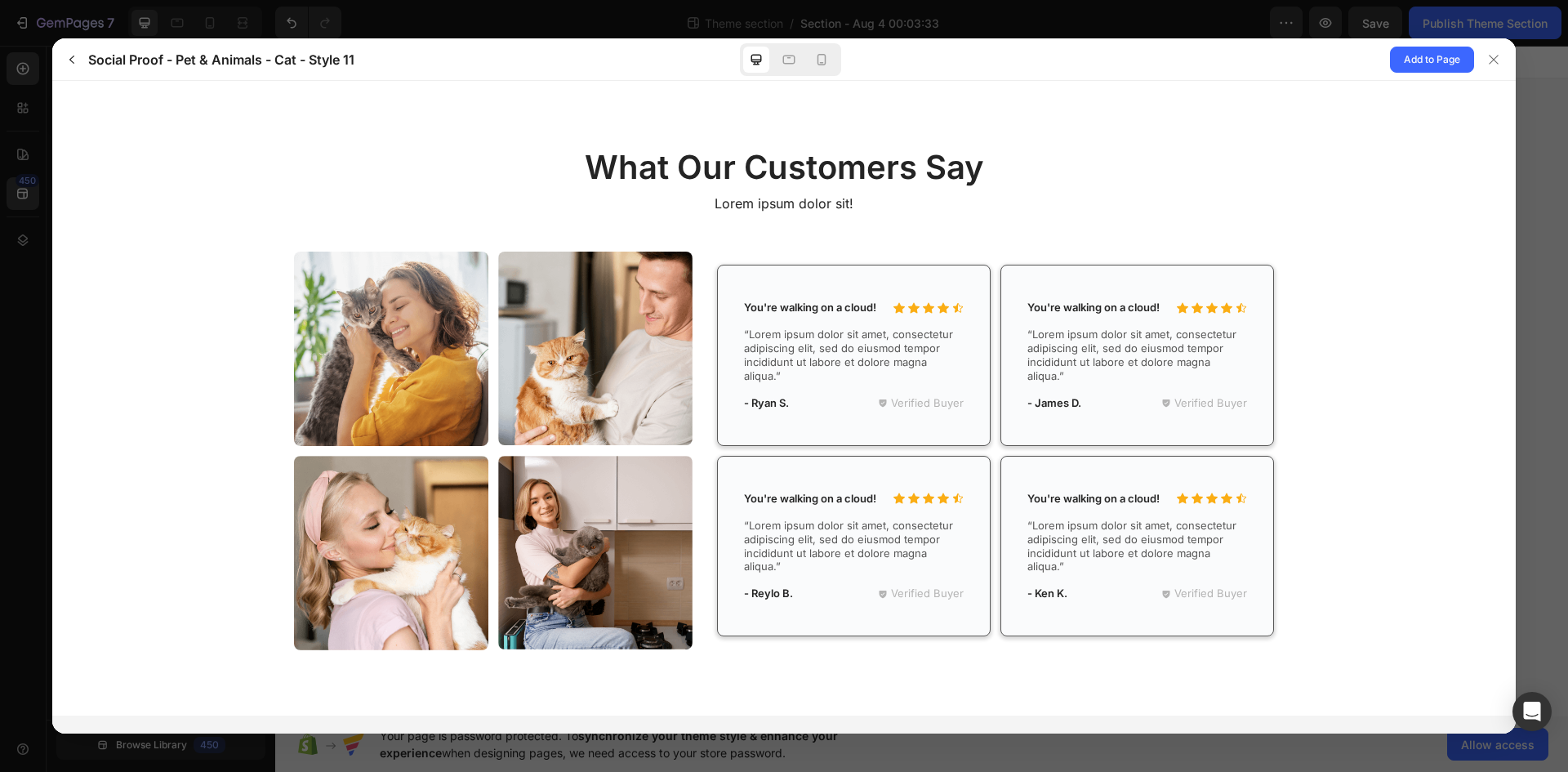 click on "What Our Customers Say
Lorem ipsum dolor sit!" at bounding box center [784, 411] 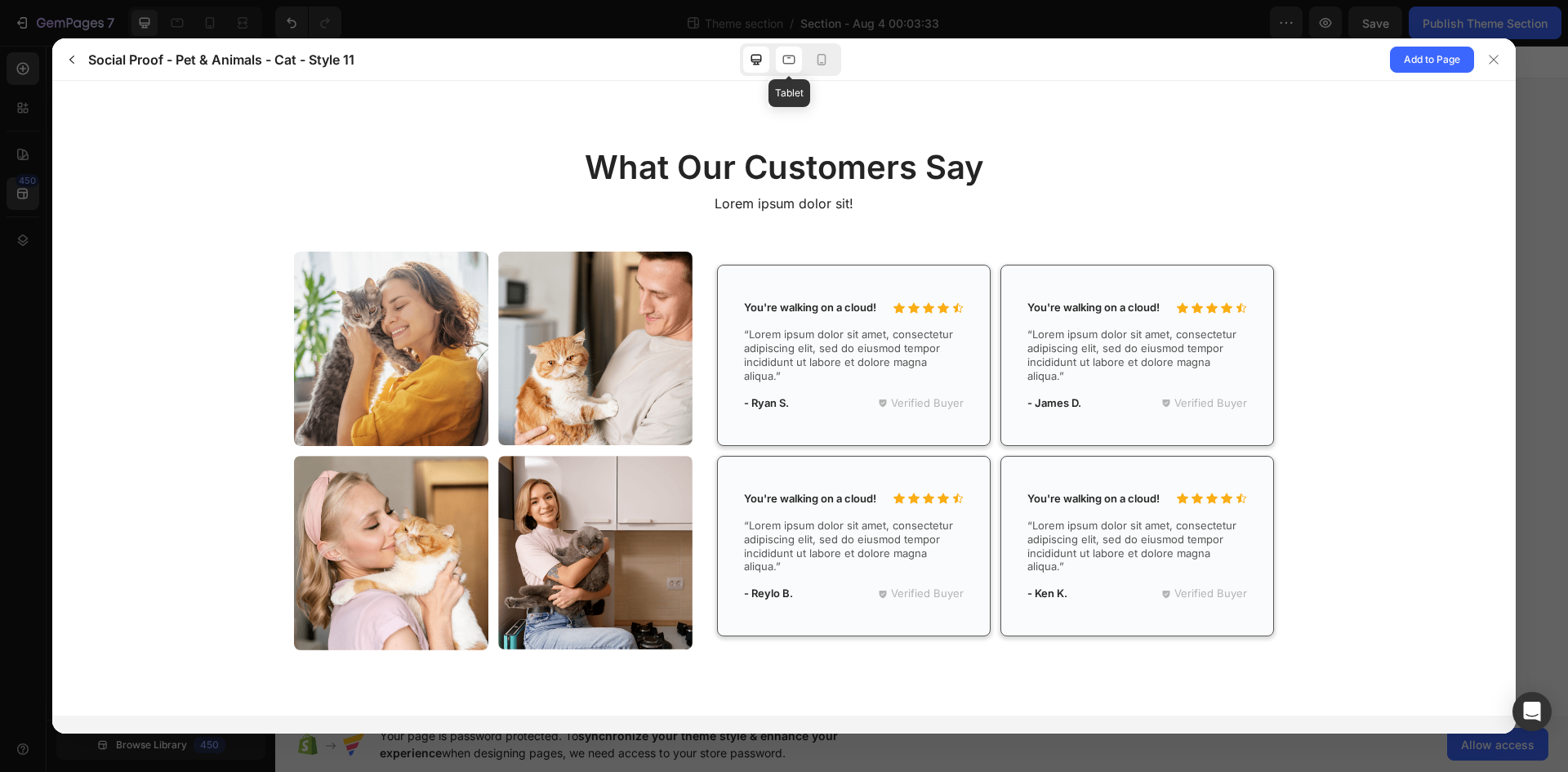 click 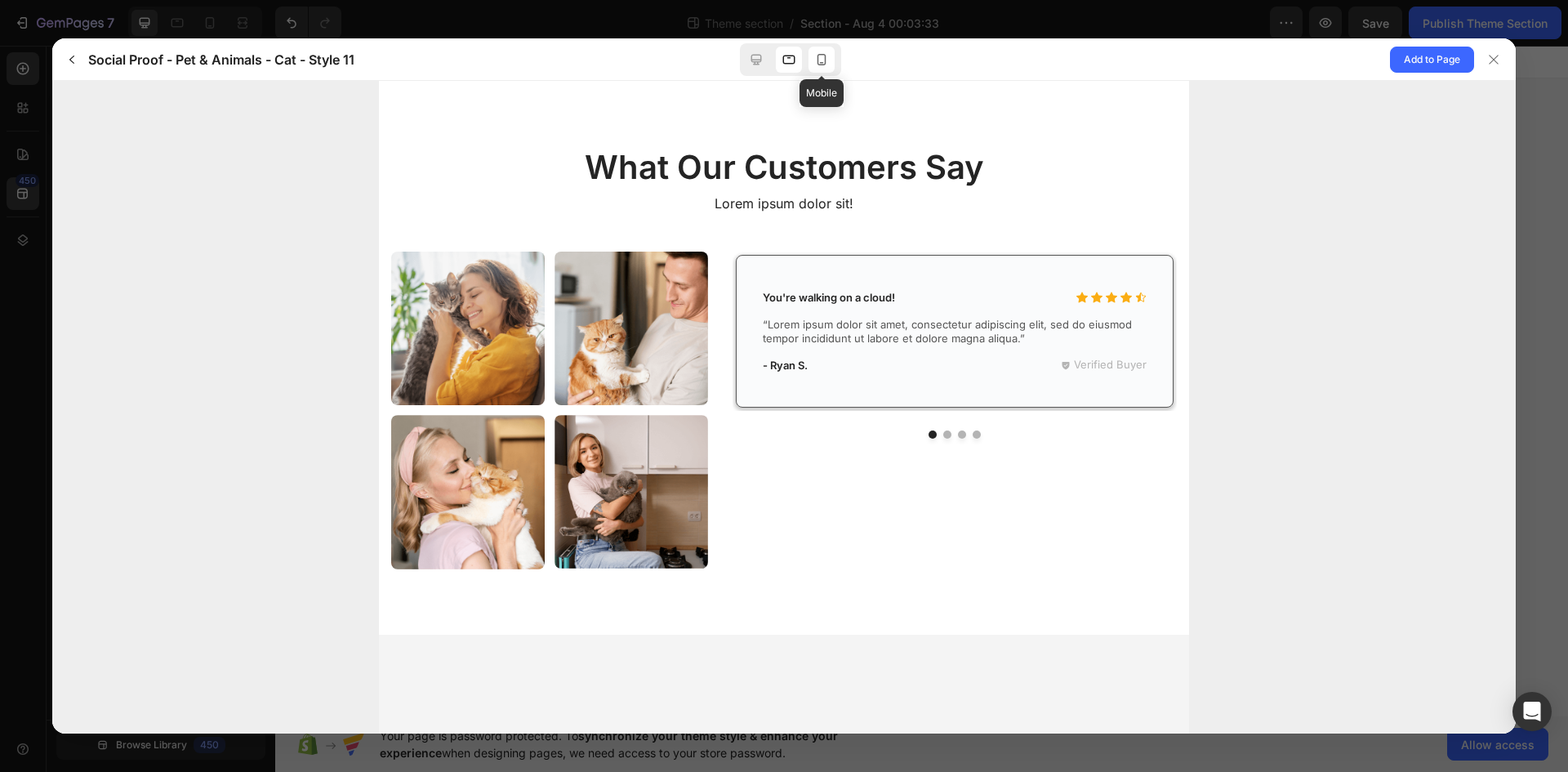 click 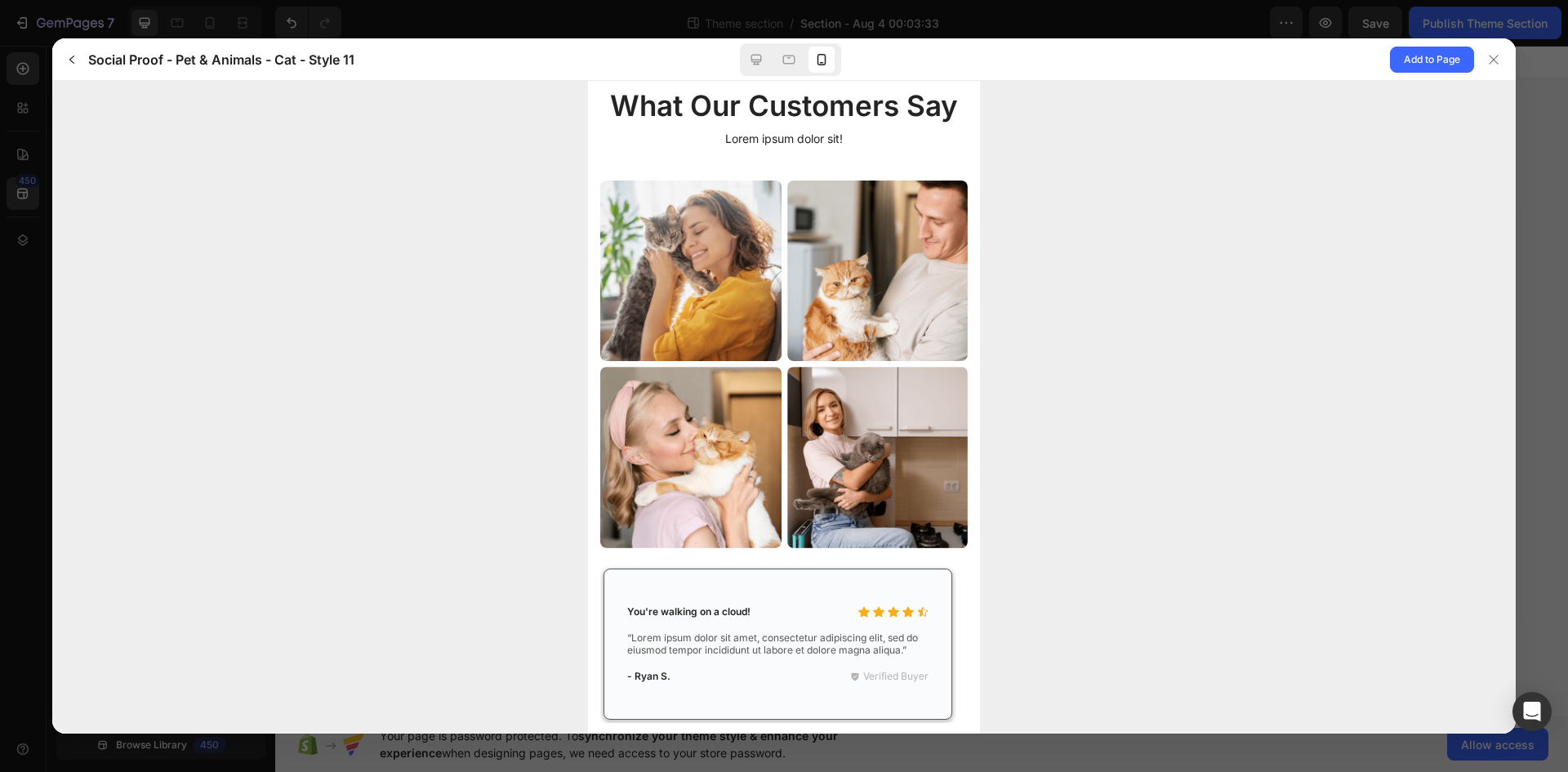 scroll, scrollTop: 0, scrollLeft: 0, axis: both 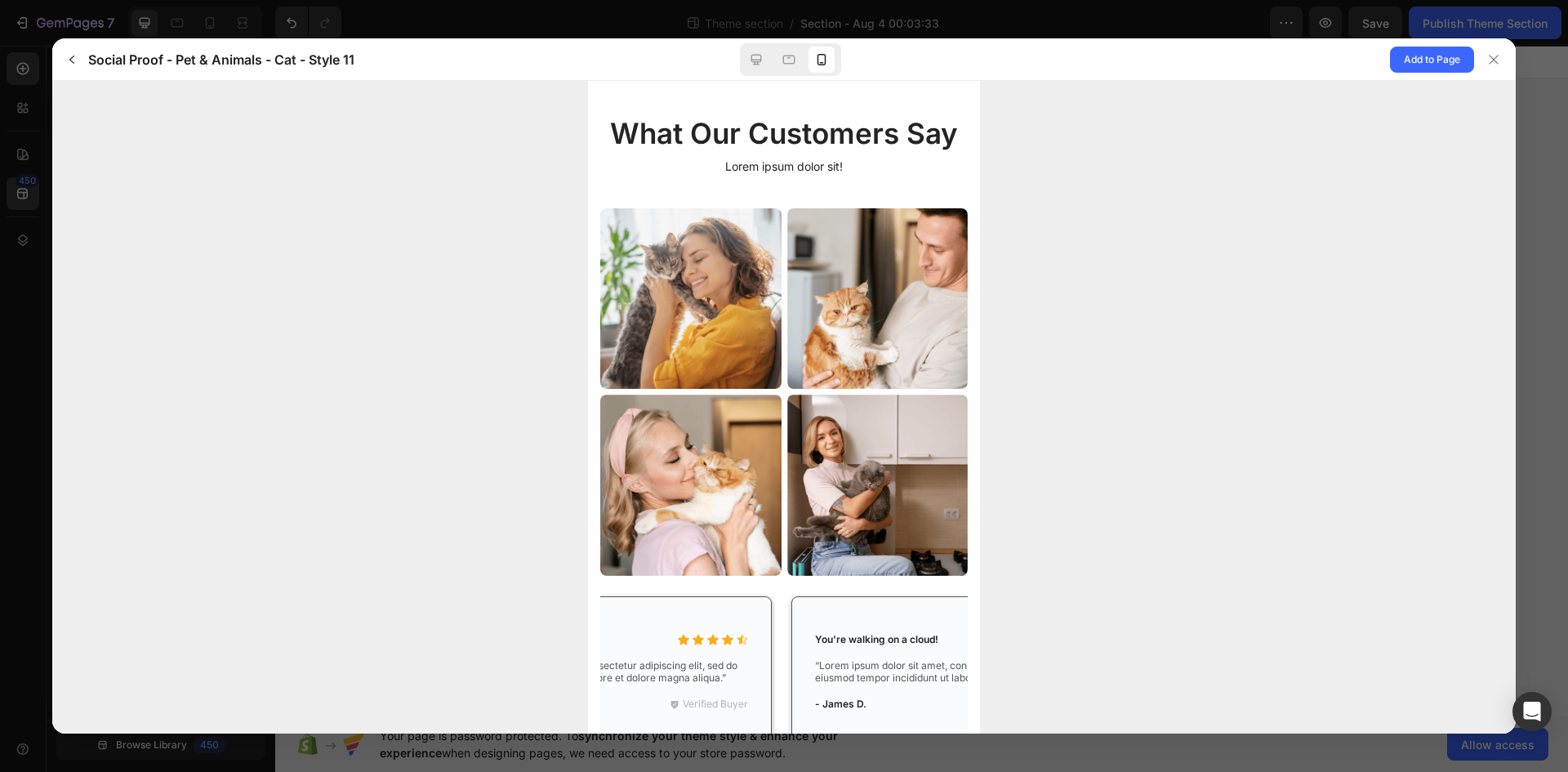 drag, startPoint x: 765, startPoint y: 681, endPoint x: 659, endPoint y: 682, distance: 106.00472 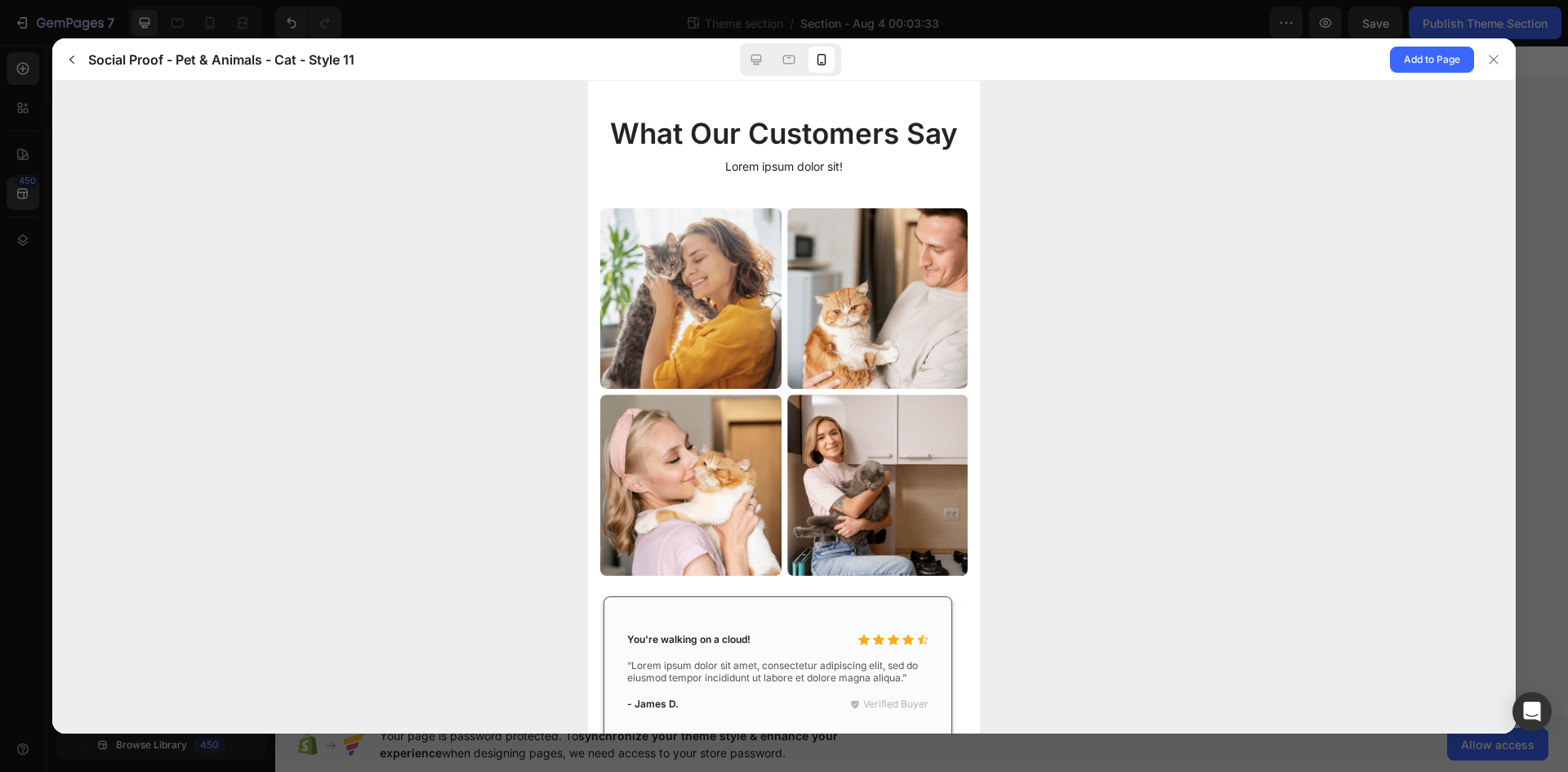drag, startPoint x: 961, startPoint y: 680, endPoint x: 945, endPoint y: 675, distance: 16.763055 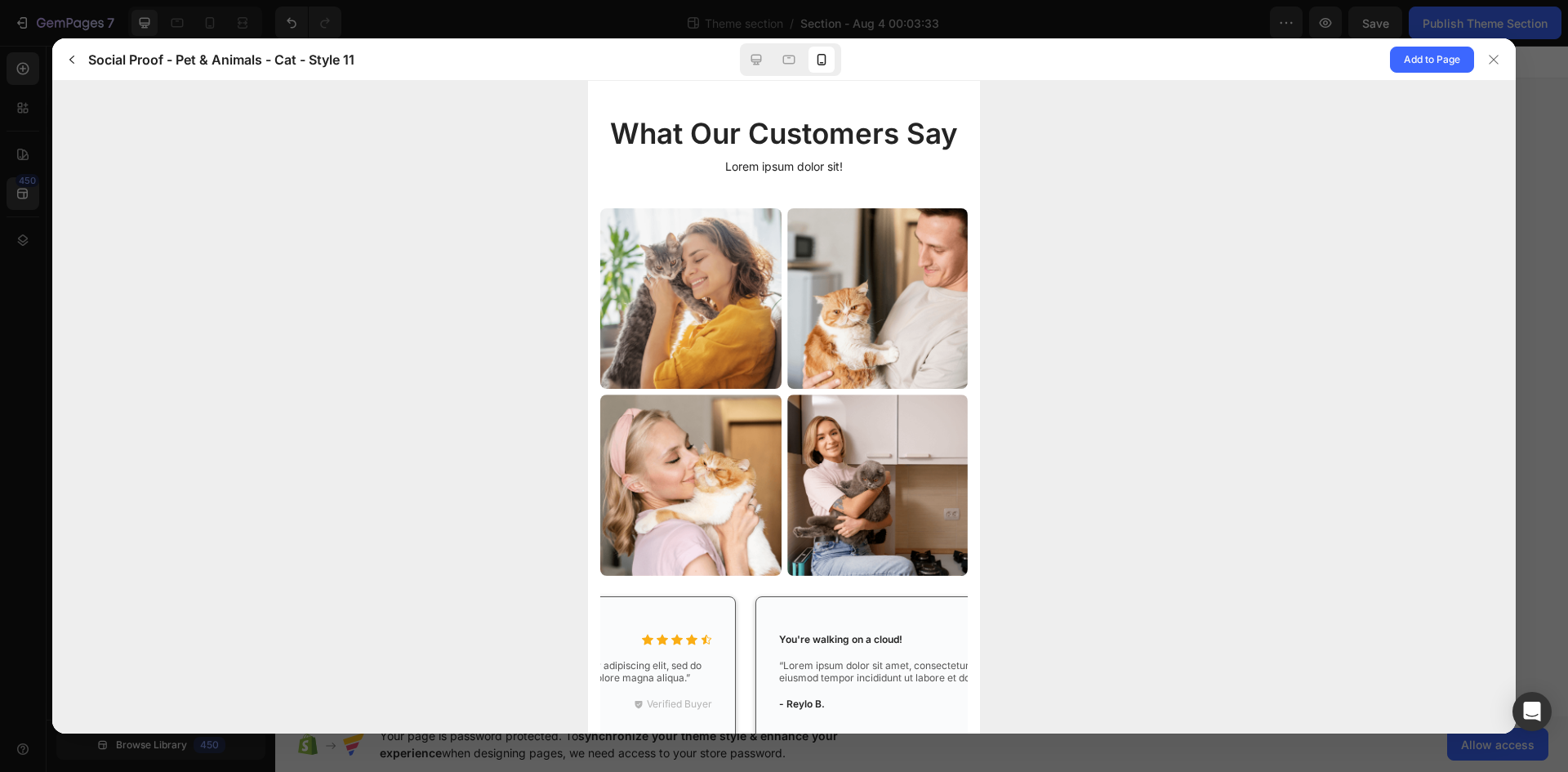 drag, startPoint x: 703, startPoint y: 649, endPoint x: 626, endPoint y: 632, distance: 78.854296 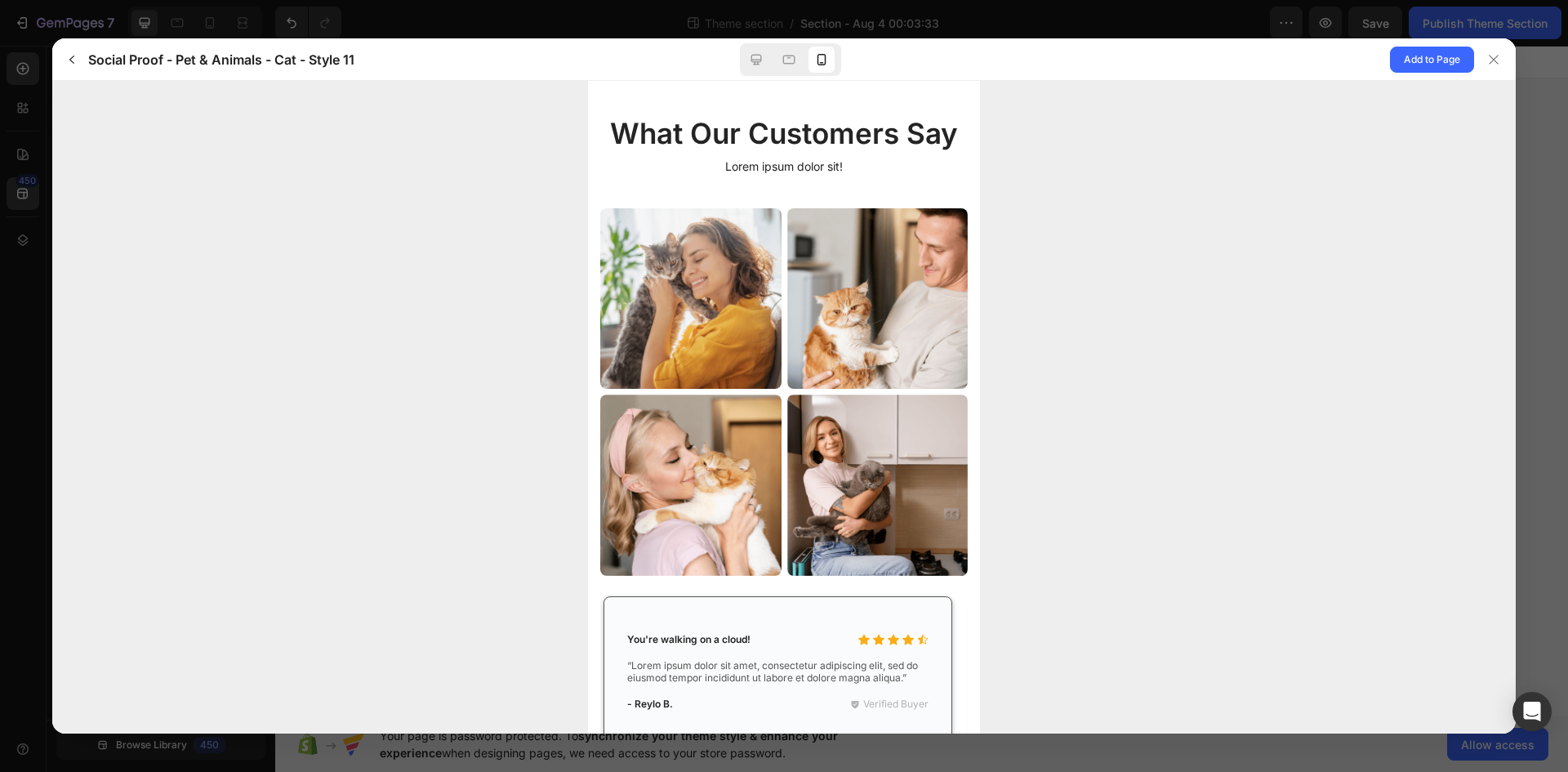 drag, startPoint x: 867, startPoint y: 615, endPoint x: 506, endPoint y: 599, distance: 361.3544 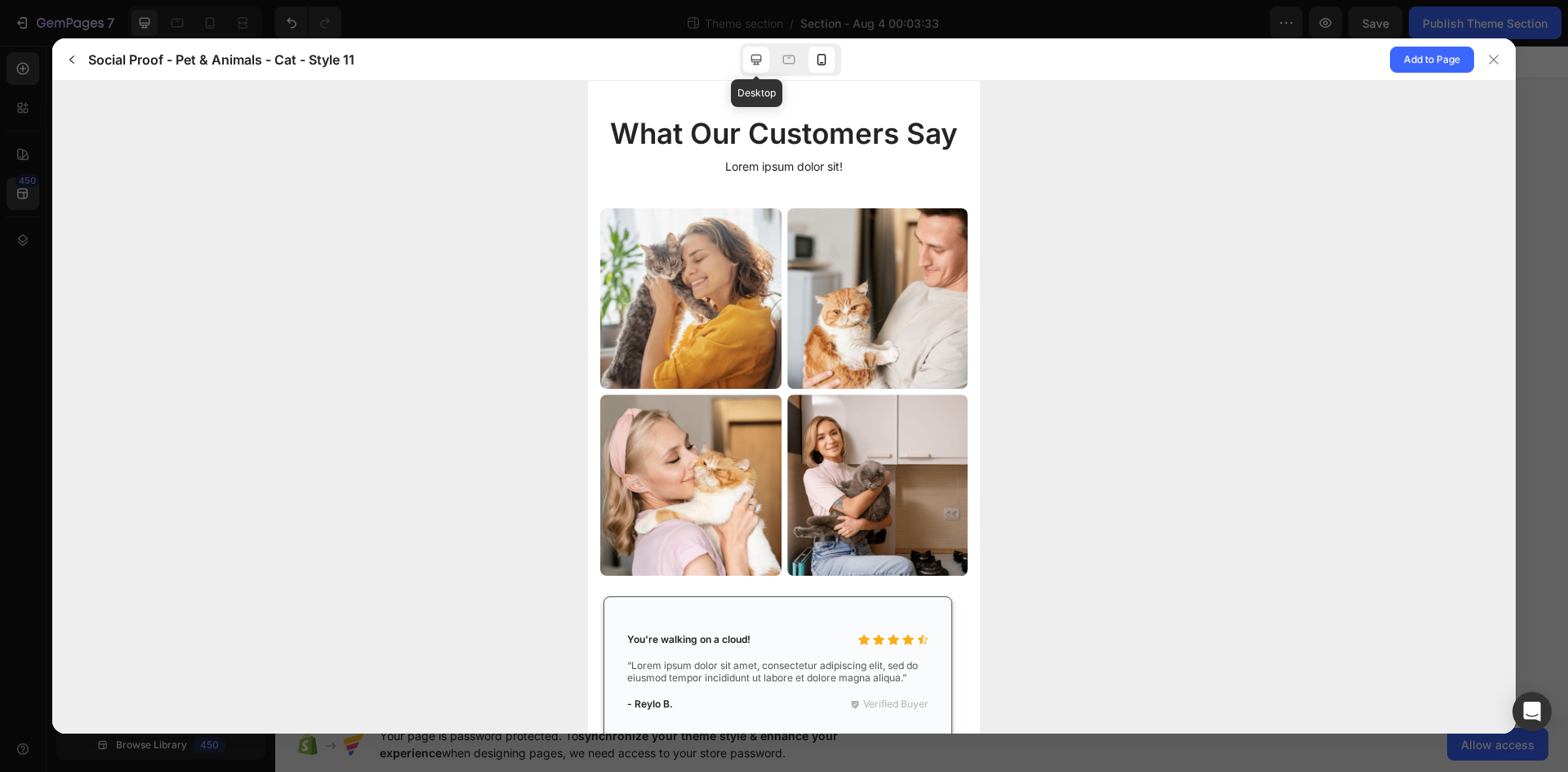 click 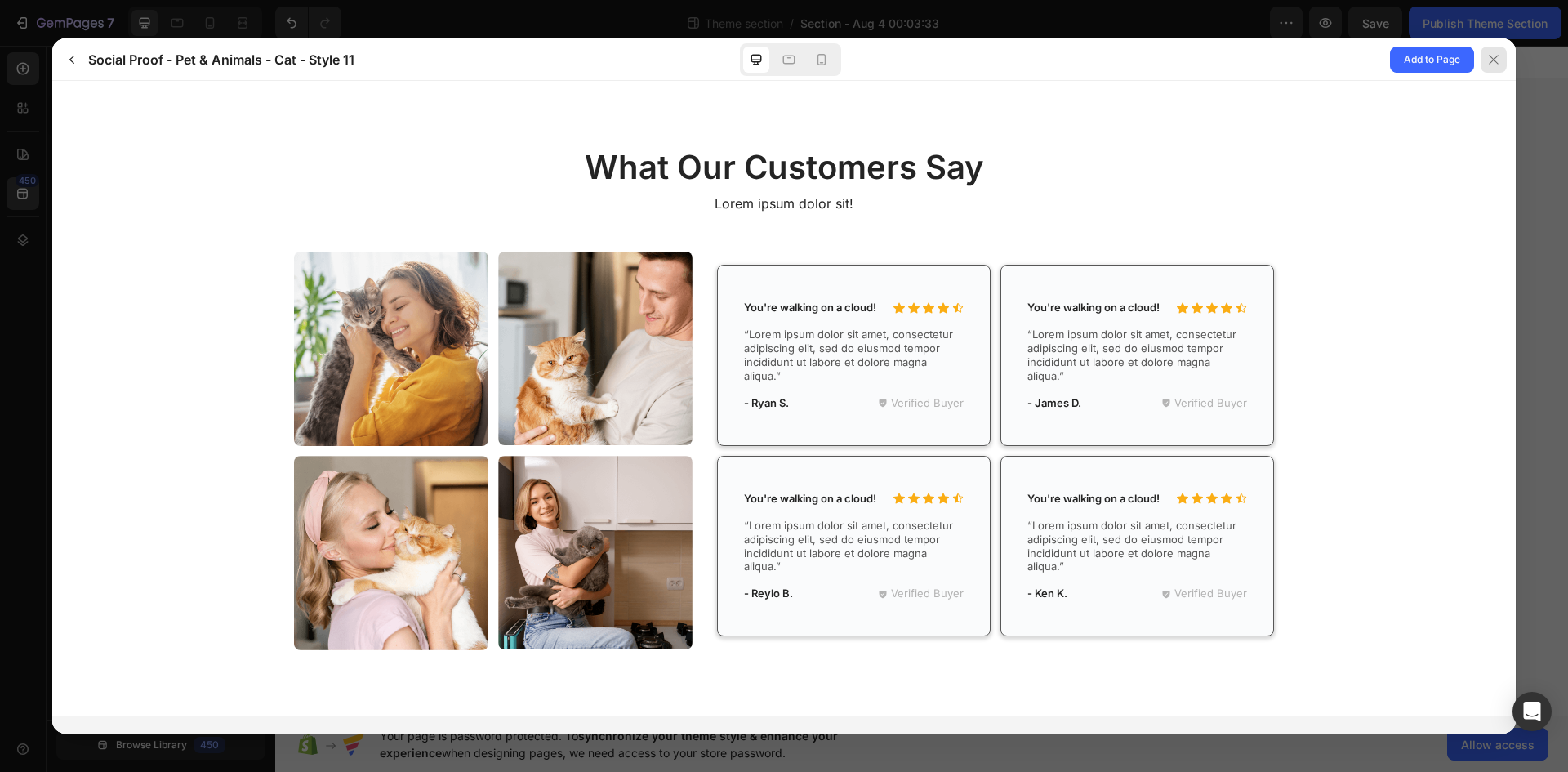 click 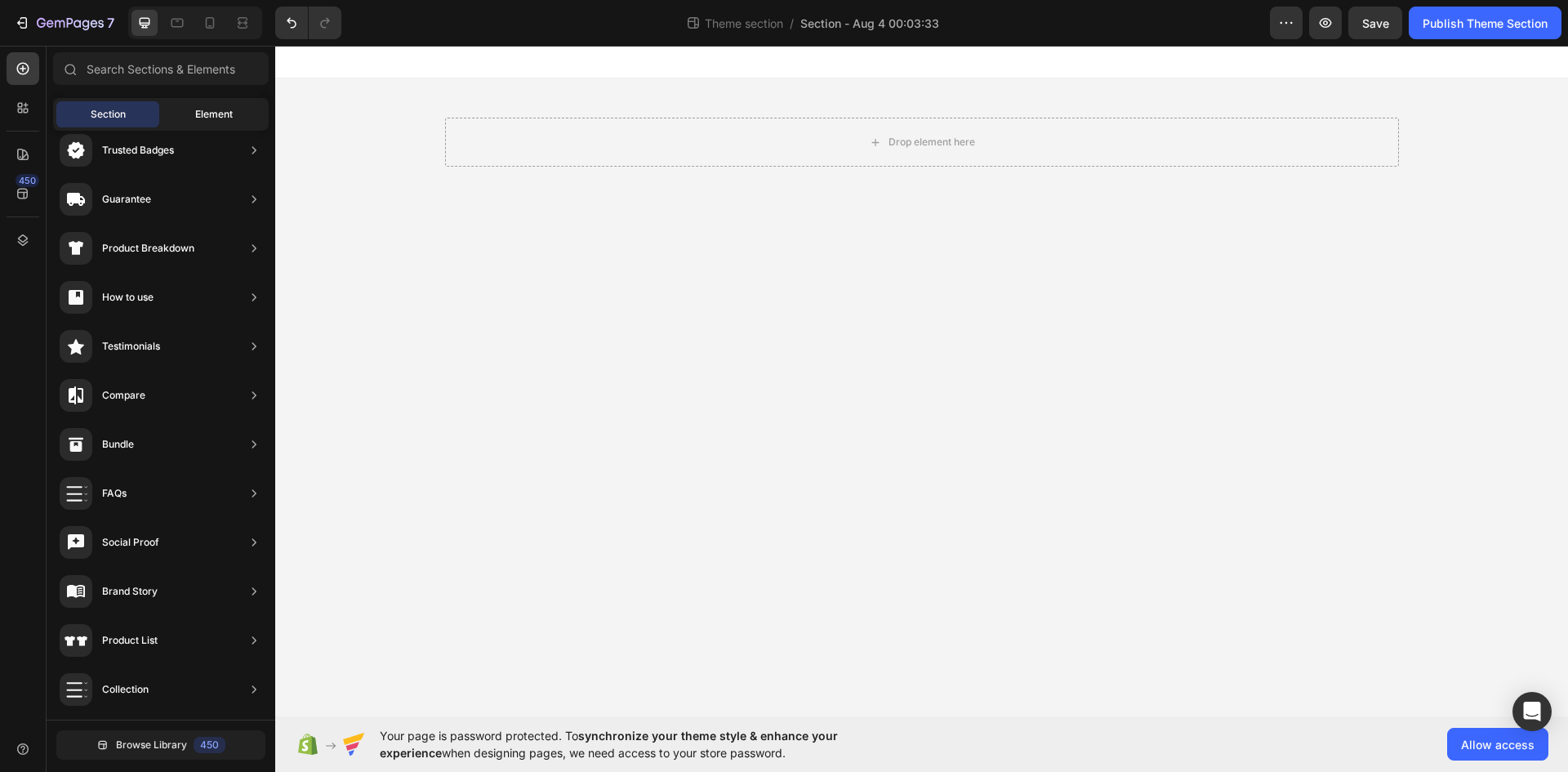 click on "Element" 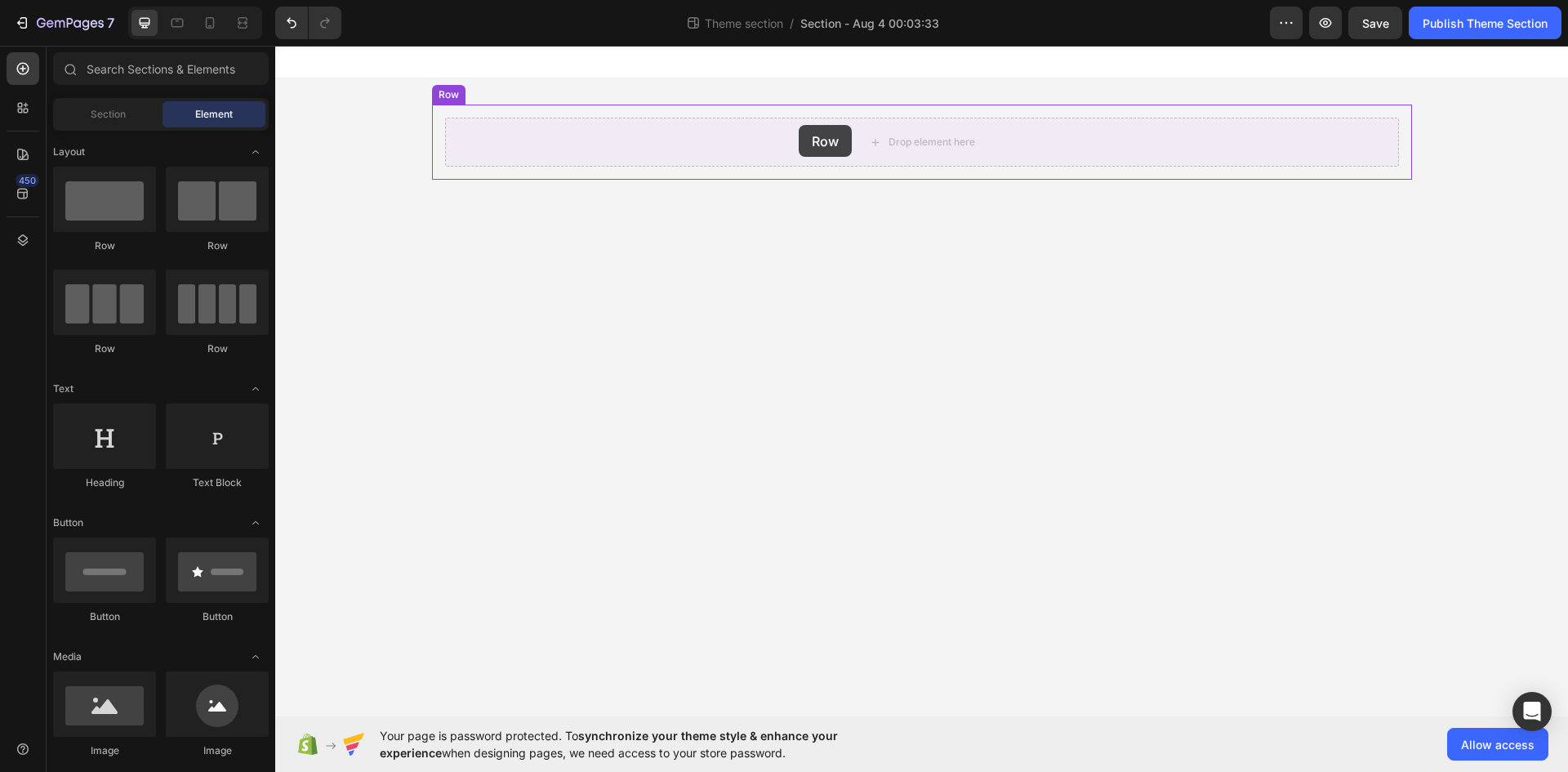 drag, startPoint x: 377, startPoint y: 239, endPoint x: 799, endPoint y: 125, distance: 437.12698 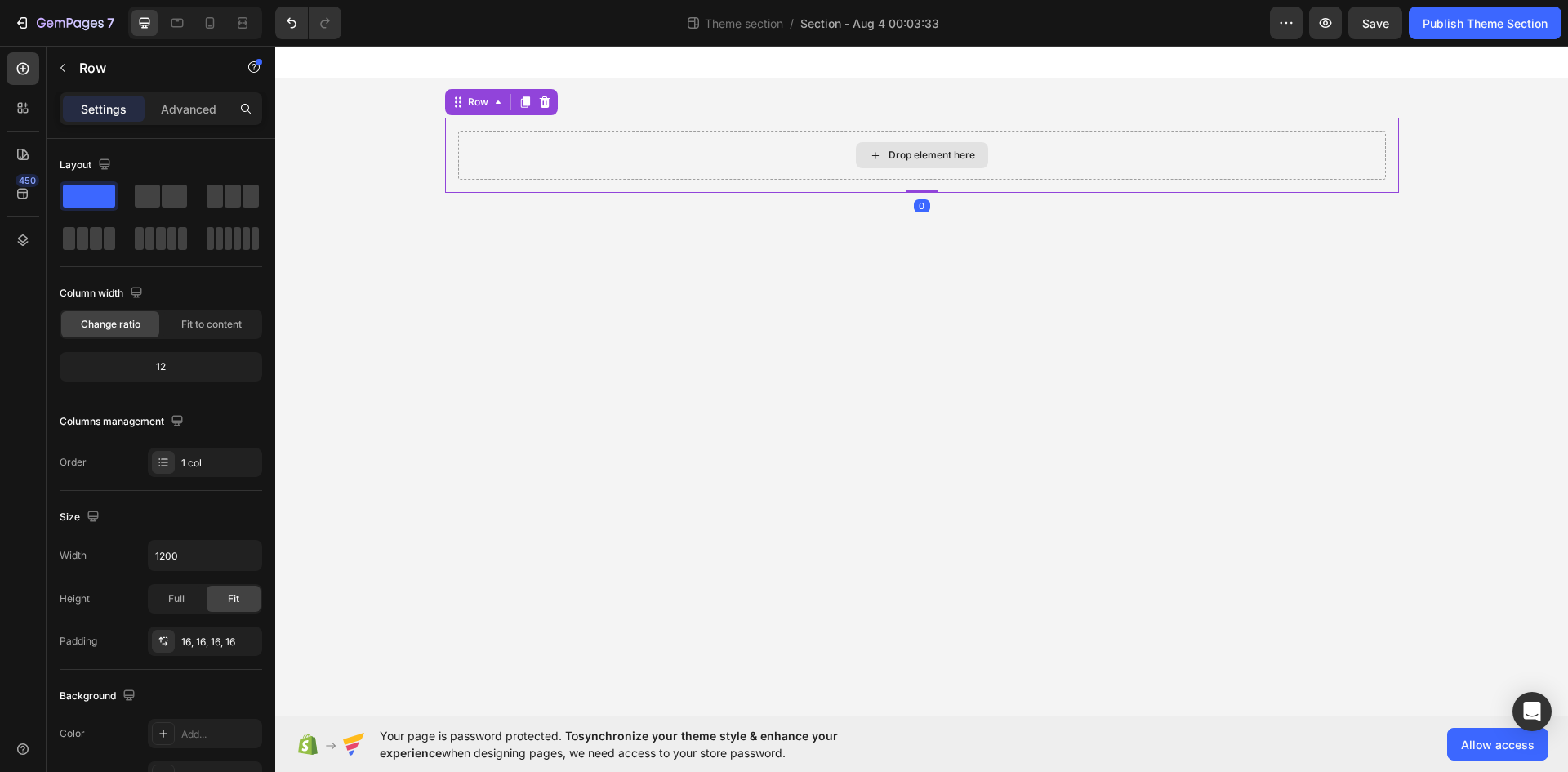 click on "Drop element here" at bounding box center (922, 155) 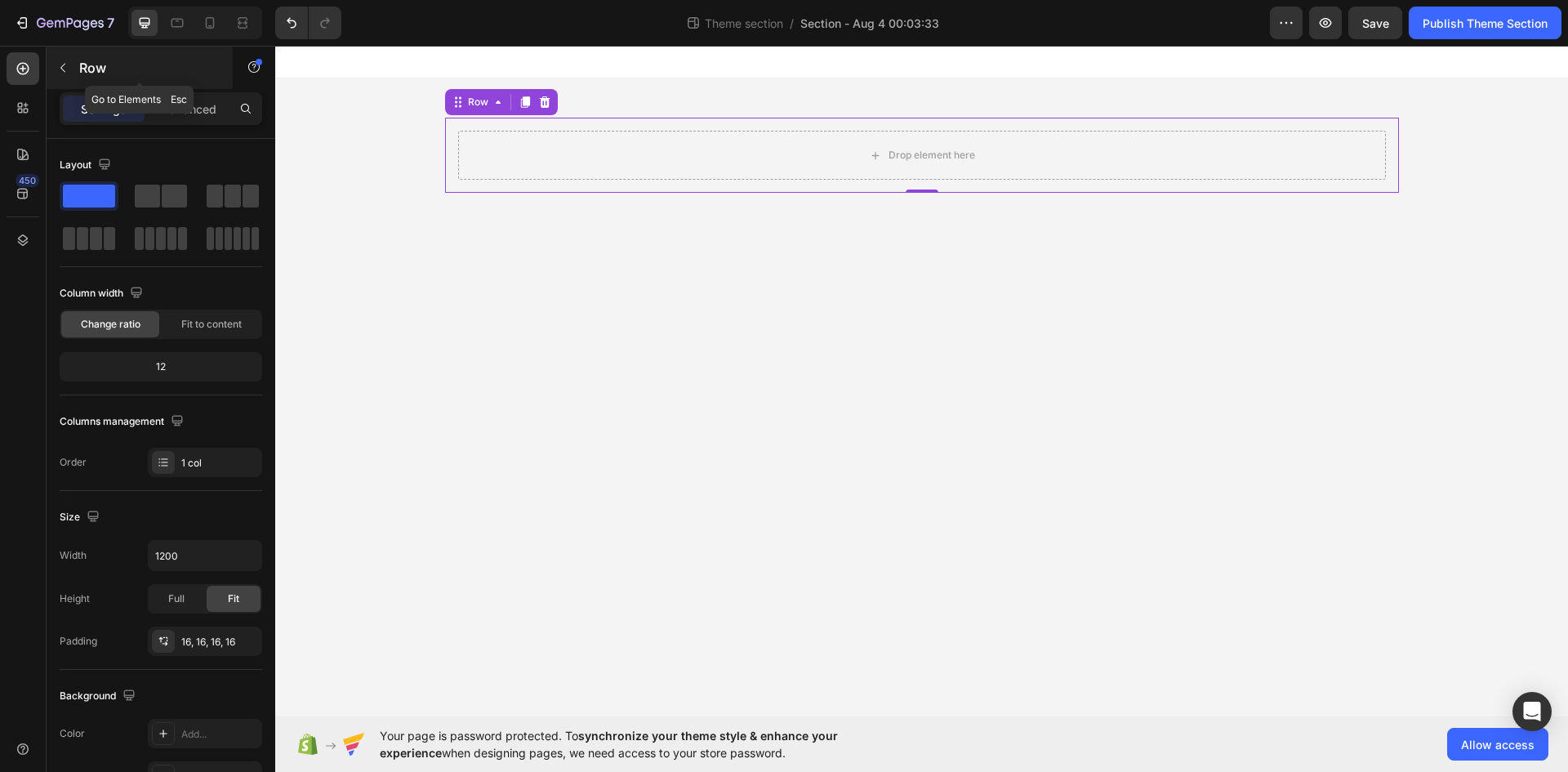click 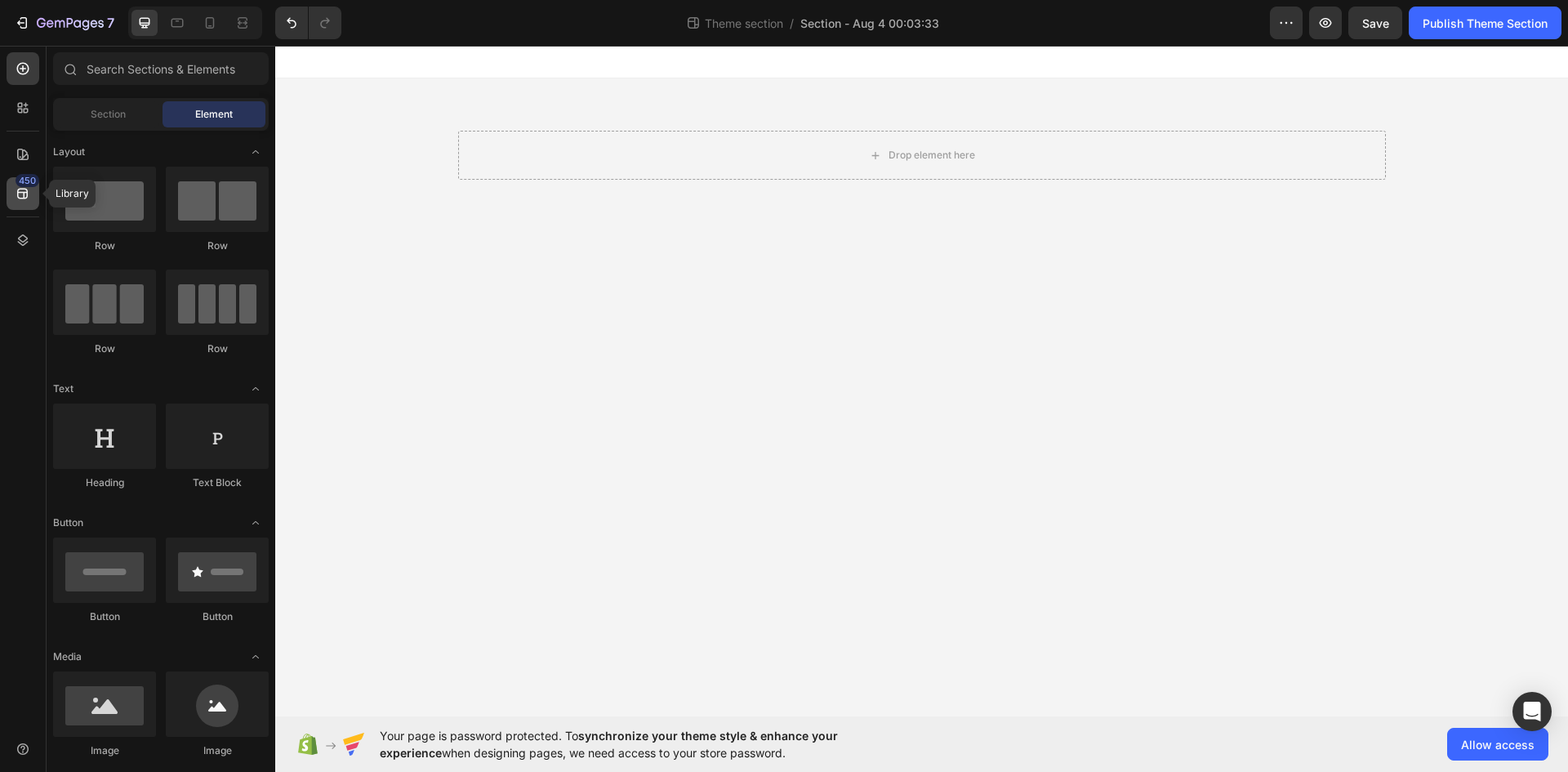 click on "450" 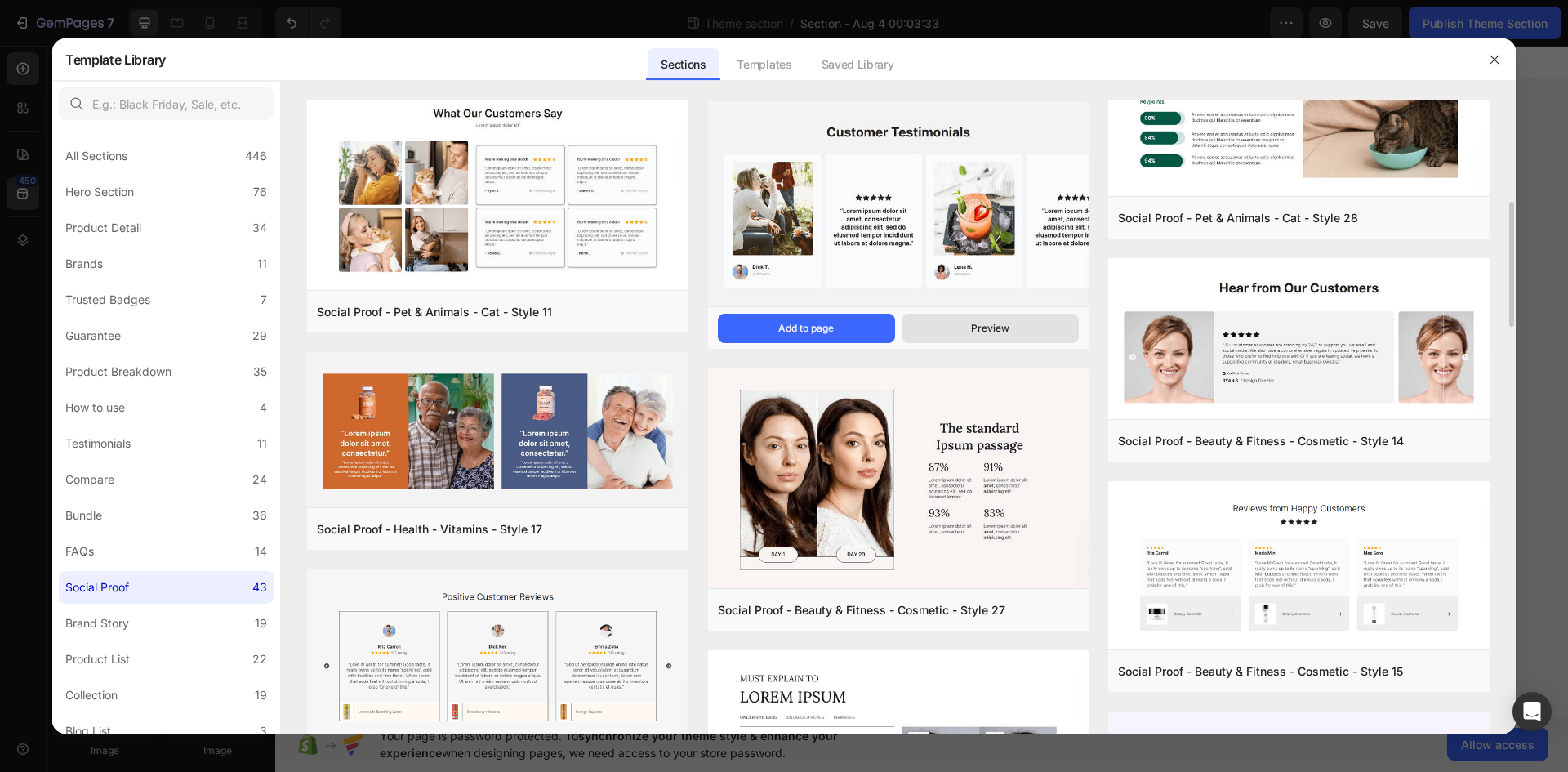 scroll, scrollTop: 1256, scrollLeft: 0, axis: vertical 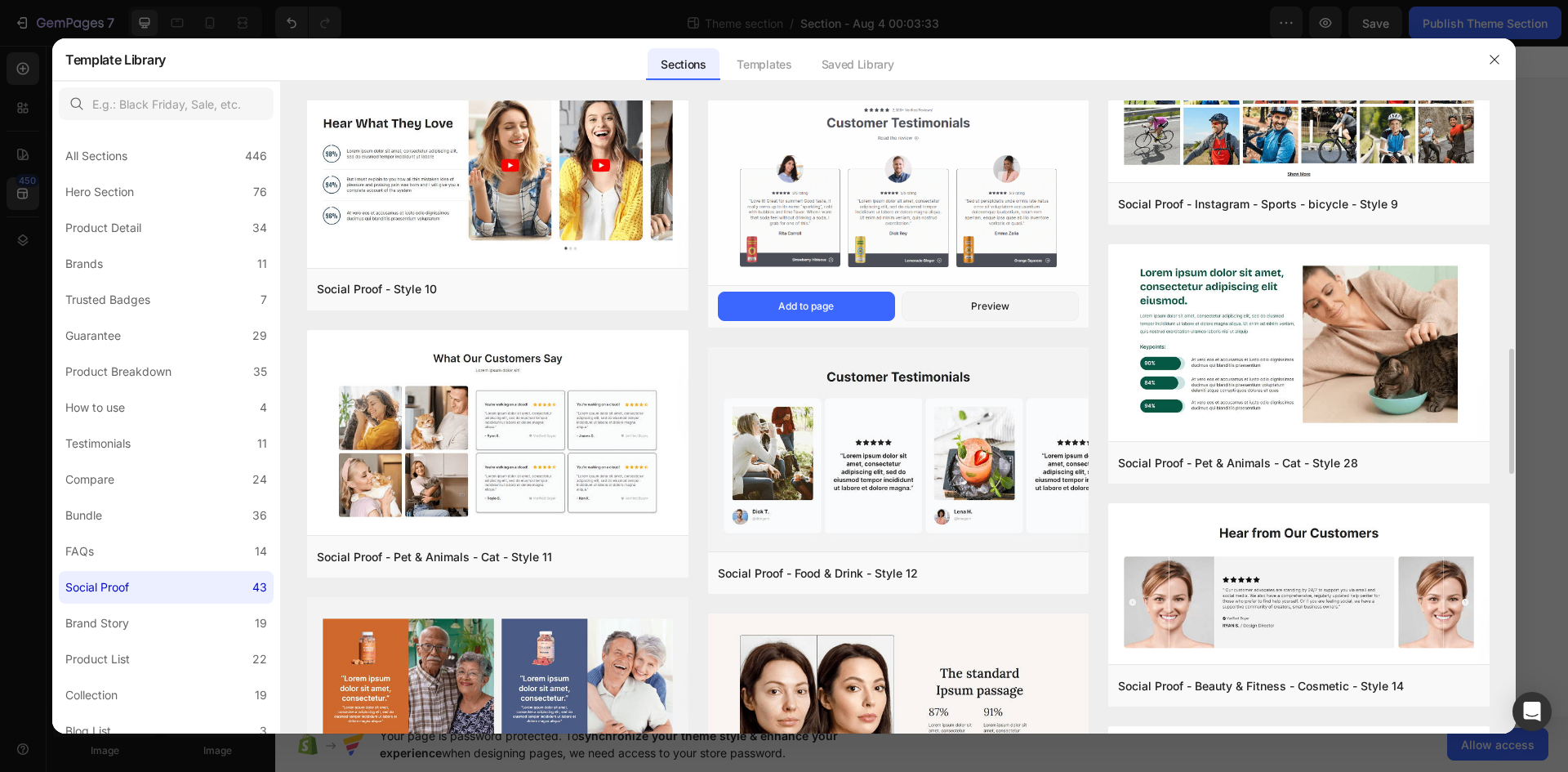 click at bounding box center [898, 188] 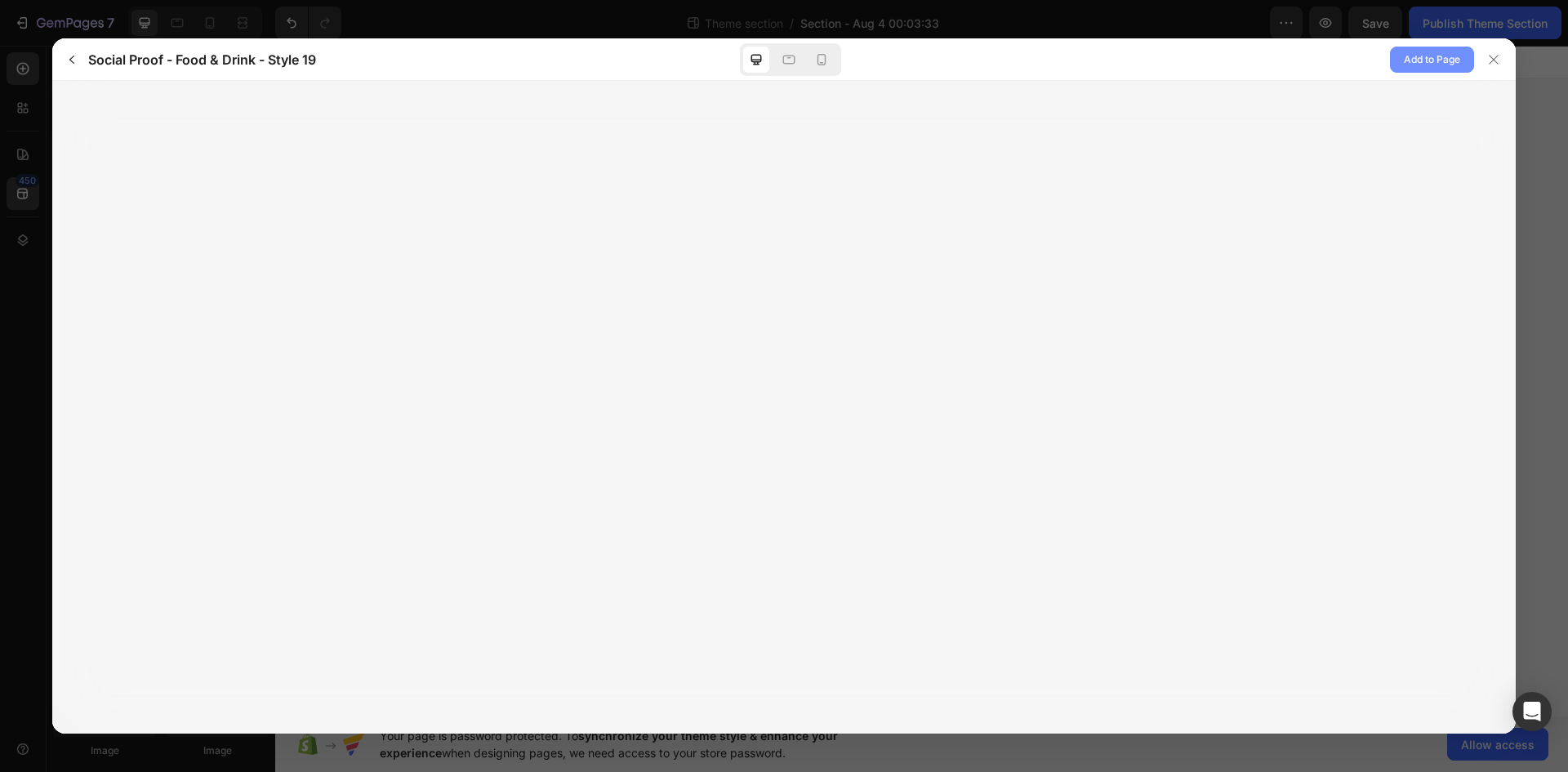 click on "Add to Page" 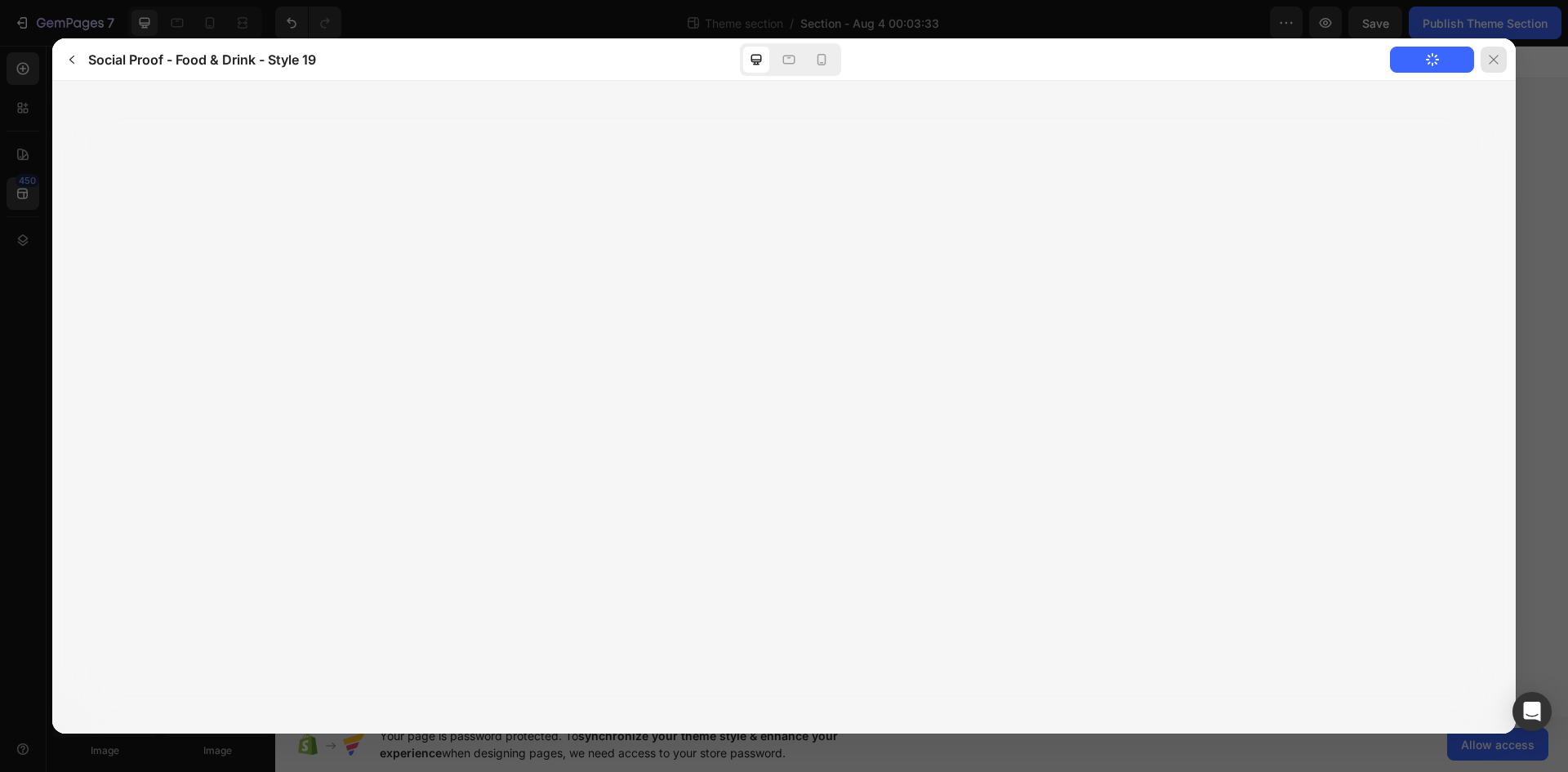 click 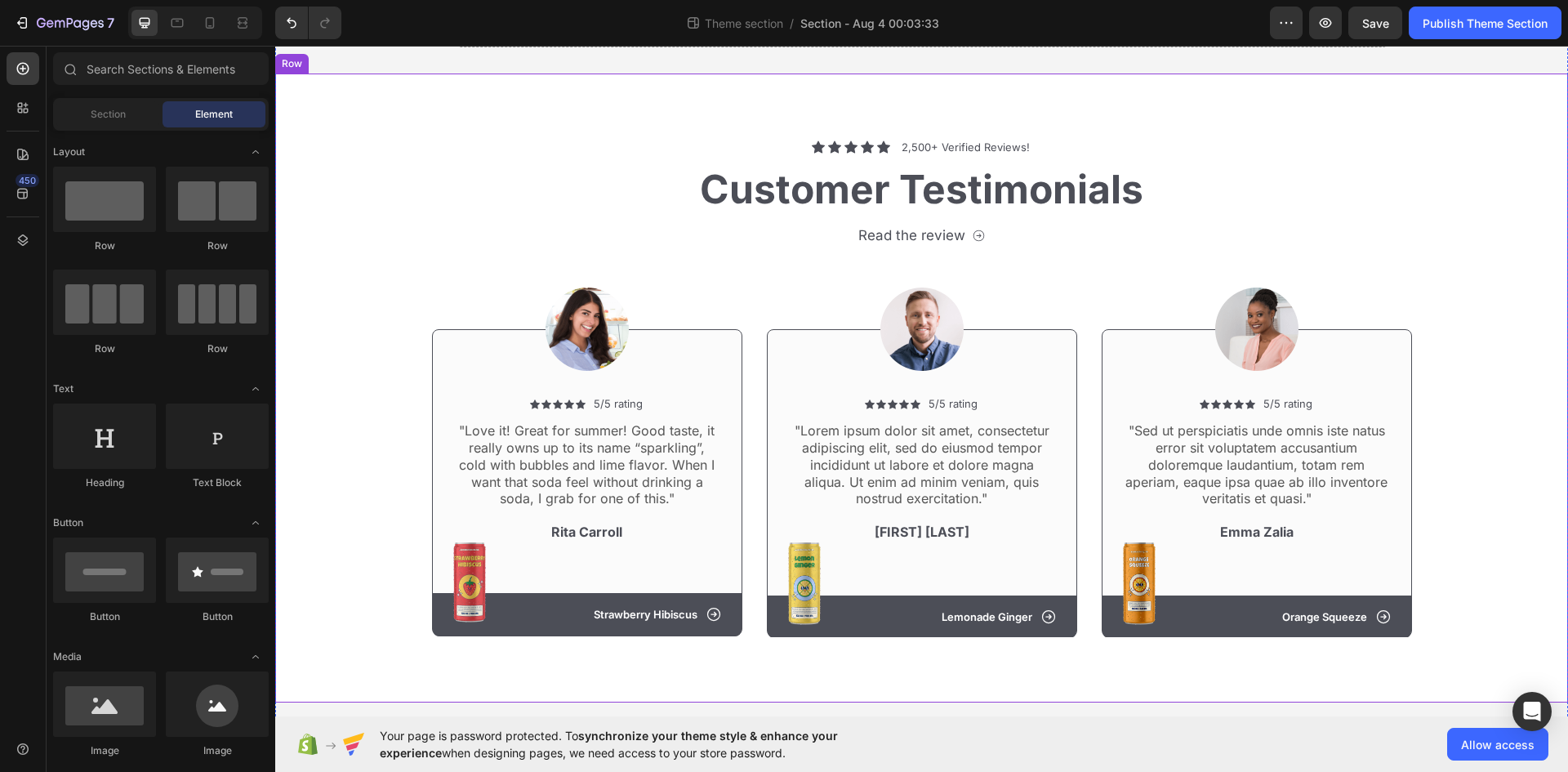 scroll, scrollTop: 145, scrollLeft: 0, axis: vertical 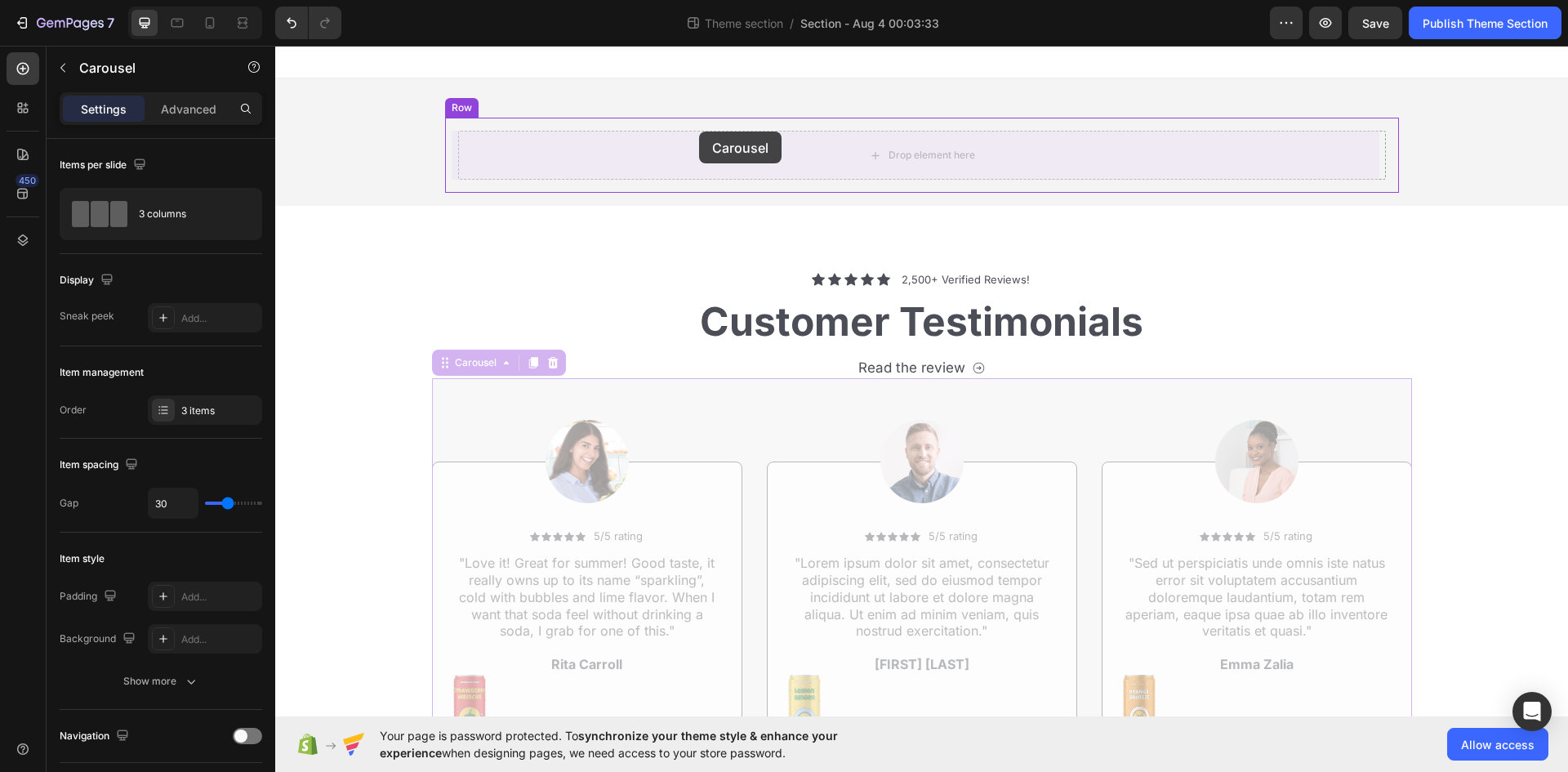 drag, startPoint x: 727, startPoint y: 264, endPoint x: 699, endPoint y: 132, distance: 134.93702 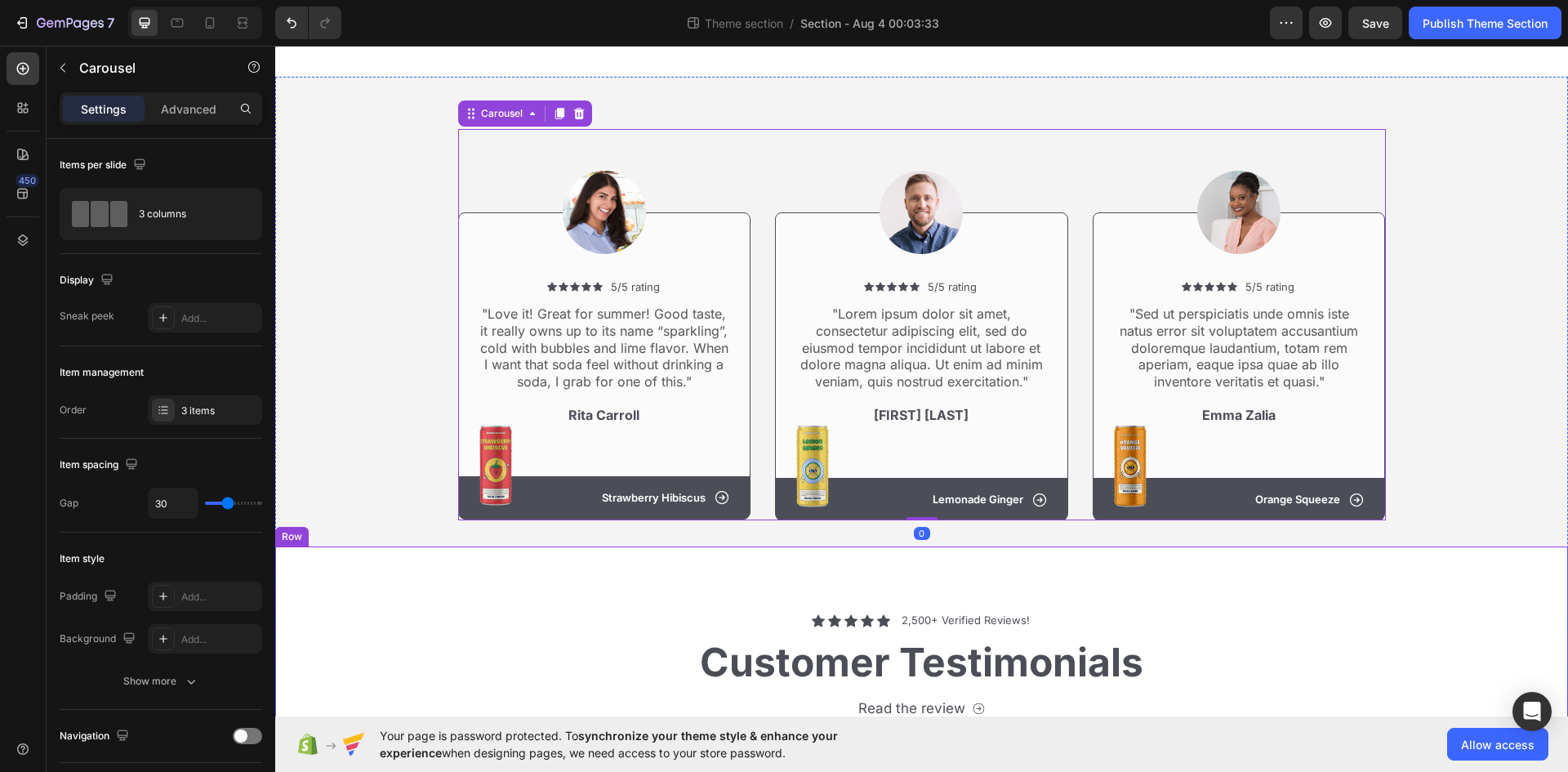scroll, scrollTop: 0, scrollLeft: 0, axis: both 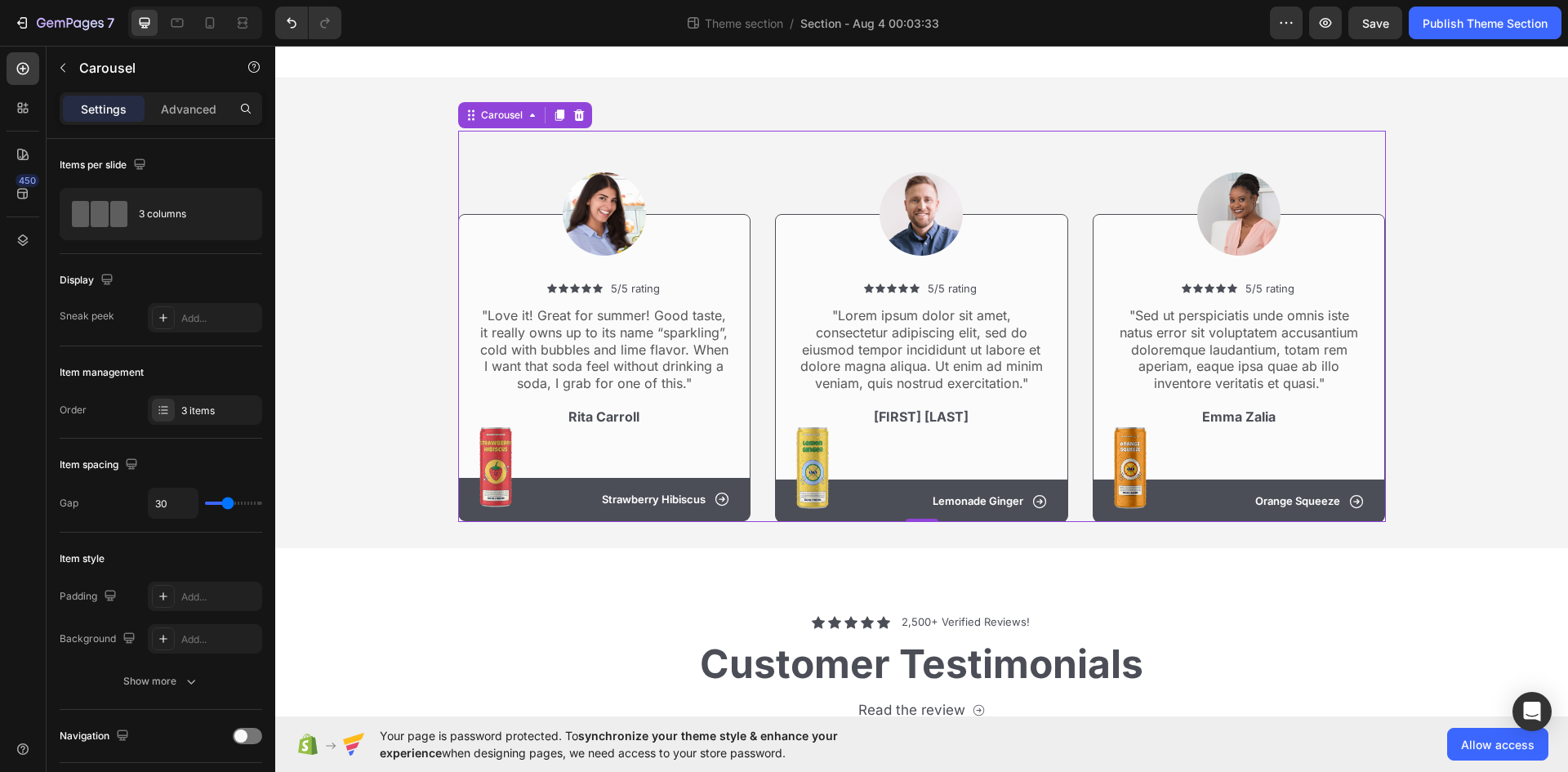 click on "Image Icon Icon Icon Icon Icon Icon List 5/5 rating Text Block Row "Love it! Great for summer! Good taste, it really owns up to its name “sparkling”, cold with bubbles and lime flavor. When I want that soda feel without drinking a soda, I grab for one of this." Text Block [FIRST] [LAST] Text Block Image Row Row
Icon Strawberry Hibiscus Text Block Row Hero Banner Row Image Icon Icon Icon Icon Icon Icon List 5/5 rating Text Block Row "Lorem ipsum dolor sit amet, consectetur adipiscing elit, sed do eiusmod tempor incididunt ut labore et dolore magna aliqua. Ut enim ad minim veniam, quis nostrud exercitation." Text Block [FIRST] [LAST] Text Block Image Row Row
Icon Lemonade Ginger Text Block Row Hero Banner Row Image Icon Icon Icon Icon Icon Icon List 5/5 rating Text Block Row "Sed ut perspiciatis unde omnis iste natus error sit voluptatem accusantium doloremque laudantium, totam rem aperiam, eaque ipsa quae ab illo inventore veritatis et quasi." Text Block [FIRST] [LAST] Text Block Image" at bounding box center (922, 326) 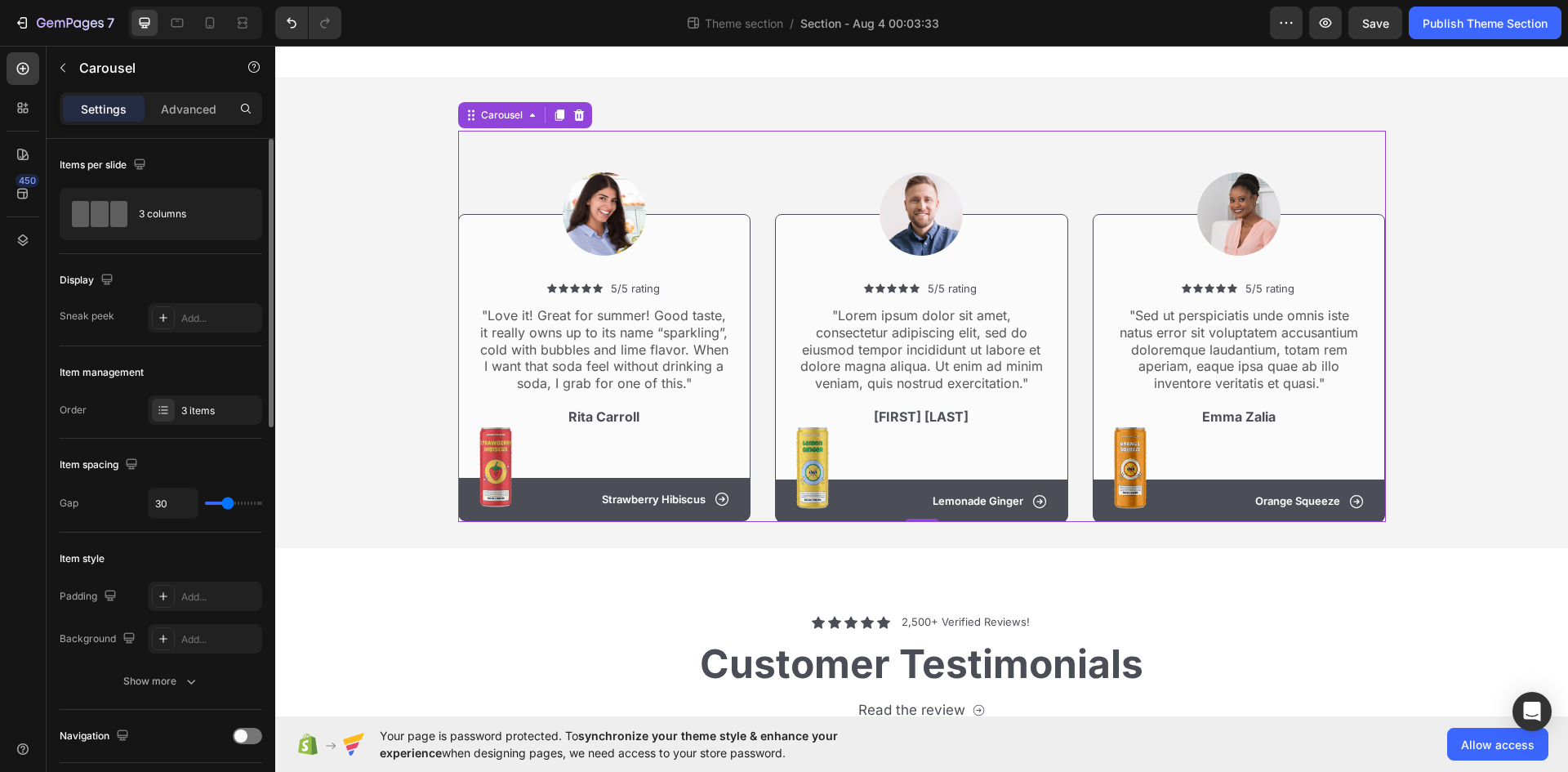 scroll, scrollTop: 245, scrollLeft: 0, axis: vertical 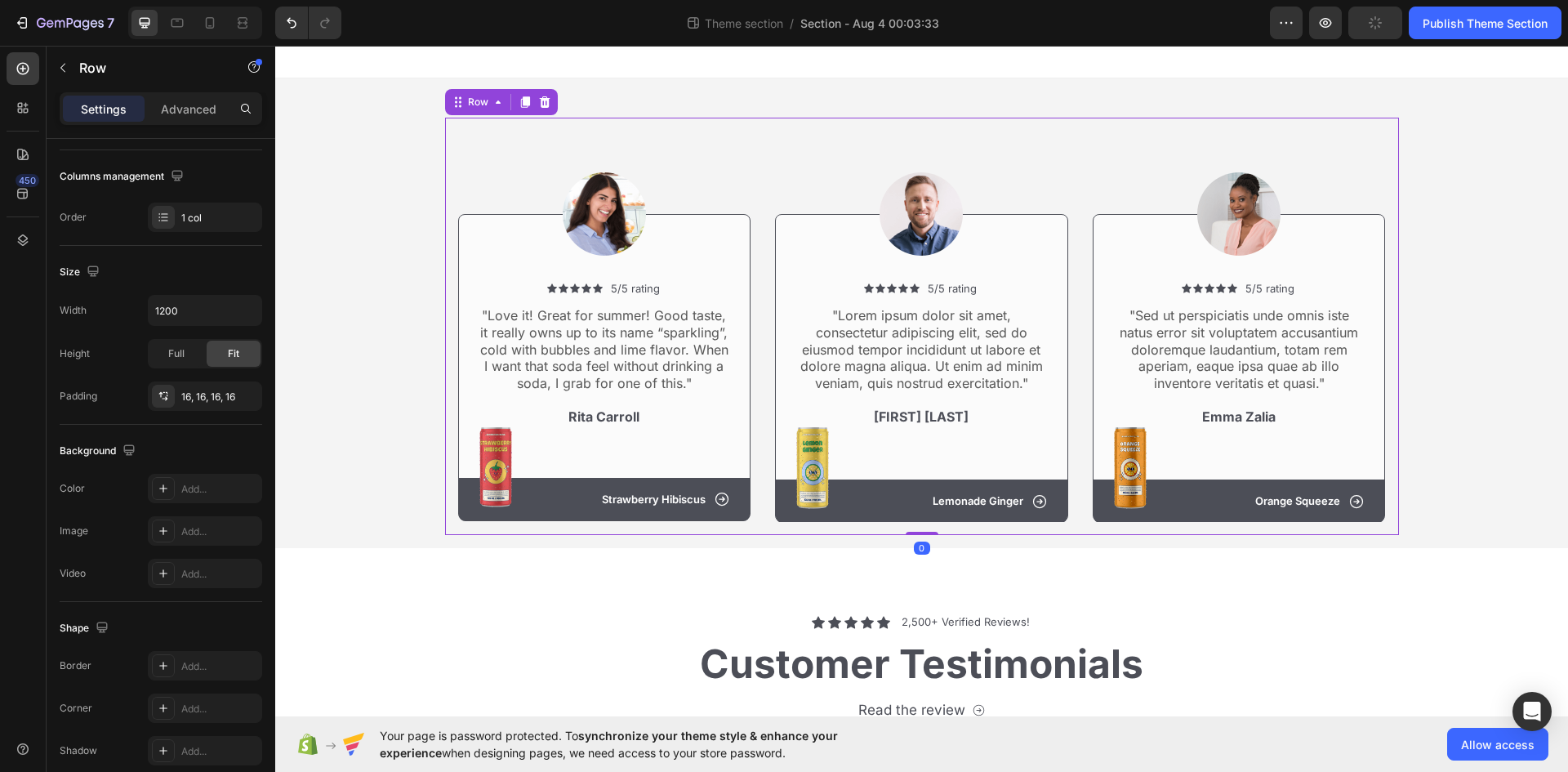 click on "Image Icon Icon Icon Icon Icon Icon List 5/5 rating Text Block Row "Love it! Great for summer! Good taste, it really owns up to its name “sparkling”, cold with bubbles and lime flavor. When I want that soda feel without drinking a soda, I grab for one of this." Text Block [FIRST] [LAST] Text Block Image Row Row
Icon Strawberry Hibiscus Text Block Row Hero Banner Row Image Icon Icon Icon Icon Icon Icon List 5/5 rating Text Block Row "Lorem ipsum dolor sit amet, consectetur adipiscing elit, sed do eiusmod tempor incididunt ut labore et dolore magna aliqua. Ut enim ad minim veniam, quis nostrud exercitation." Text Block [FIRST] [LAST] Text Block Image Row Row
Icon Lemonade Ginger Text Block Row Hero Banner Row Image Icon Icon Icon Icon Icon Icon List 5/5 rating Text Block Row "Sed ut perspiciatis unde omnis iste natus error sit voluptatem accusantium doloremque laudantium, totam rem aperiam, eaque ipsa quae ab illo inventore veritatis et quasi." Text Block [FIRST] [LAST] Text Block Image" at bounding box center [922, 326] 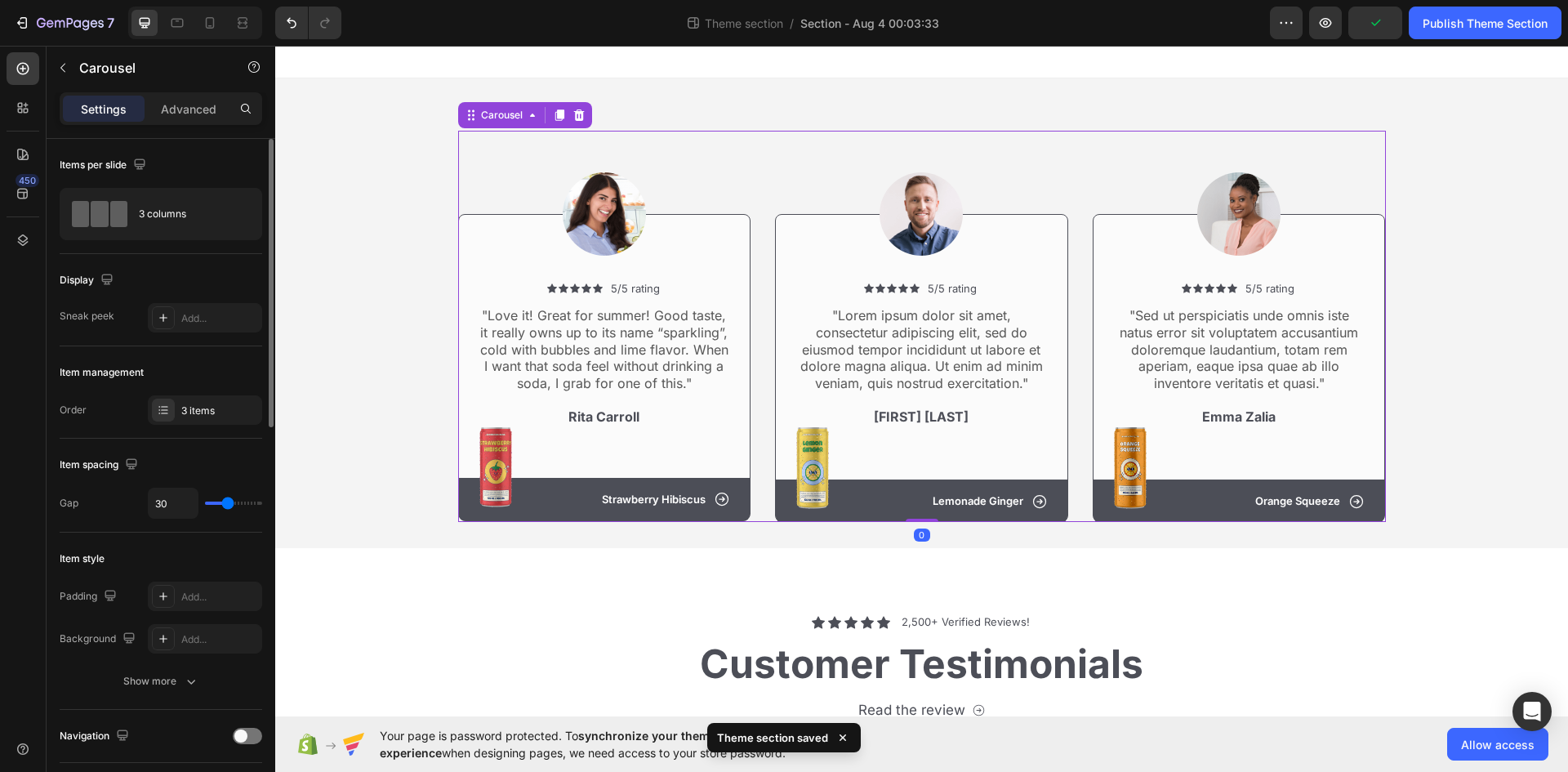 click on "Image Icon Icon Icon Icon Icon Icon List 5/5 rating Text Block Row "Love it! Great for summer! Good taste, it really owns up to its name “sparkling”, cold with bubbles and lime flavor. When I want that soda feel without drinking a soda, I grab for one of this." Text Block [FIRST] [LAST] Text Block Image Row Row
Icon Strawberry Hibiscus Text Block Row Hero Banner Row Image Icon Icon Icon Icon Icon Icon List 5/5 rating Text Block Row "Lorem ipsum dolor sit amet, consectetur adipiscing elit, sed do eiusmod tempor incididunt ut labore et dolore magna aliqua. Ut enim ad minim veniam, quis nostrud exercitation." Text Block [FIRST] [LAST] Text Block Image Row Row
Icon Lemonade Ginger Text Block Row Hero Banner Row Image Icon Icon Icon Icon Icon Icon List 5/5 rating Text Block Row "Sed ut perspiciatis unde omnis iste natus error sit voluptatem accusantium doloremque laudantium, totam rem aperiam, eaque ipsa quae ab illo inventore veritatis et quasi." Text Block [FIRST] [LAST] Text Block Image" at bounding box center [922, 326] 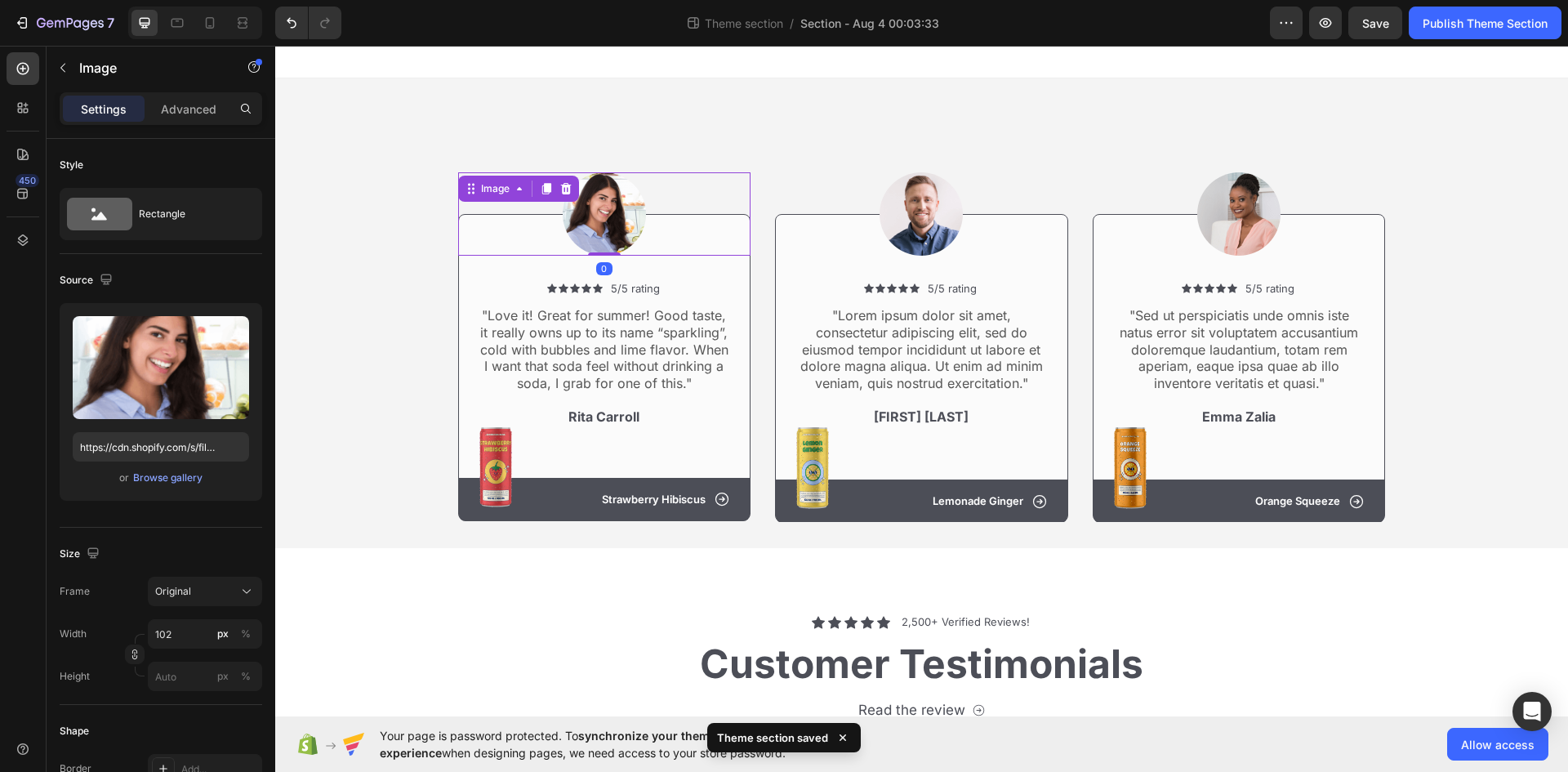 click at bounding box center [604, 214] 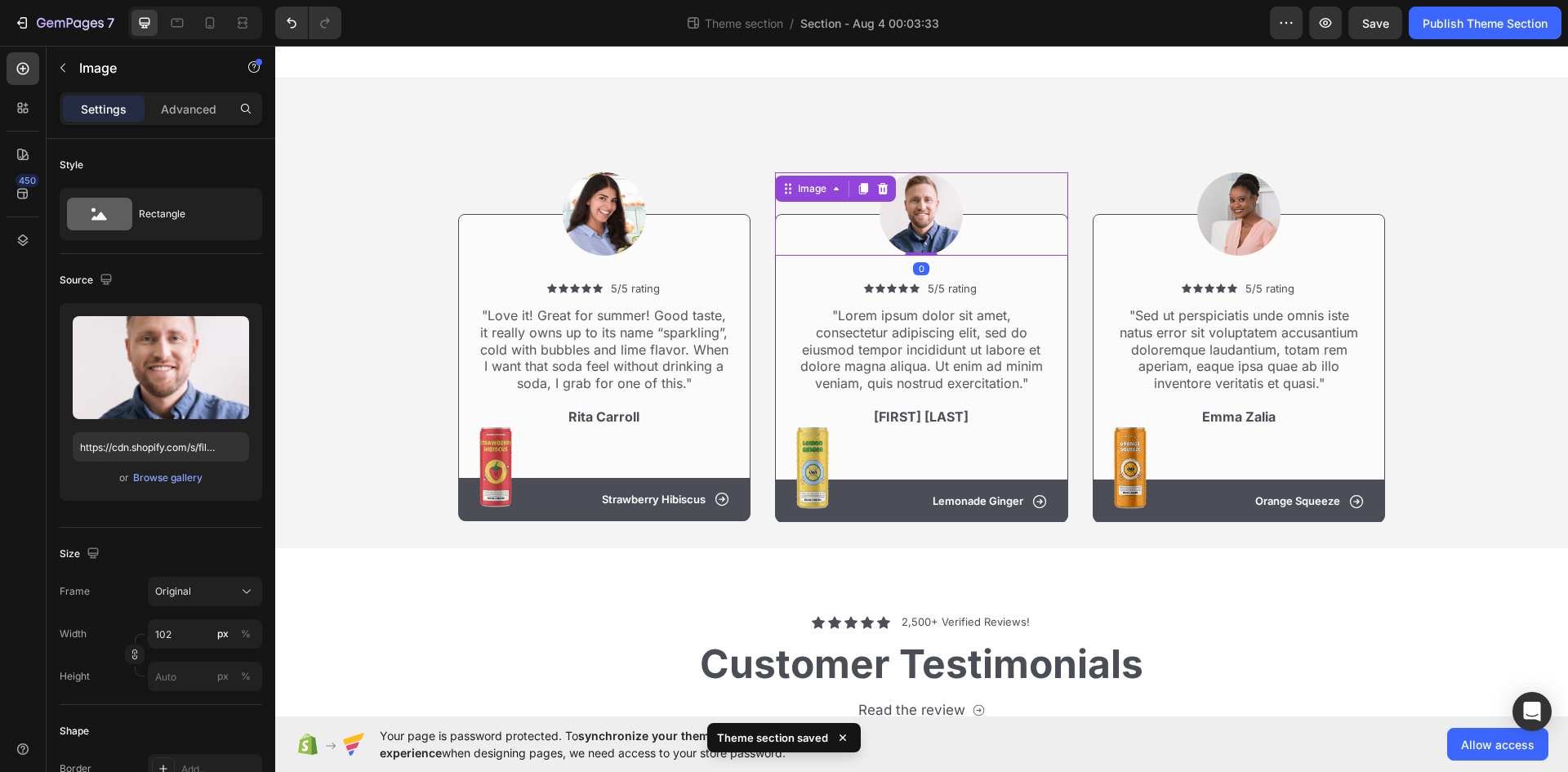 click at bounding box center [921, 214] 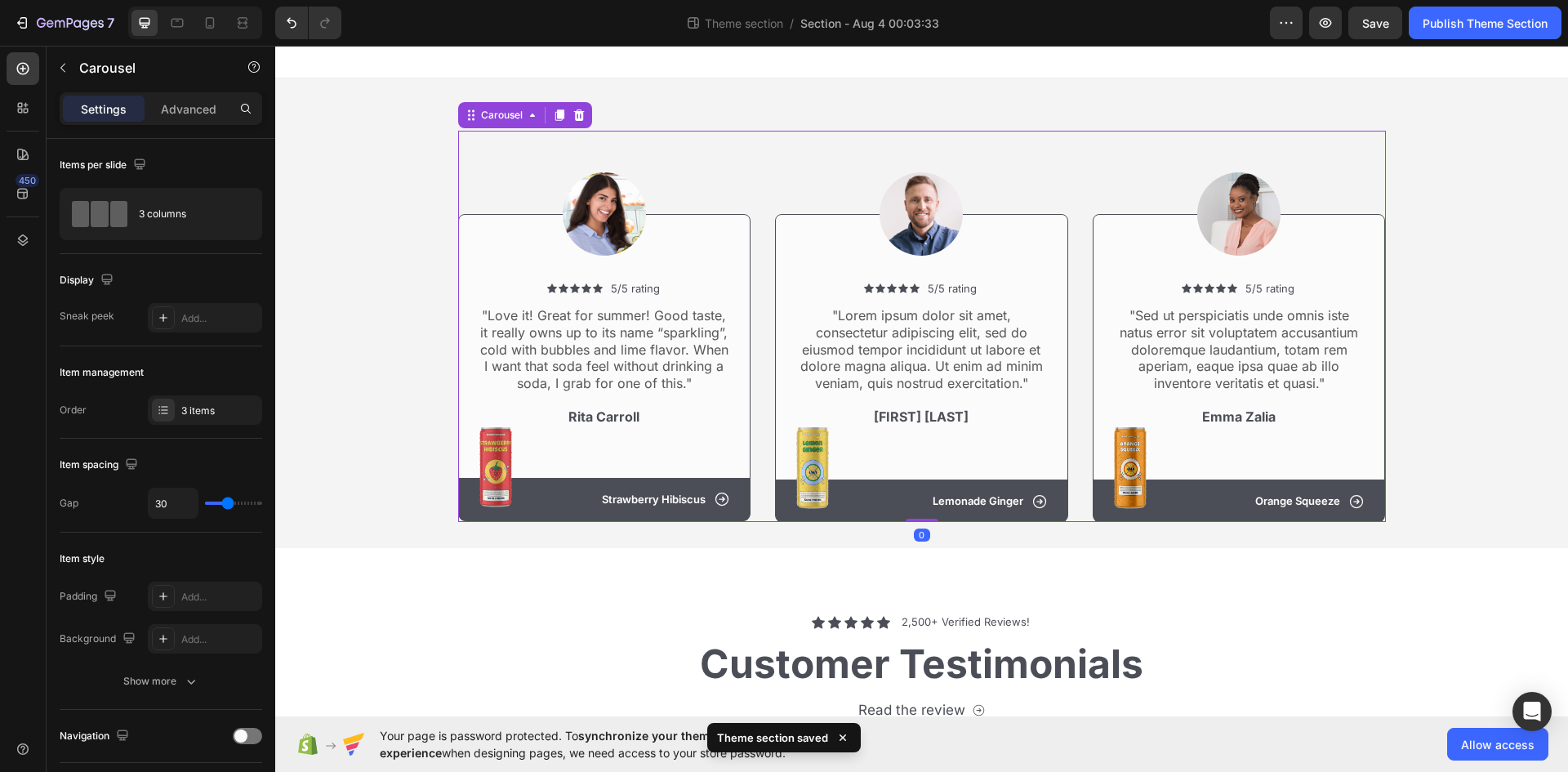 click on "Image Icon Icon Icon Icon Icon Icon List 5/5 rating Text Block Row "Lorem ipsum dolor sit amet, consectetur adipiscing elit, sed do eiusmod tempor incididunt ut labore et dolore magna aliqua. Ut enim ad minim veniam, quis nostrud exercitation." Text Block Dick Rey Text Block Image Row Row
Icon Lemonade Ginger Text Block Row Hero Banner Row" at bounding box center [921, 326] 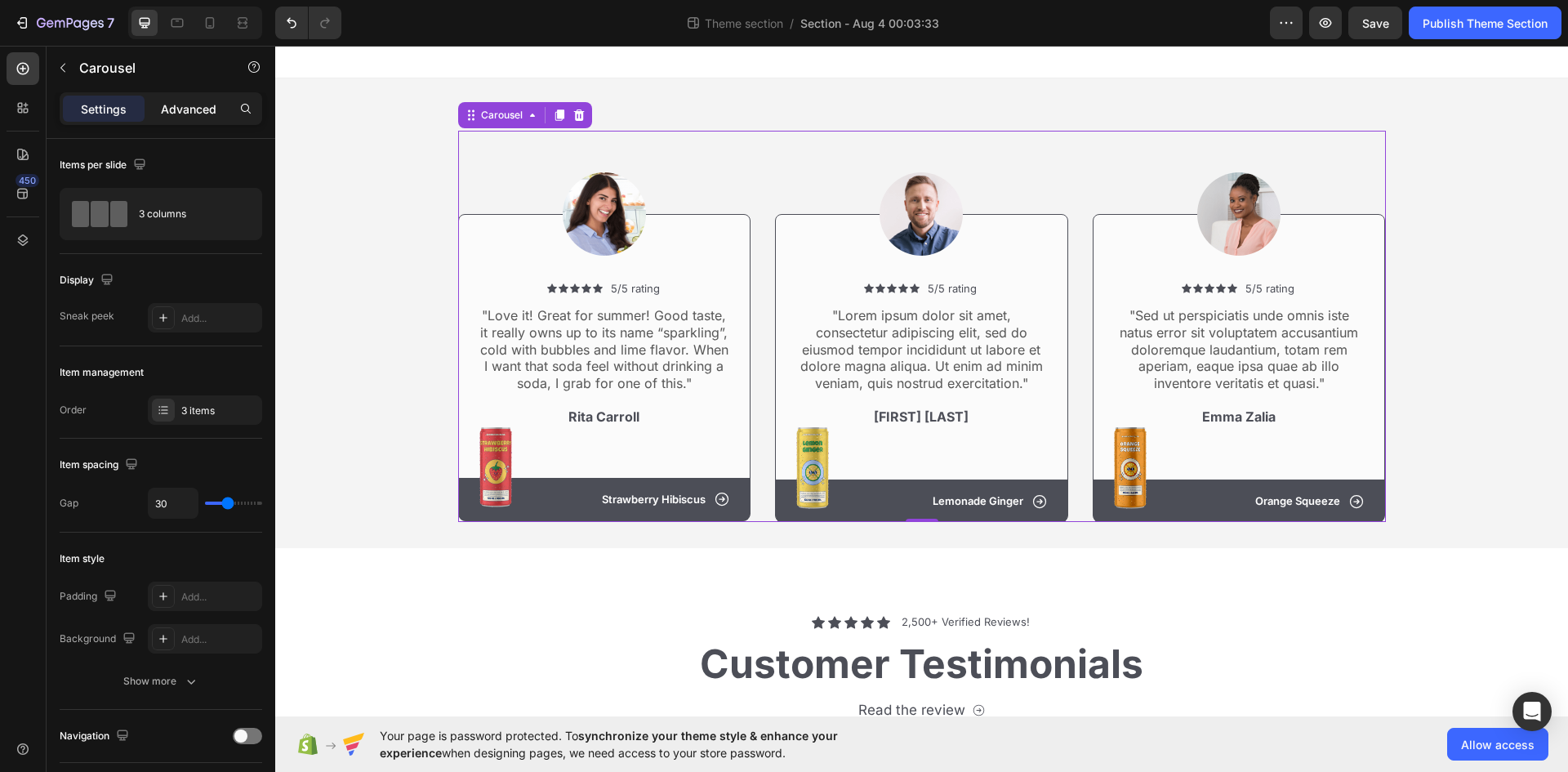 click on "Advanced" at bounding box center [189, 109] 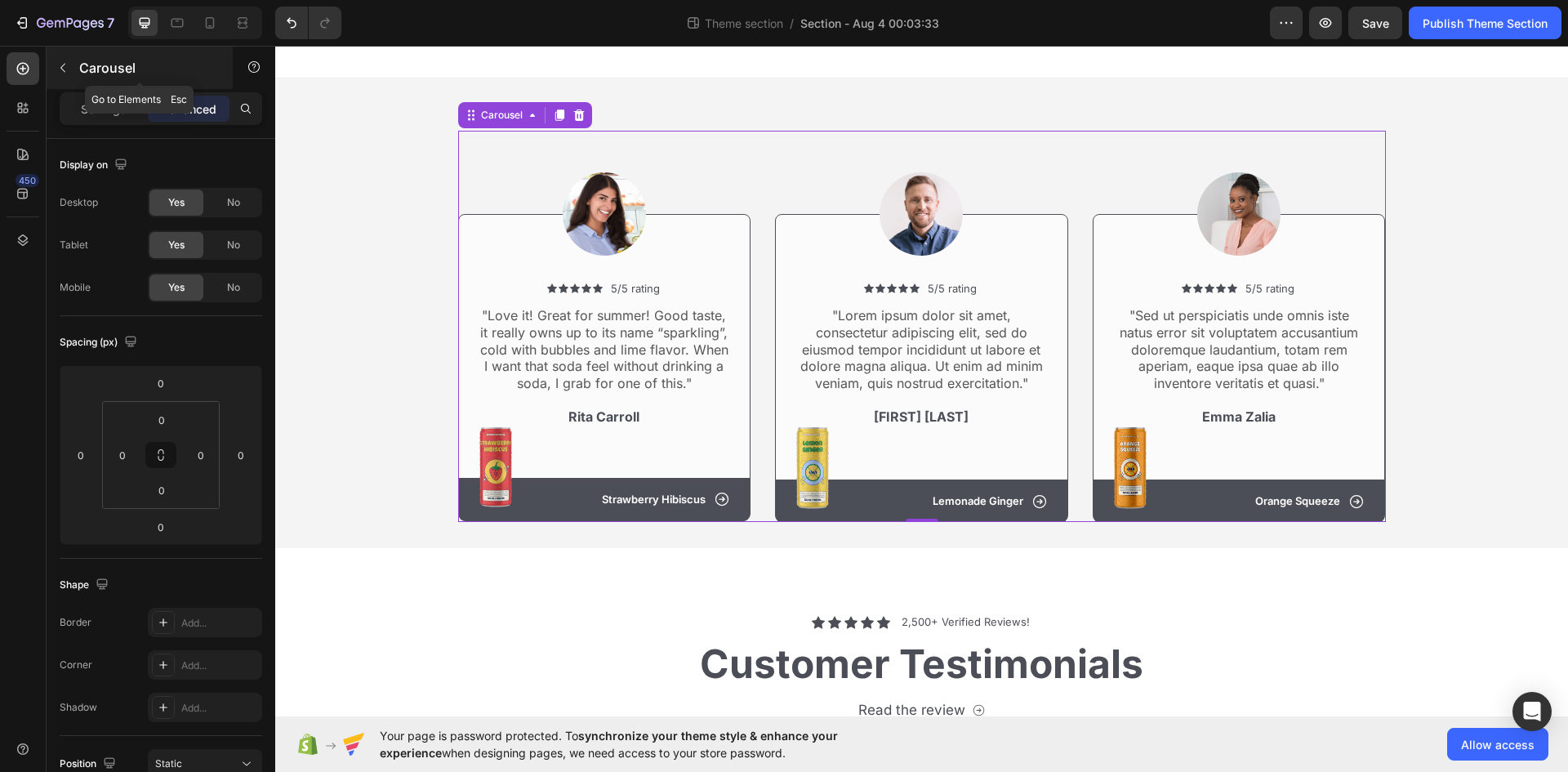 click at bounding box center [63, 68] 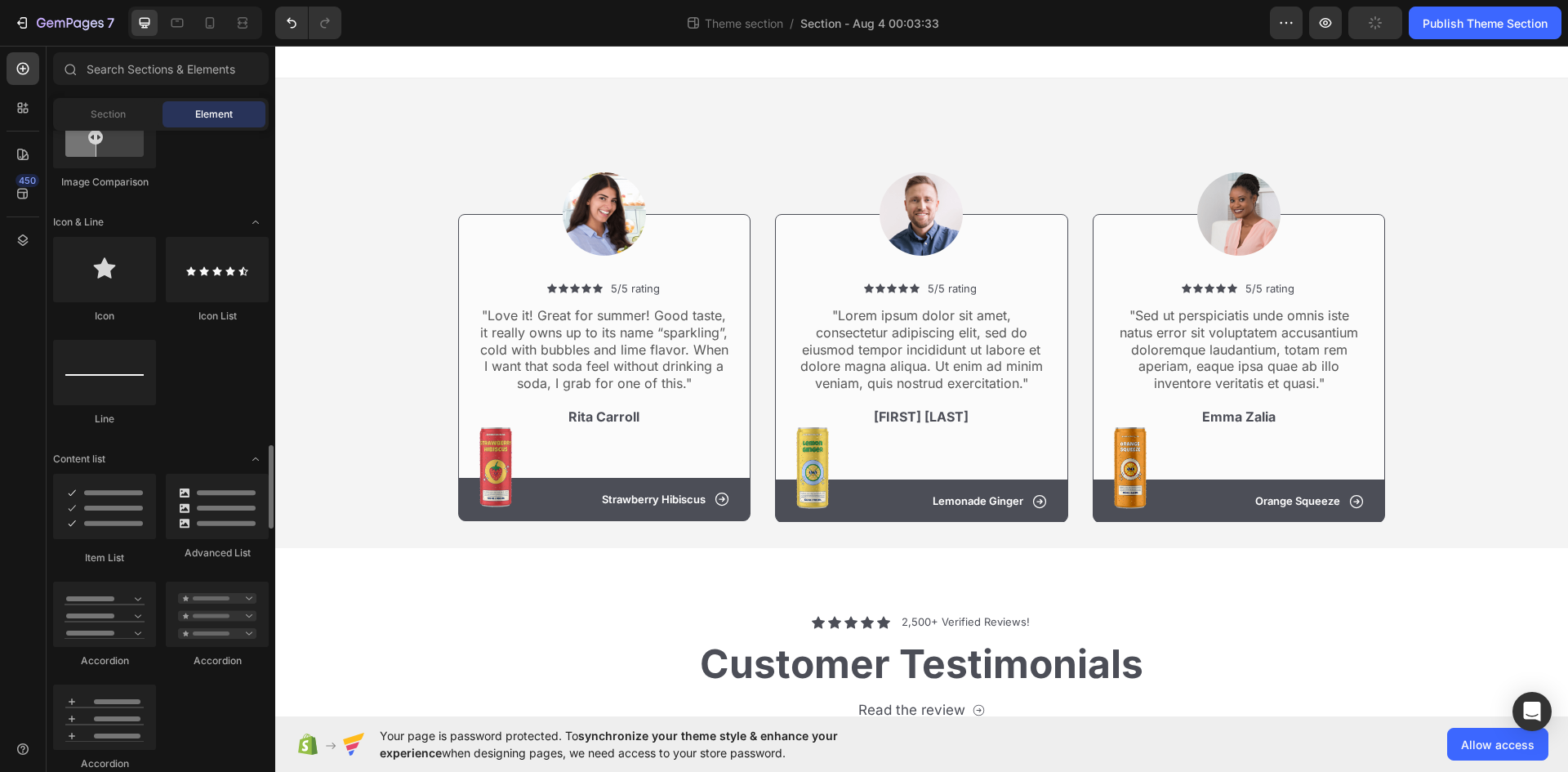 scroll, scrollTop: 1144, scrollLeft: 0, axis: vertical 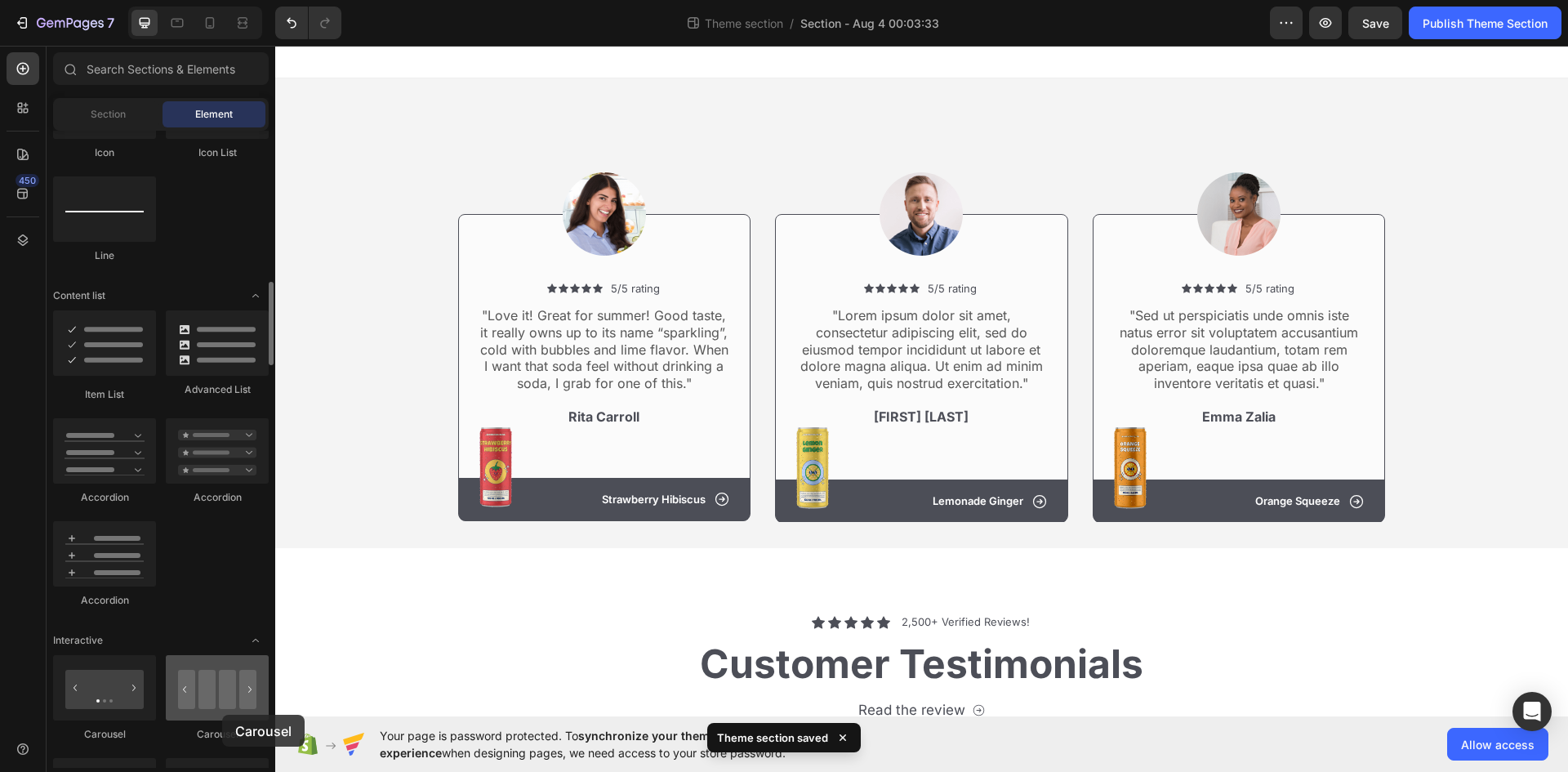 drag, startPoint x: 205, startPoint y: 723, endPoint x: 236, endPoint y: 707, distance: 34.88553 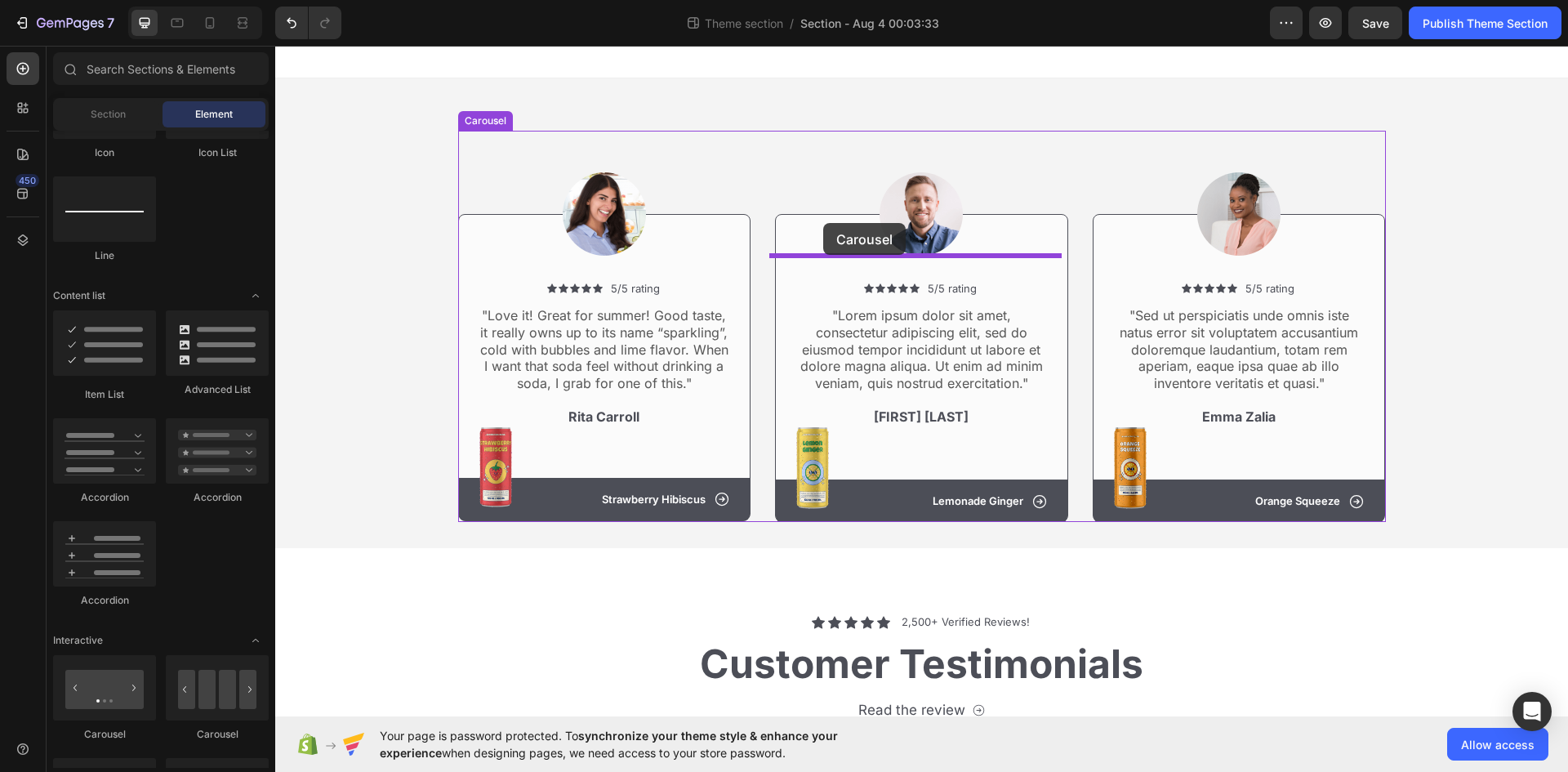 drag, startPoint x: 474, startPoint y: 749, endPoint x: 823, endPoint y: 223, distance: 631.2503 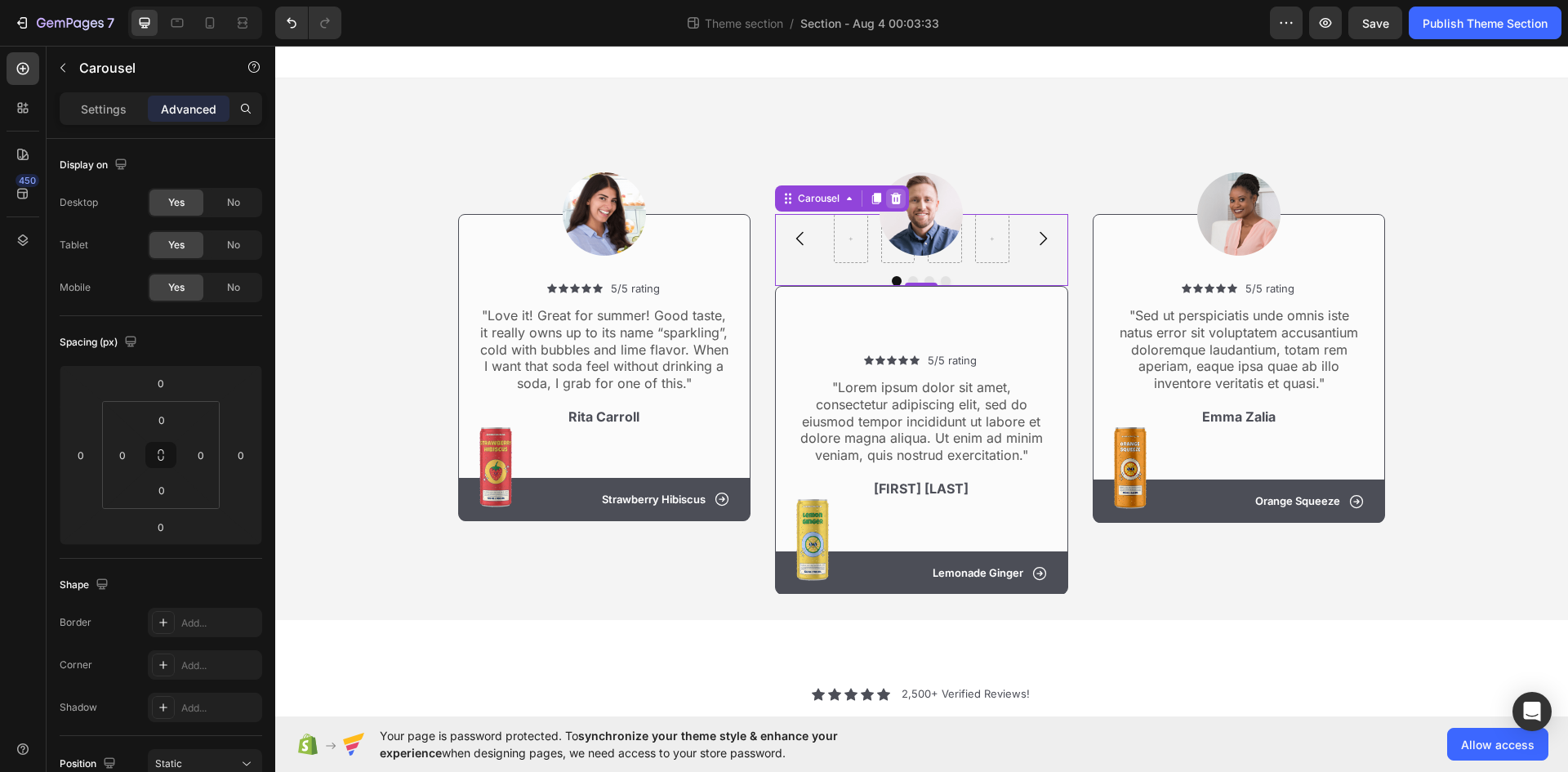 click 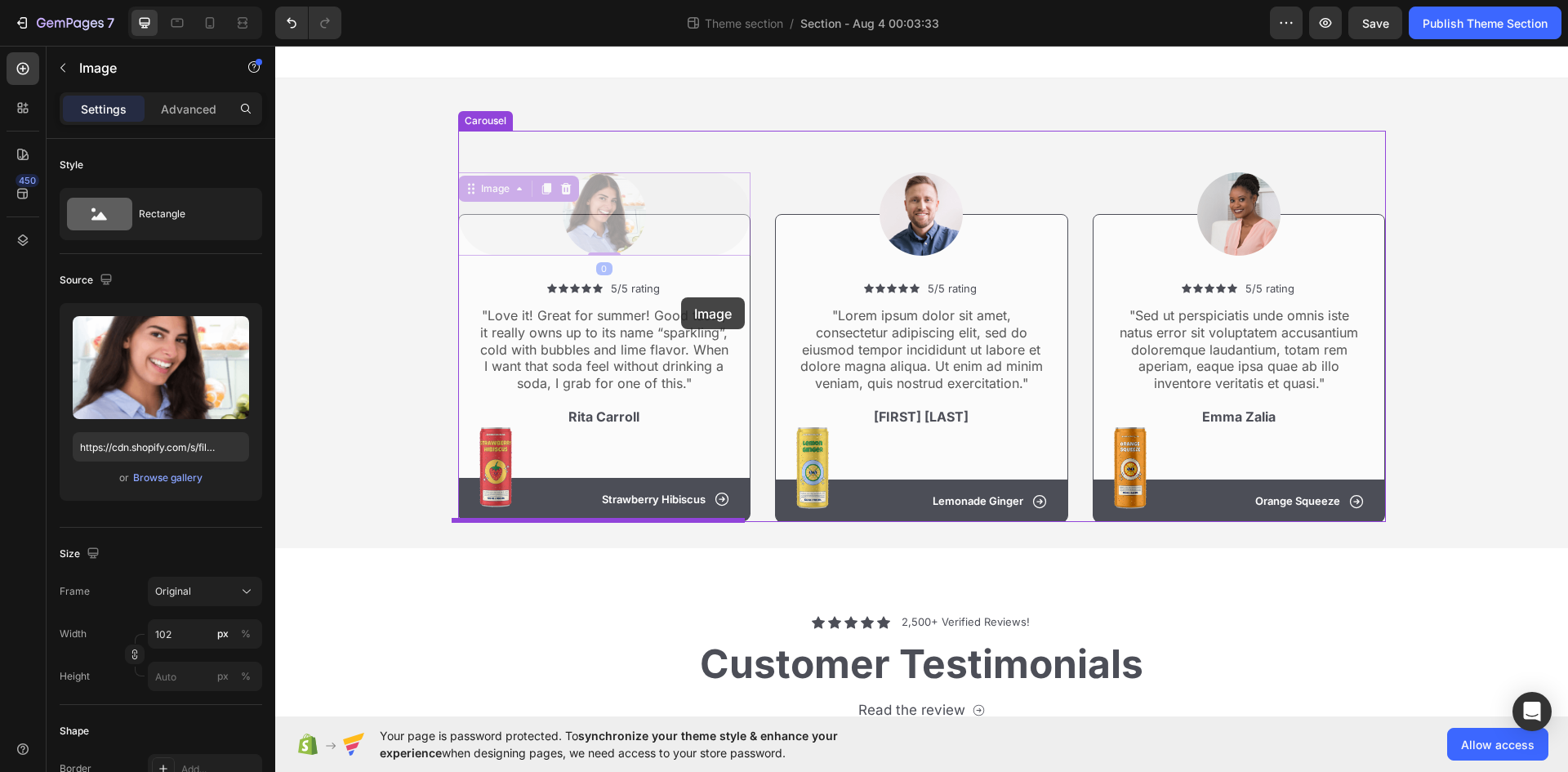 drag, startPoint x: 692, startPoint y: 182, endPoint x: 681, endPoint y: 302, distance: 120.50311 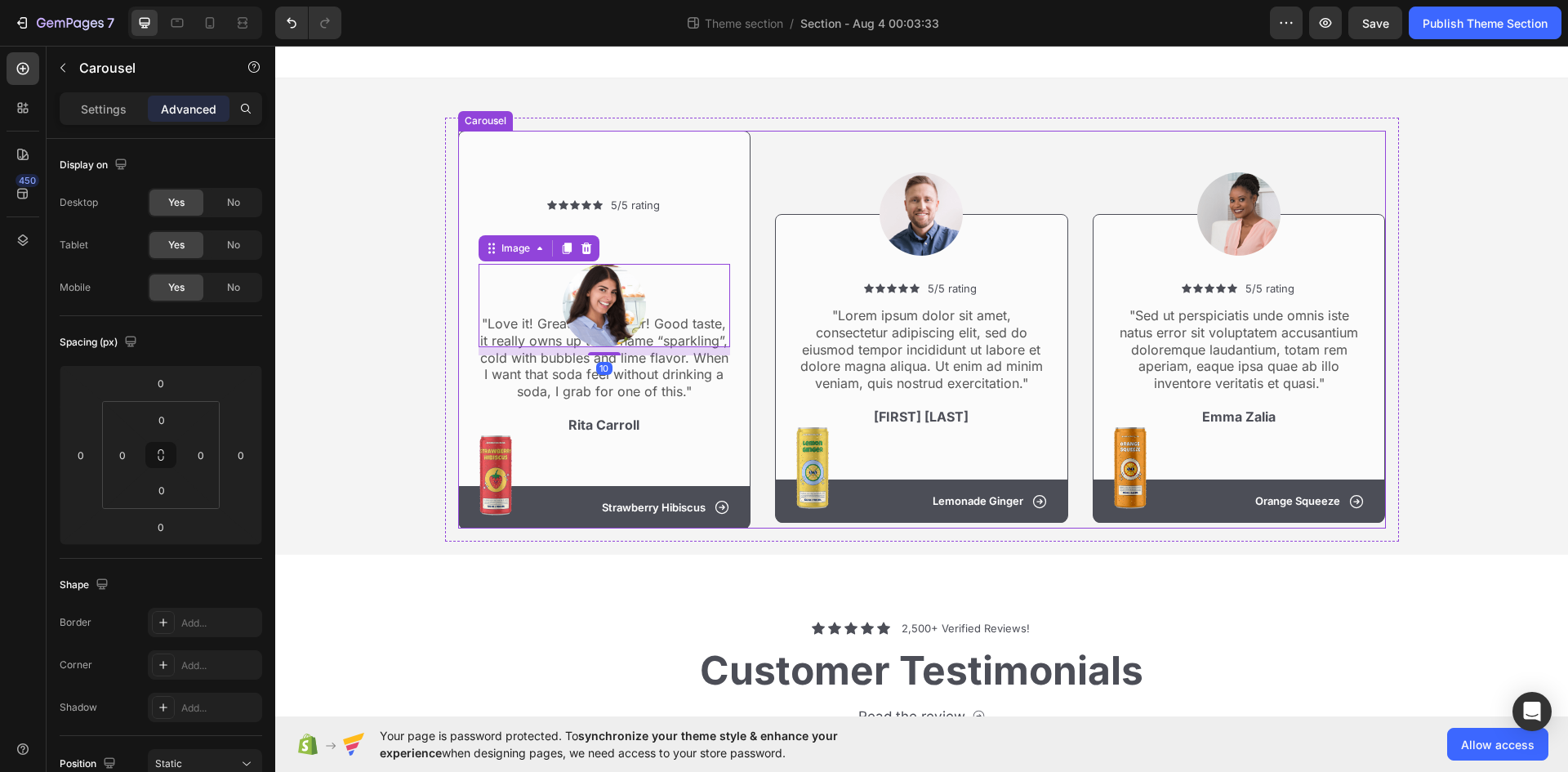 click on "Image Icon Icon Icon Icon Icon Icon List 5/5 rating Text Block Row "Lorem ipsum dolor sit amet, consectetur adipiscing elit, sed do eiusmod tempor incididunt ut labore et dolore magna aliqua. Ut enim ad minim veniam, quis nostrud exercitation." Text Block Dick Rey Text Block Image Row Row
Icon Lemonade Ginger Text Block Row Hero Banner Row" at bounding box center (921, 329) 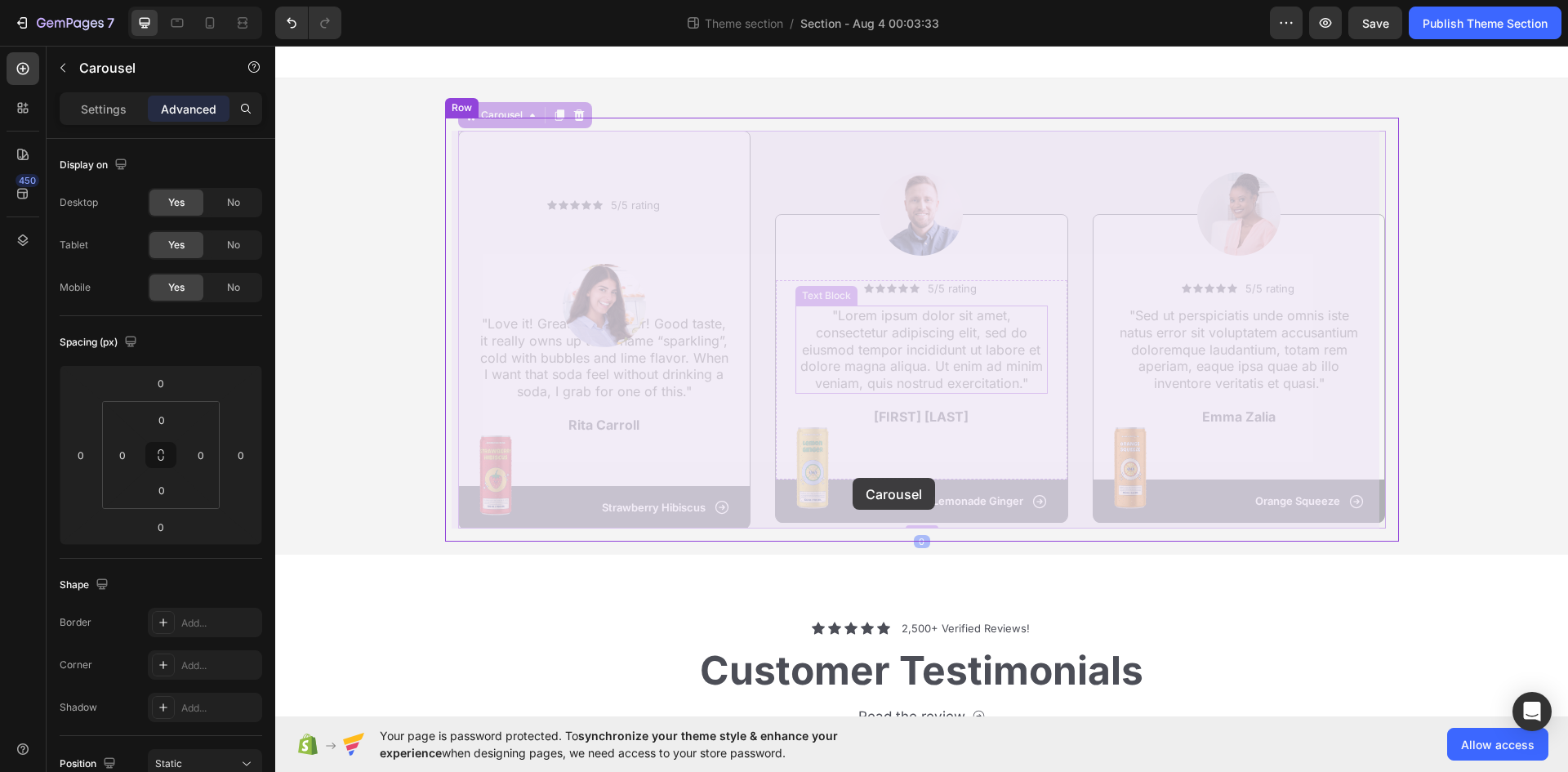drag, startPoint x: 866, startPoint y: 170, endPoint x: 853, endPoint y: 478, distance: 308.2742 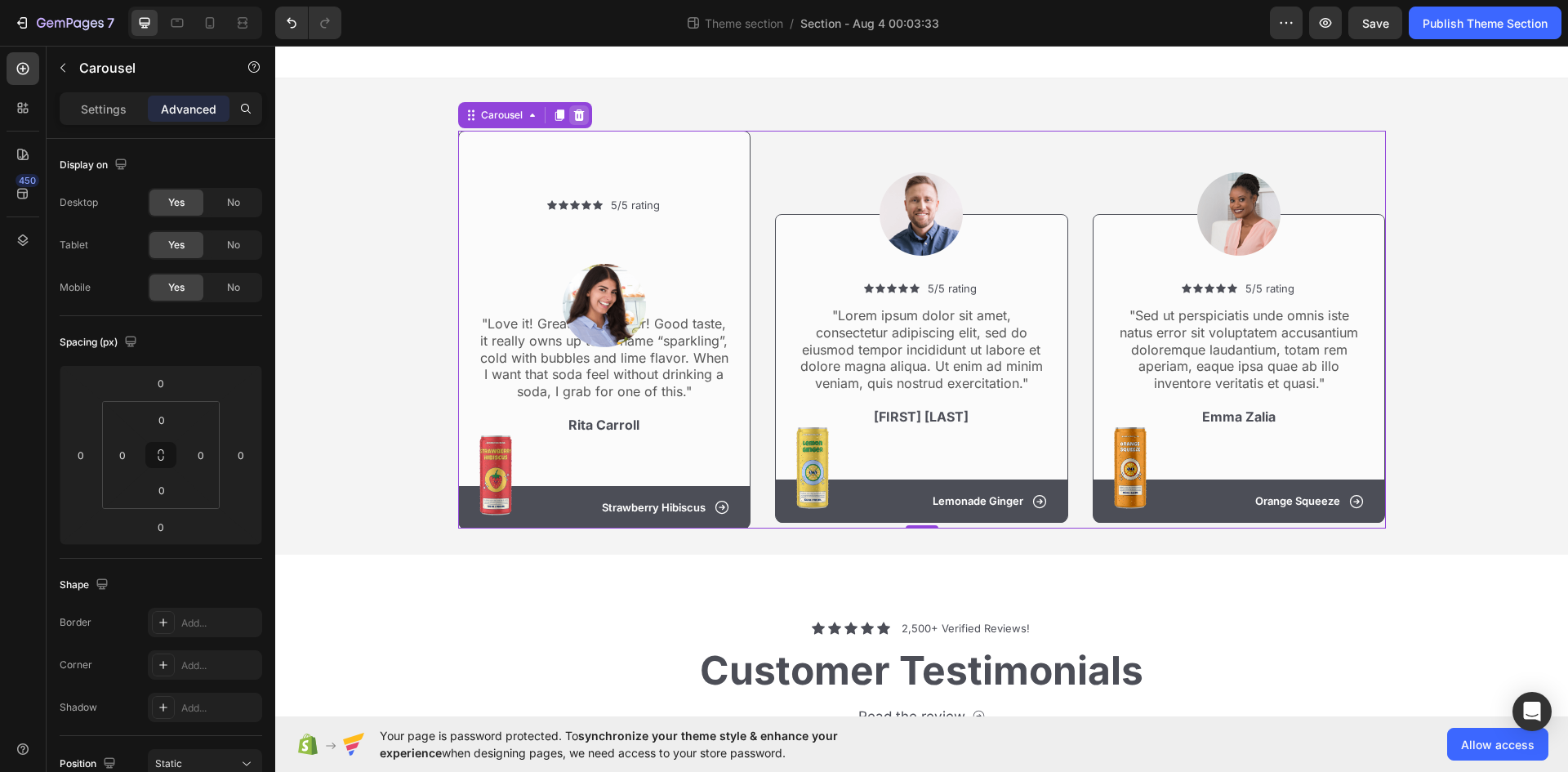 click 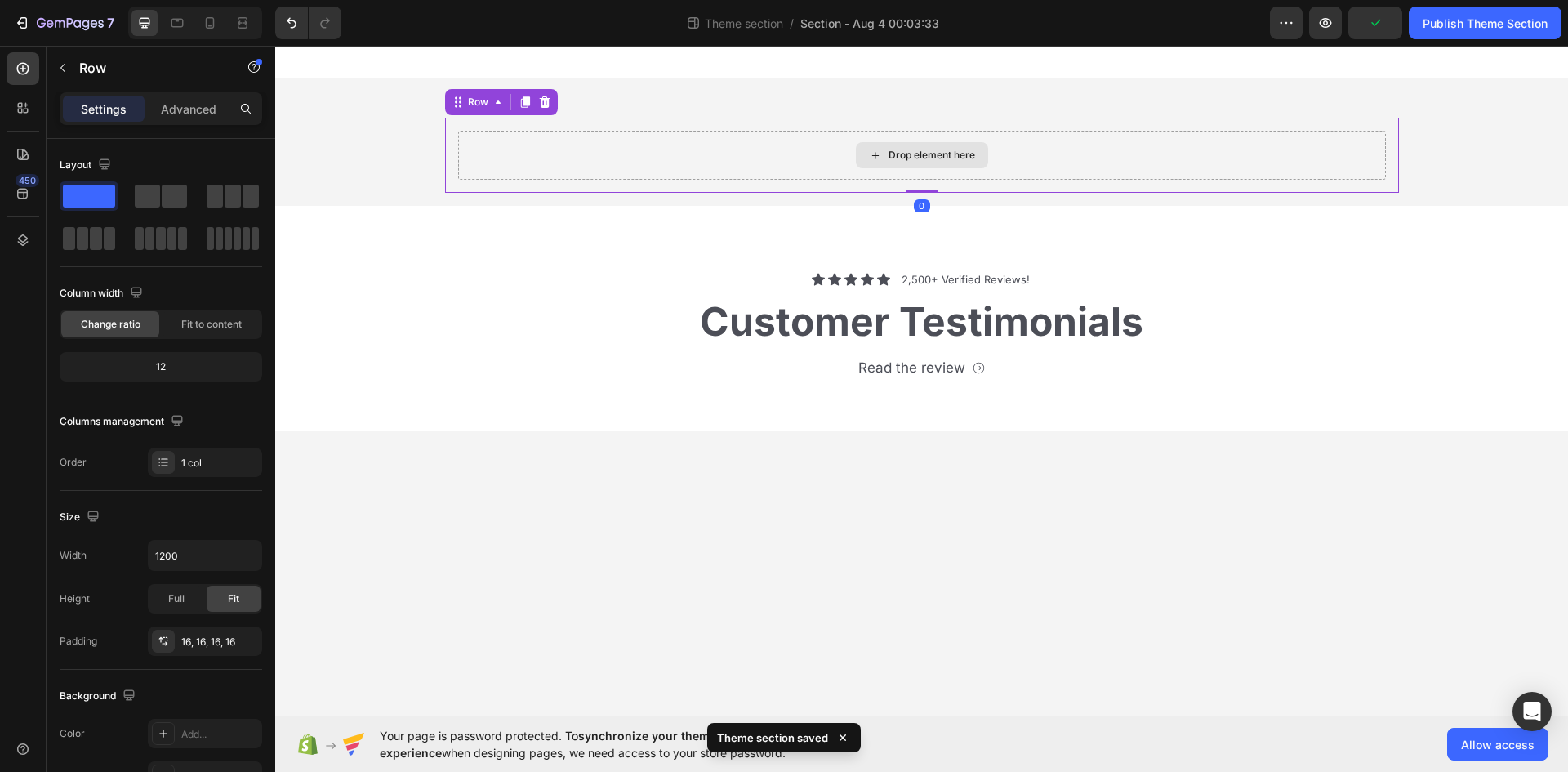 click on "Drop element here" at bounding box center [922, 155] 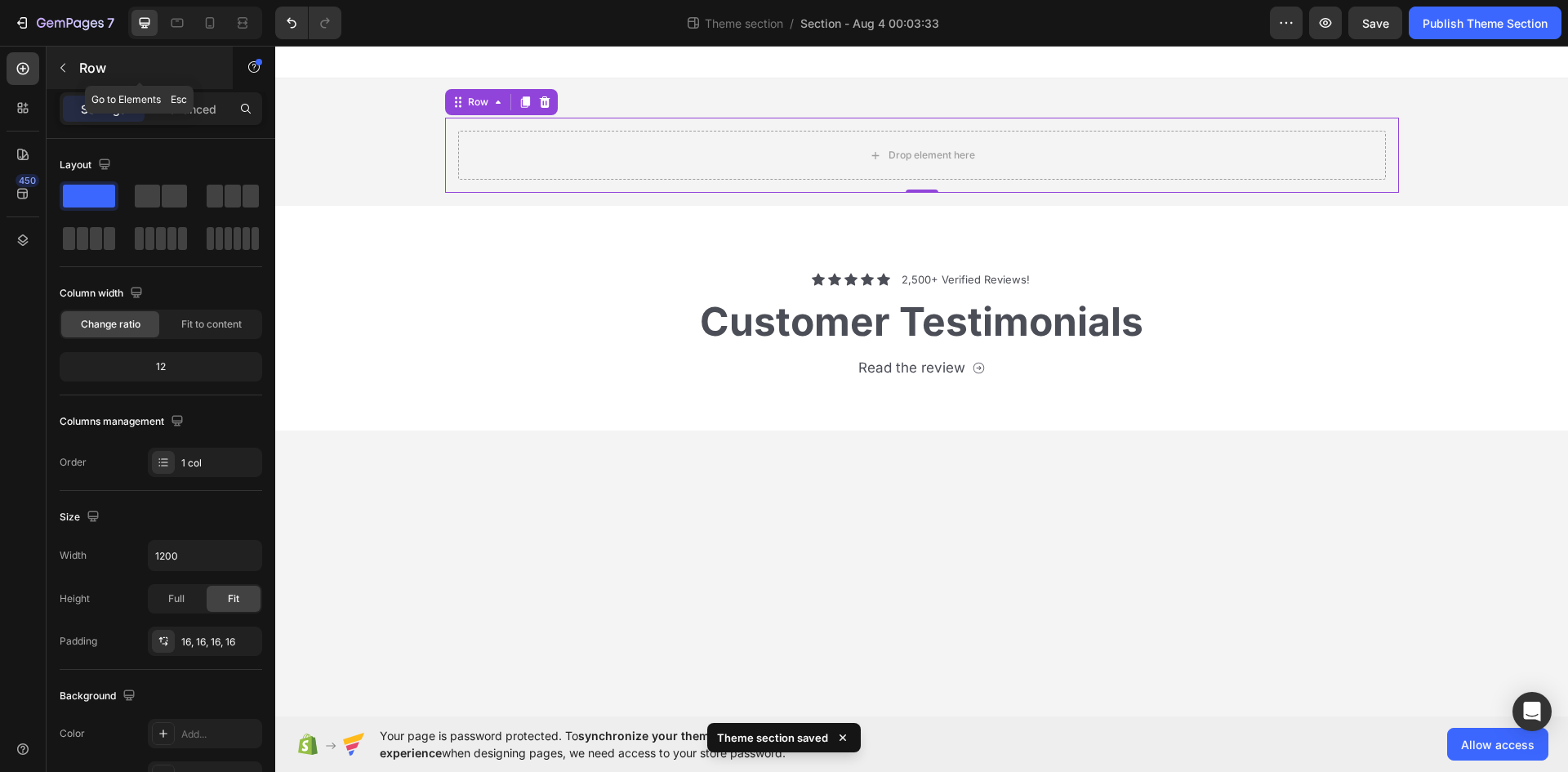 click on "Row" at bounding box center [140, 68] 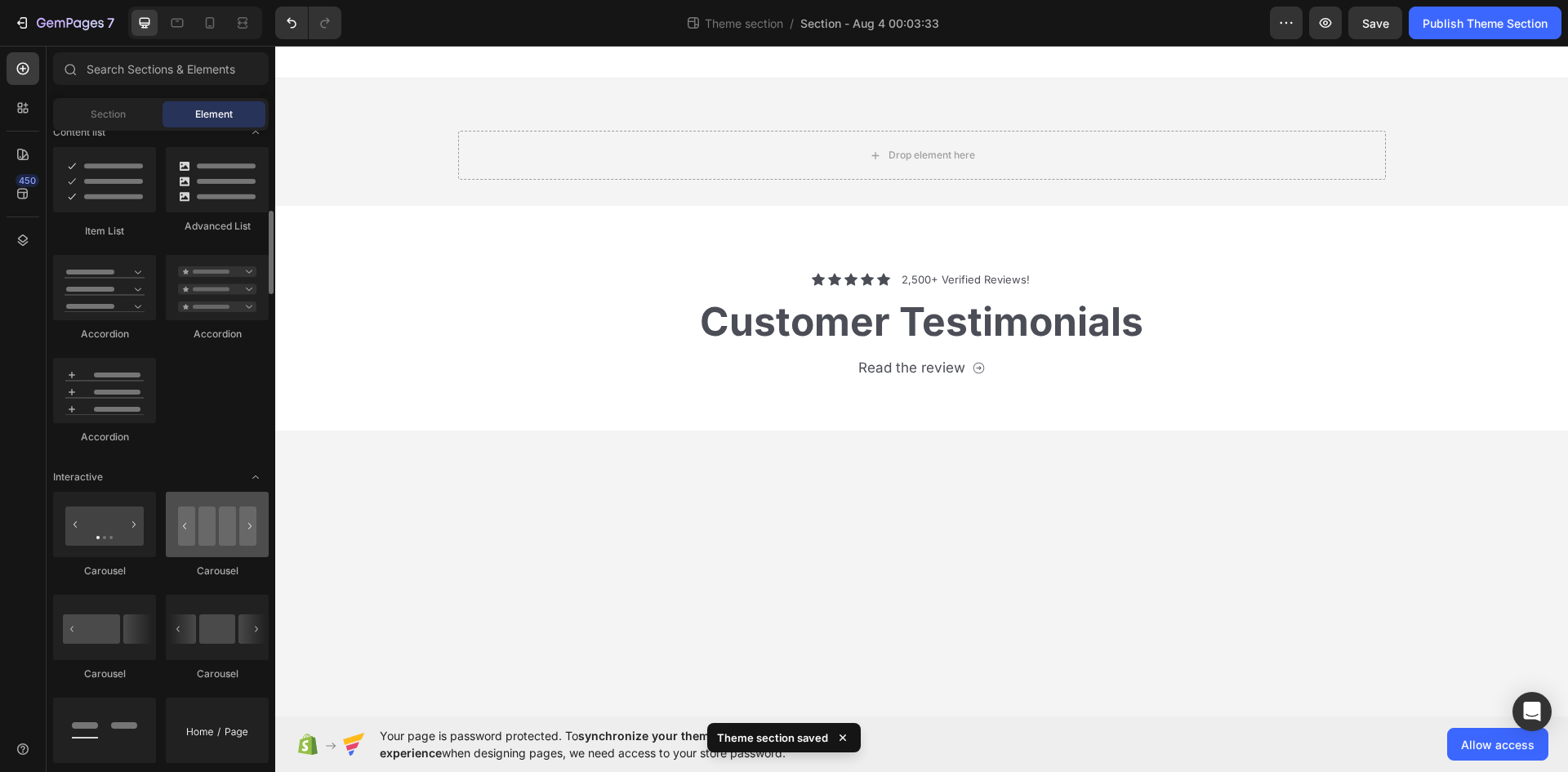 scroll, scrollTop: 1389, scrollLeft: 0, axis: vertical 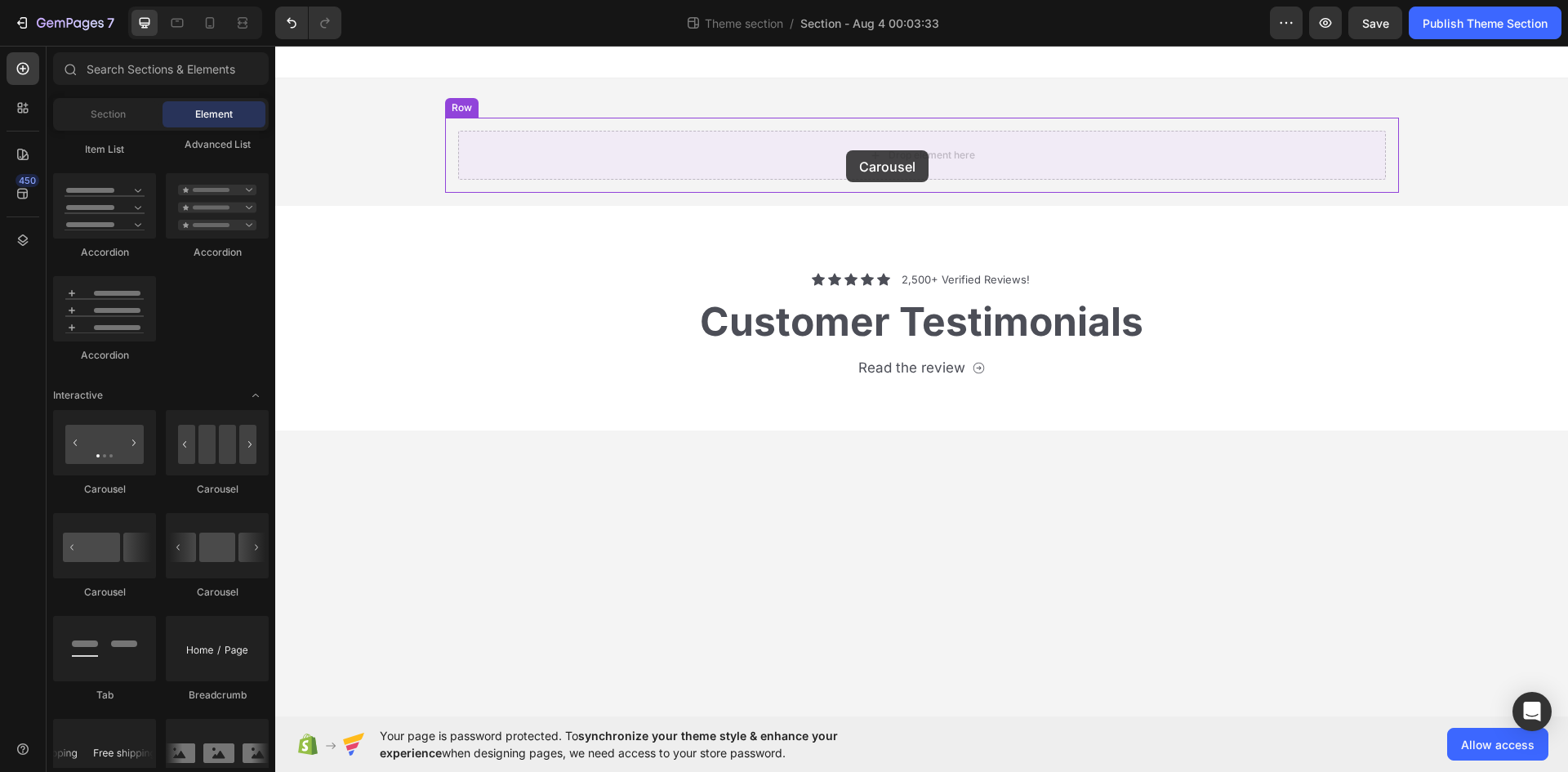 drag, startPoint x: 498, startPoint y: 498, endPoint x: 846, endPoint y: 150, distance: 492.1463 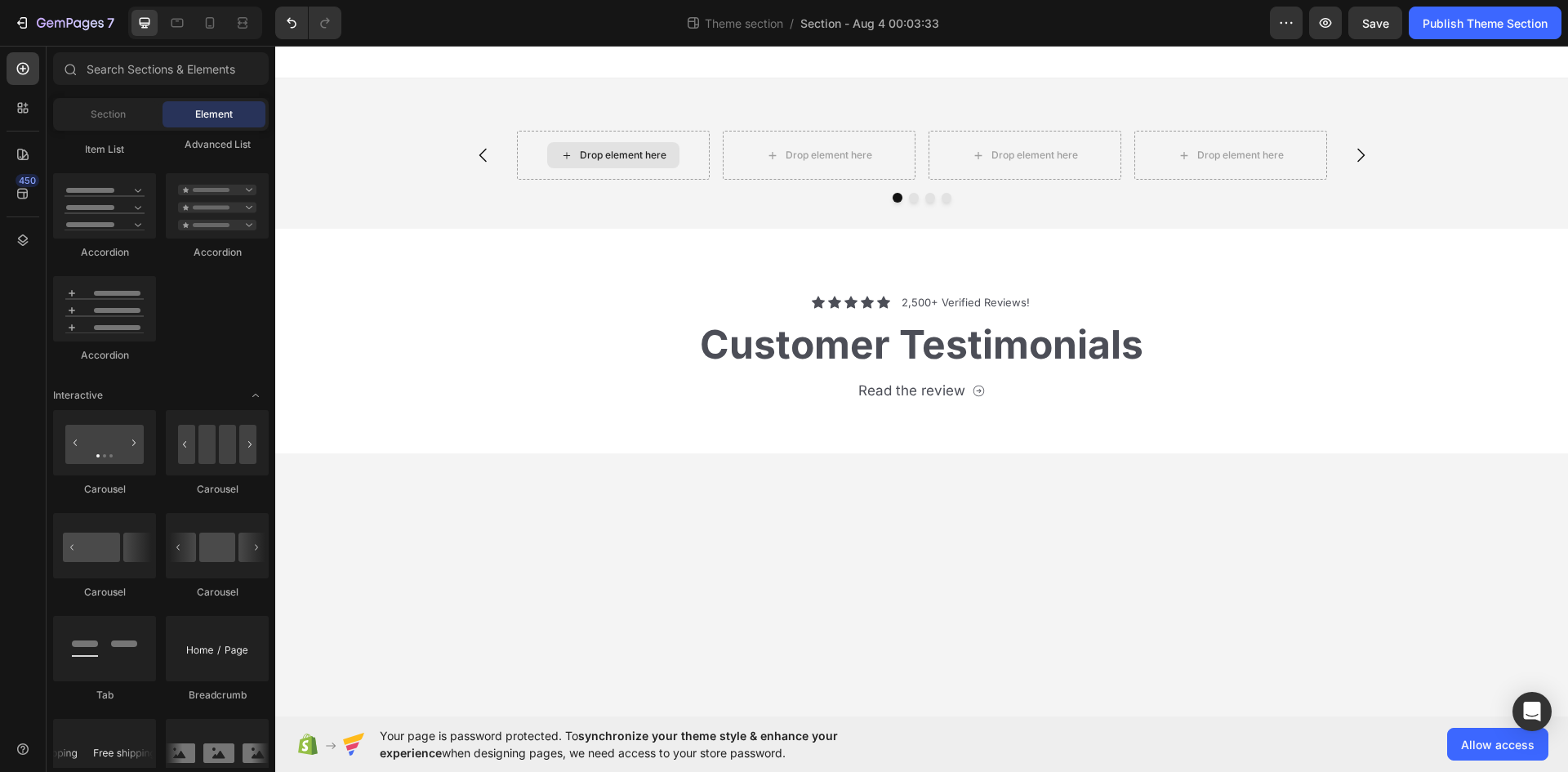 click on "Drop element here" at bounding box center [613, 155] 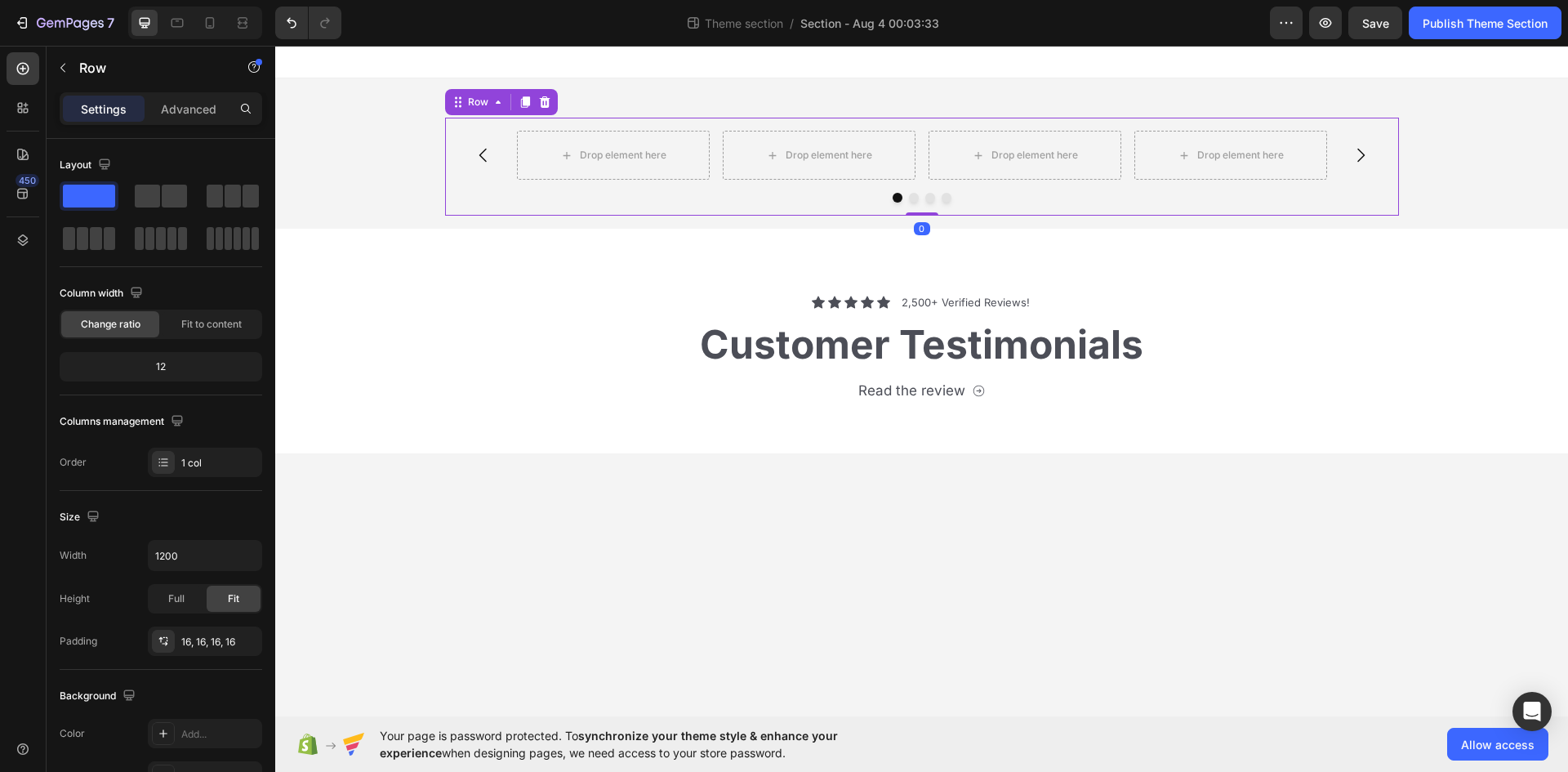 click on "Drop element here
Drop element here
Drop element here
Drop element here
Carousel Row   0" at bounding box center (922, 167) 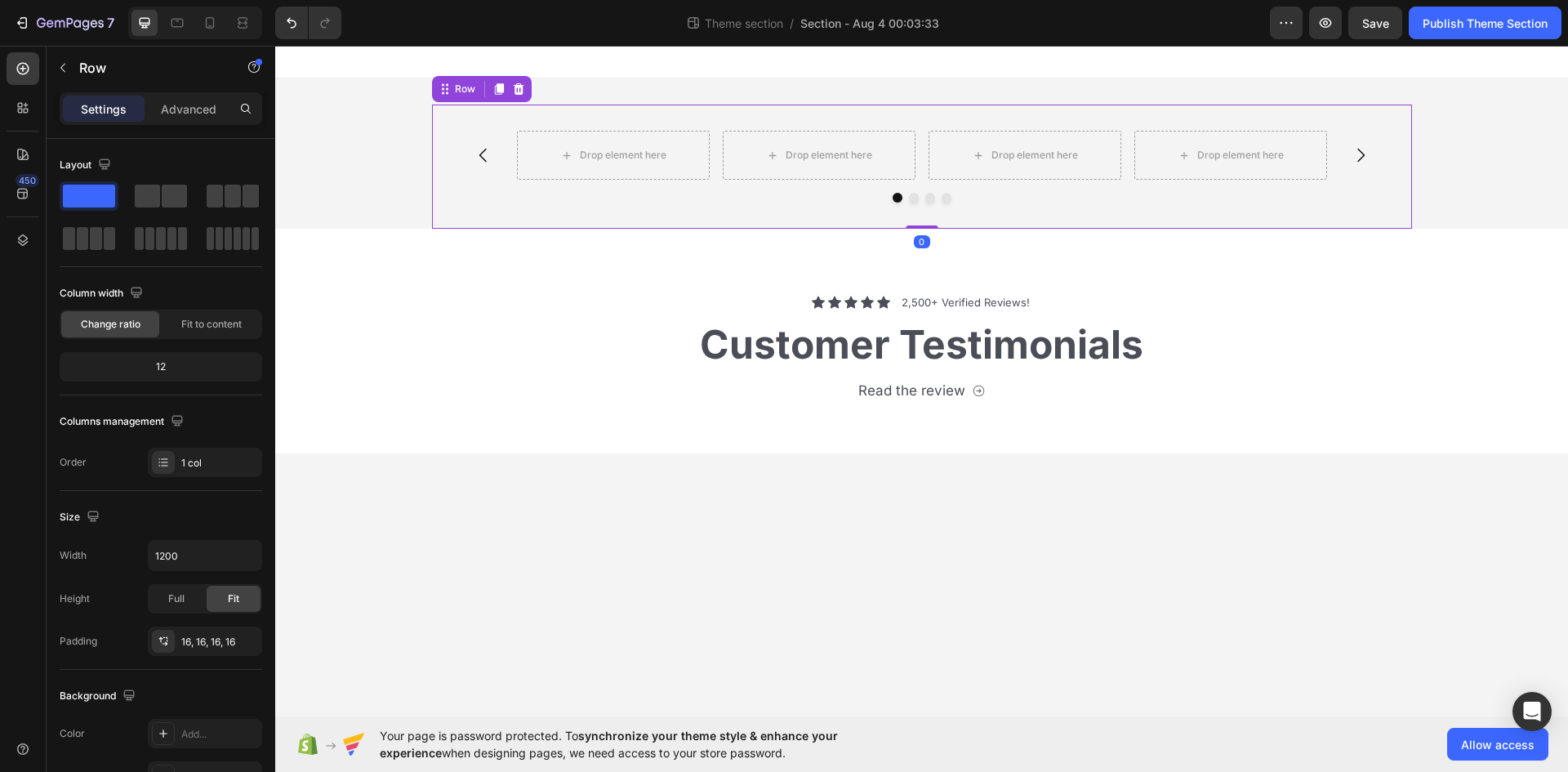 click on "Drop element here
Drop element here
Drop element here
Drop element here
Carousel Row Row   0" at bounding box center (922, 167) 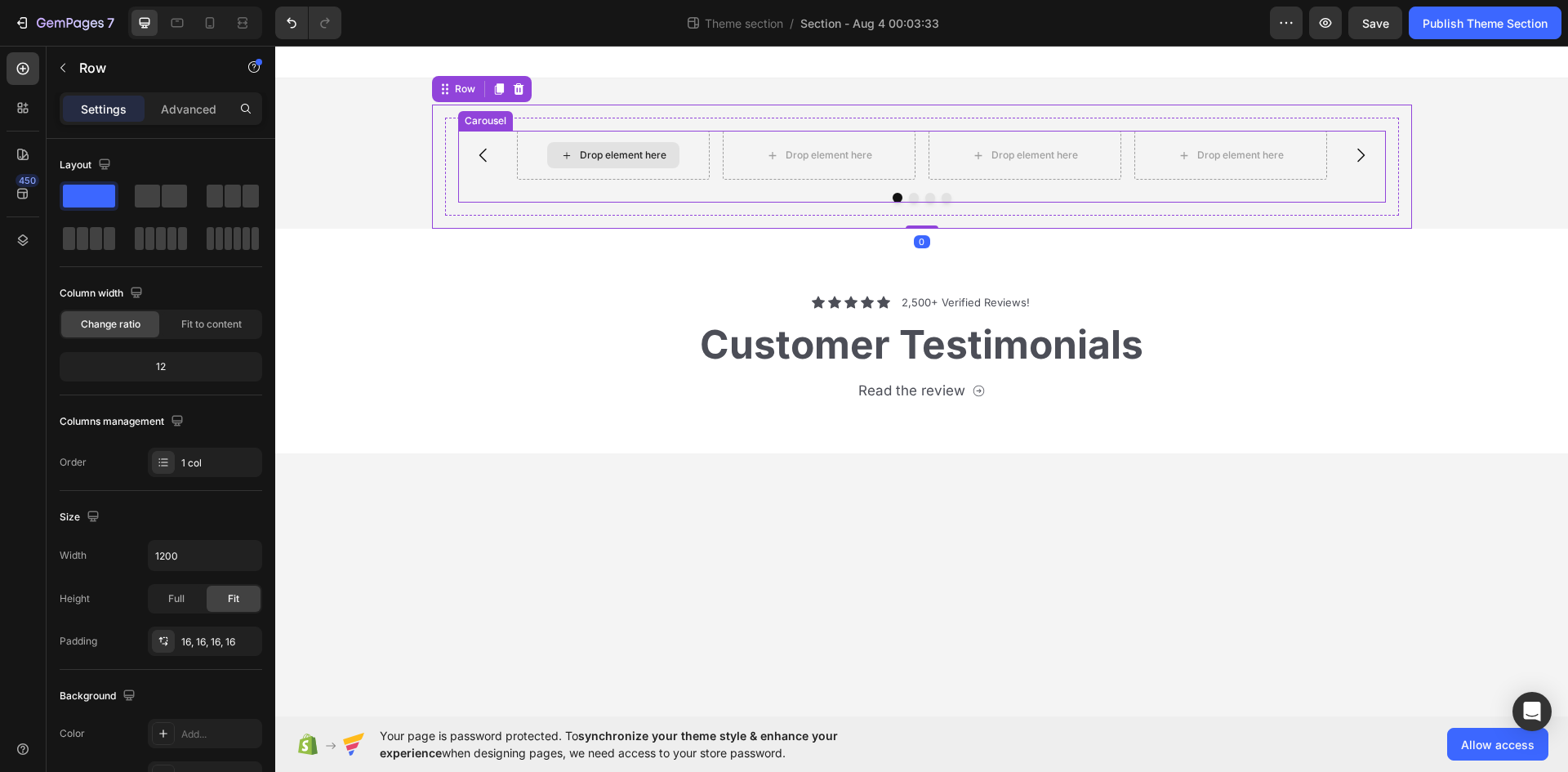 click on "Drop element here" at bounding box center [623, 155] 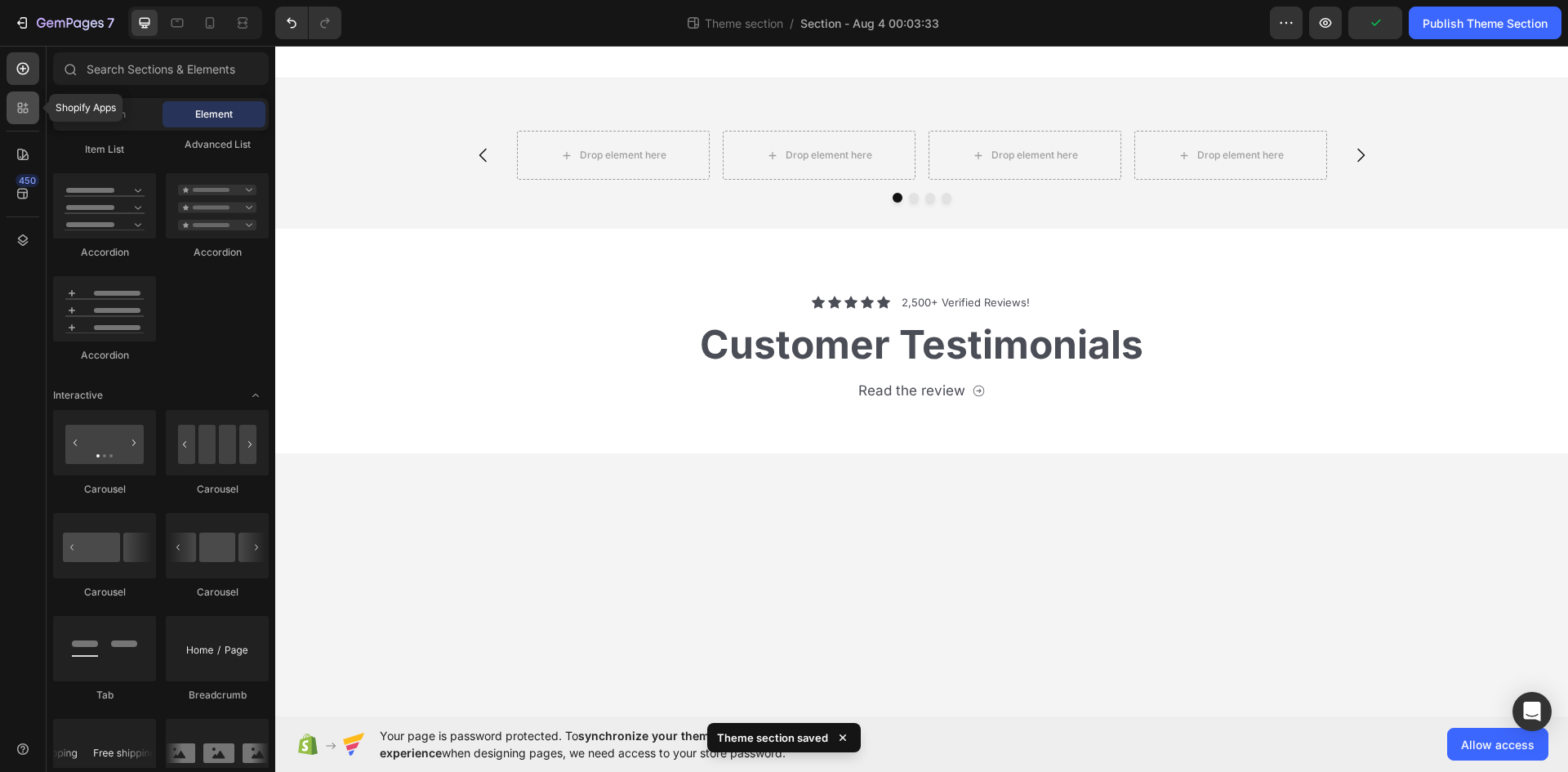 click 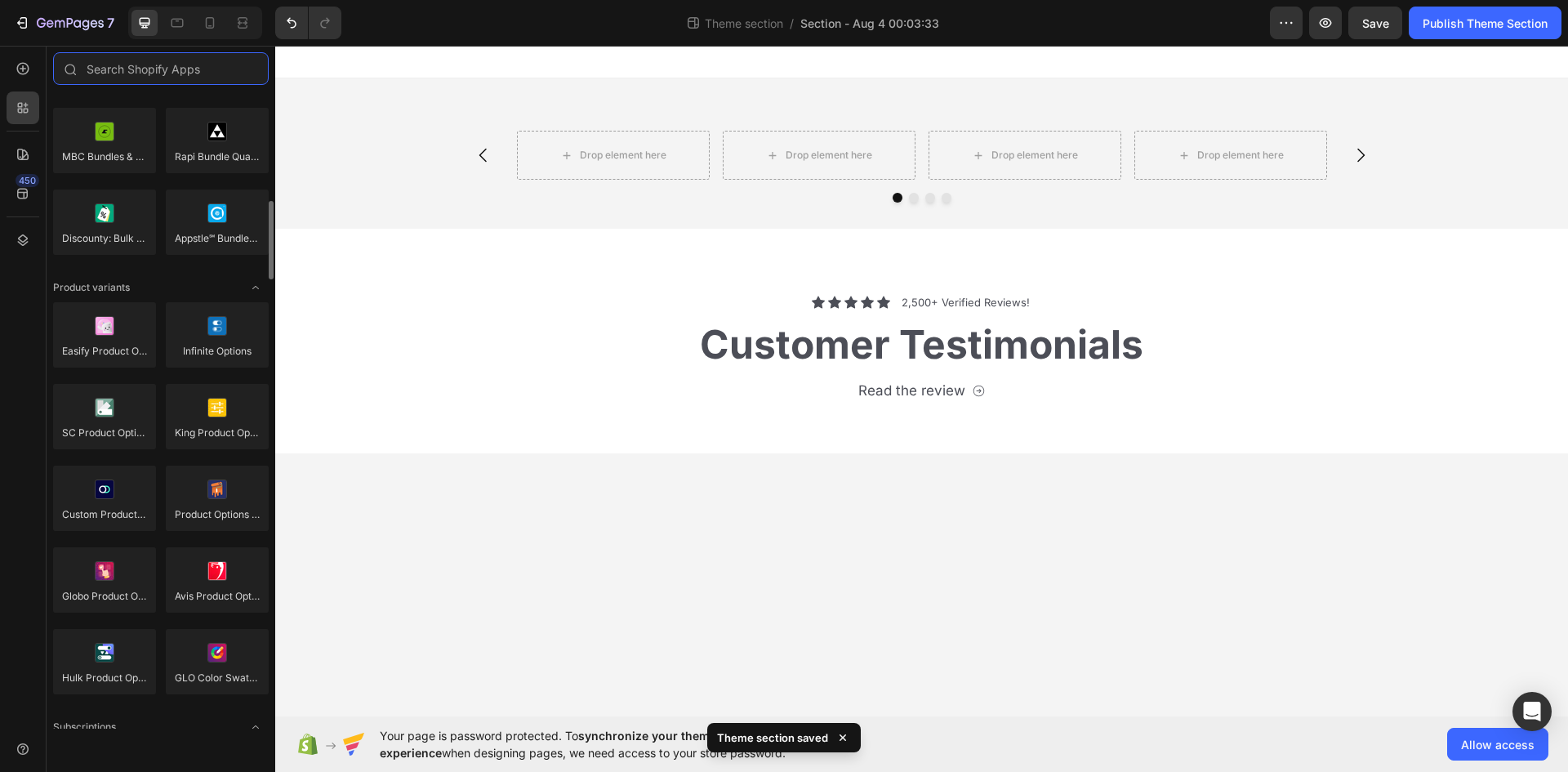scroll, scrollTop: 1470, scrollLeft: 0, axis: vertical 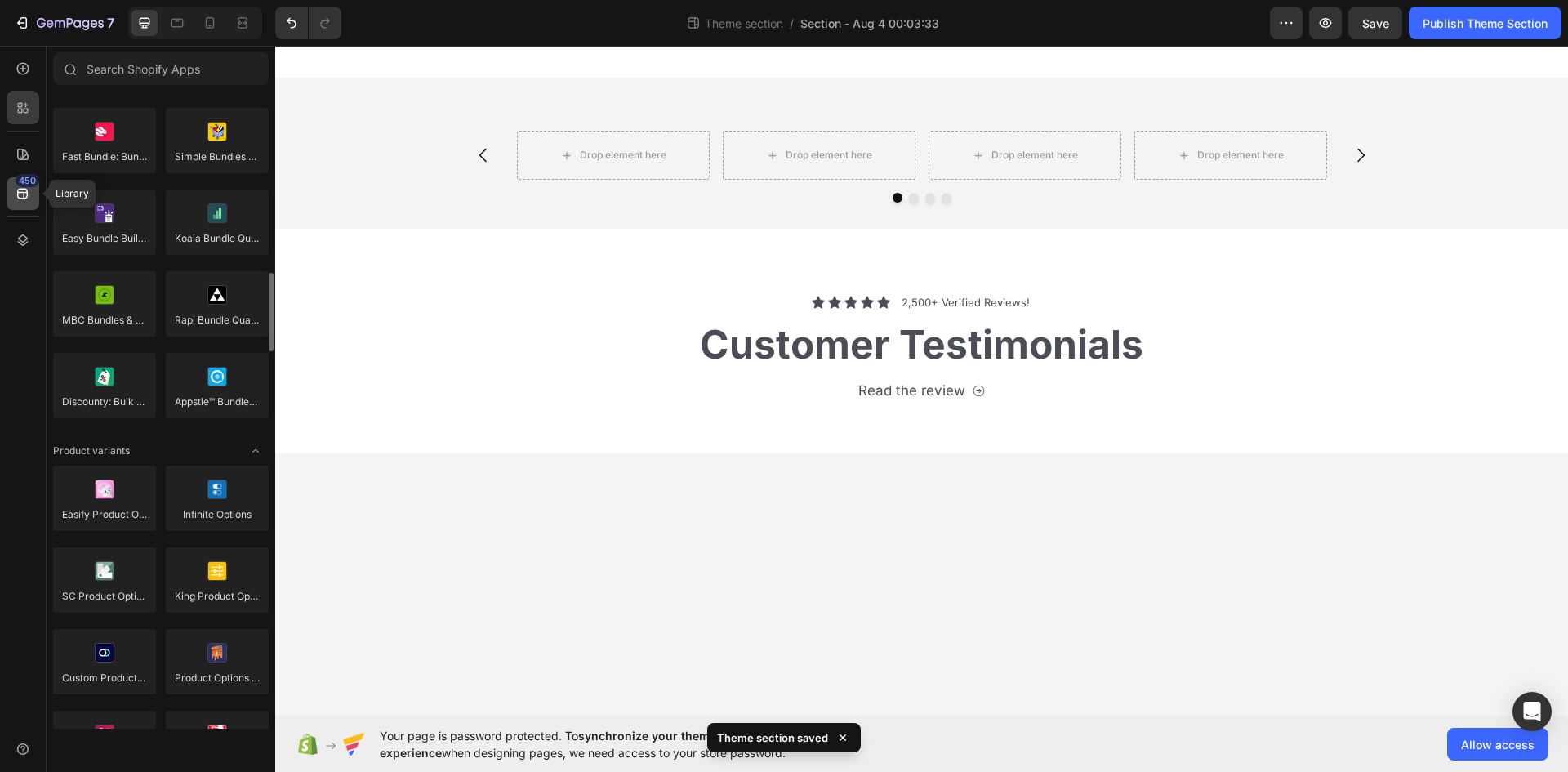 click on "450" 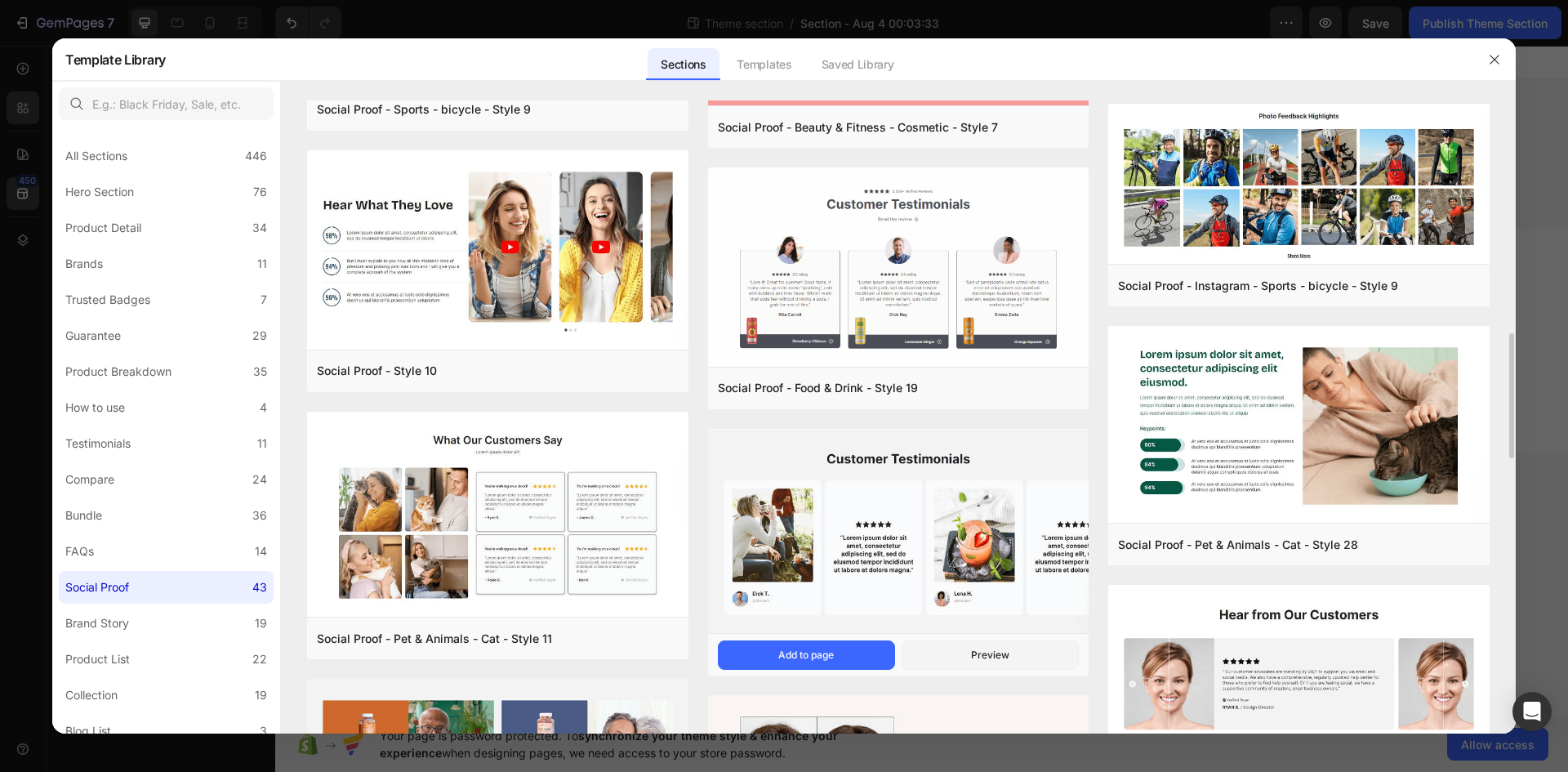 scroll, scrollTop: 1420, scrollLeft: 0, axis: vertical 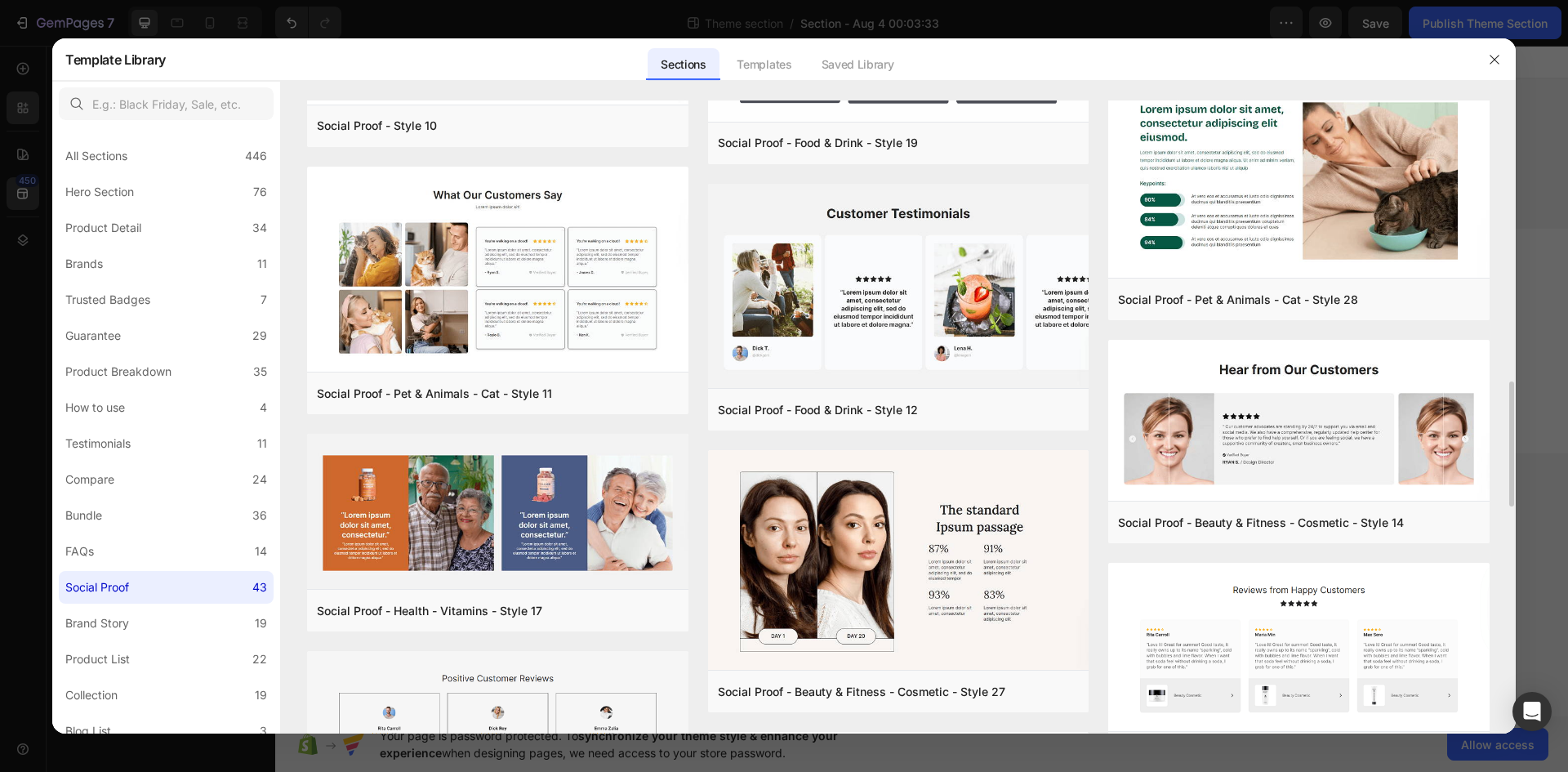 click at bounding box center [1298, 649] 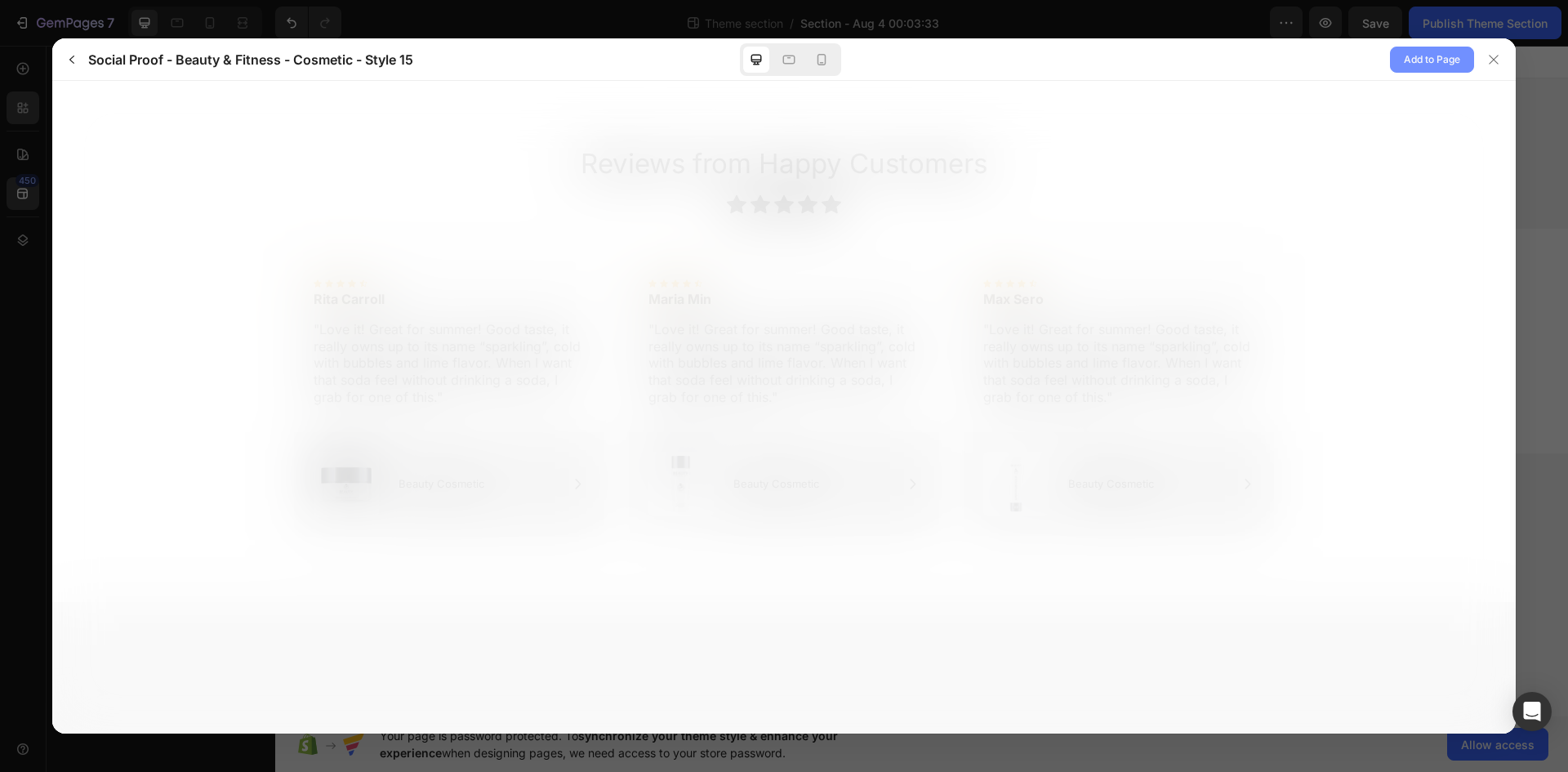 scroll, scrollTop: 0, scrollLeft: 0, axis: both 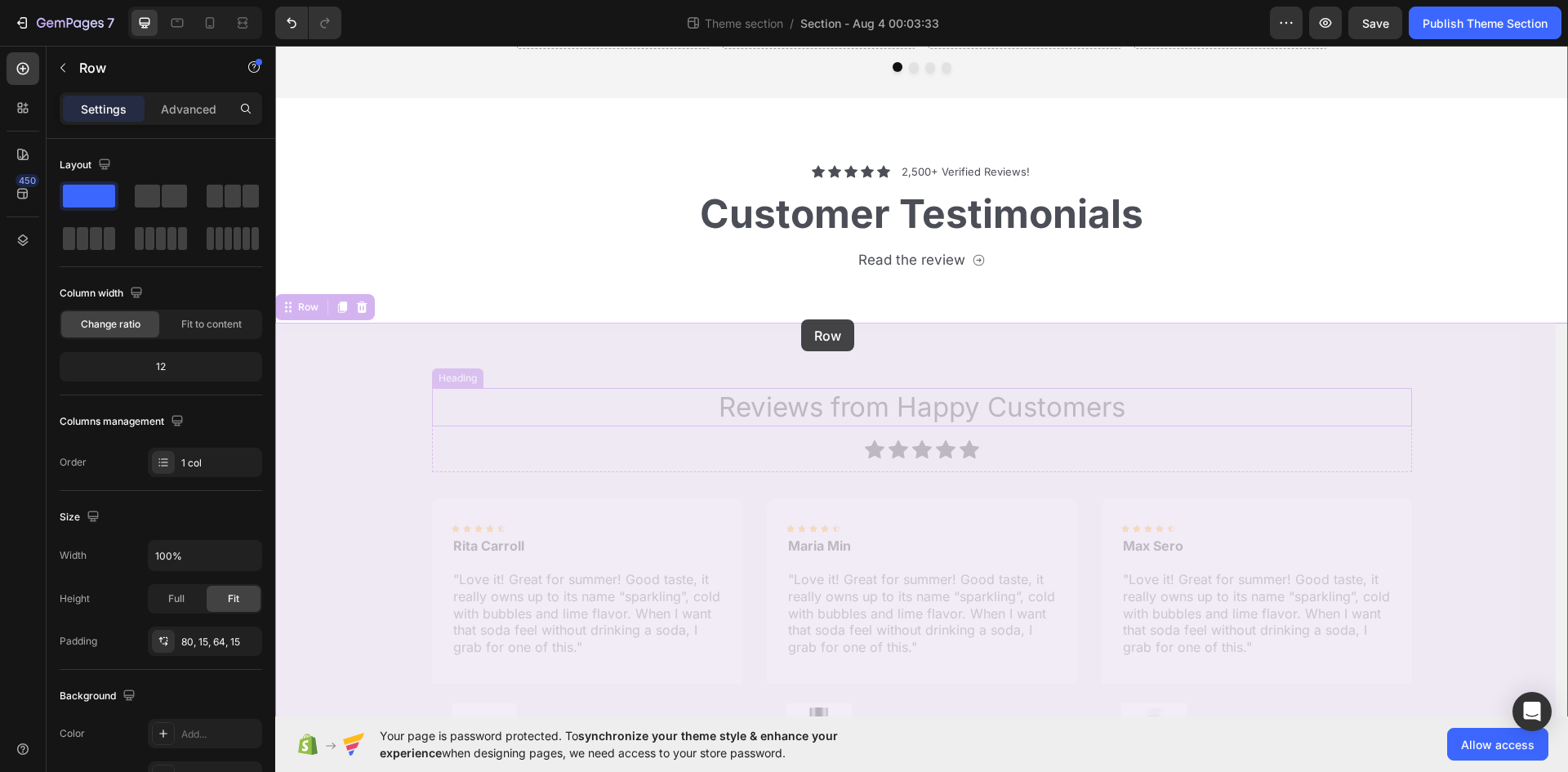 drag, startPoint x: 756, startPoint y: 480, endPoint x: 801, endPoint y: 319, distance: 167.17057 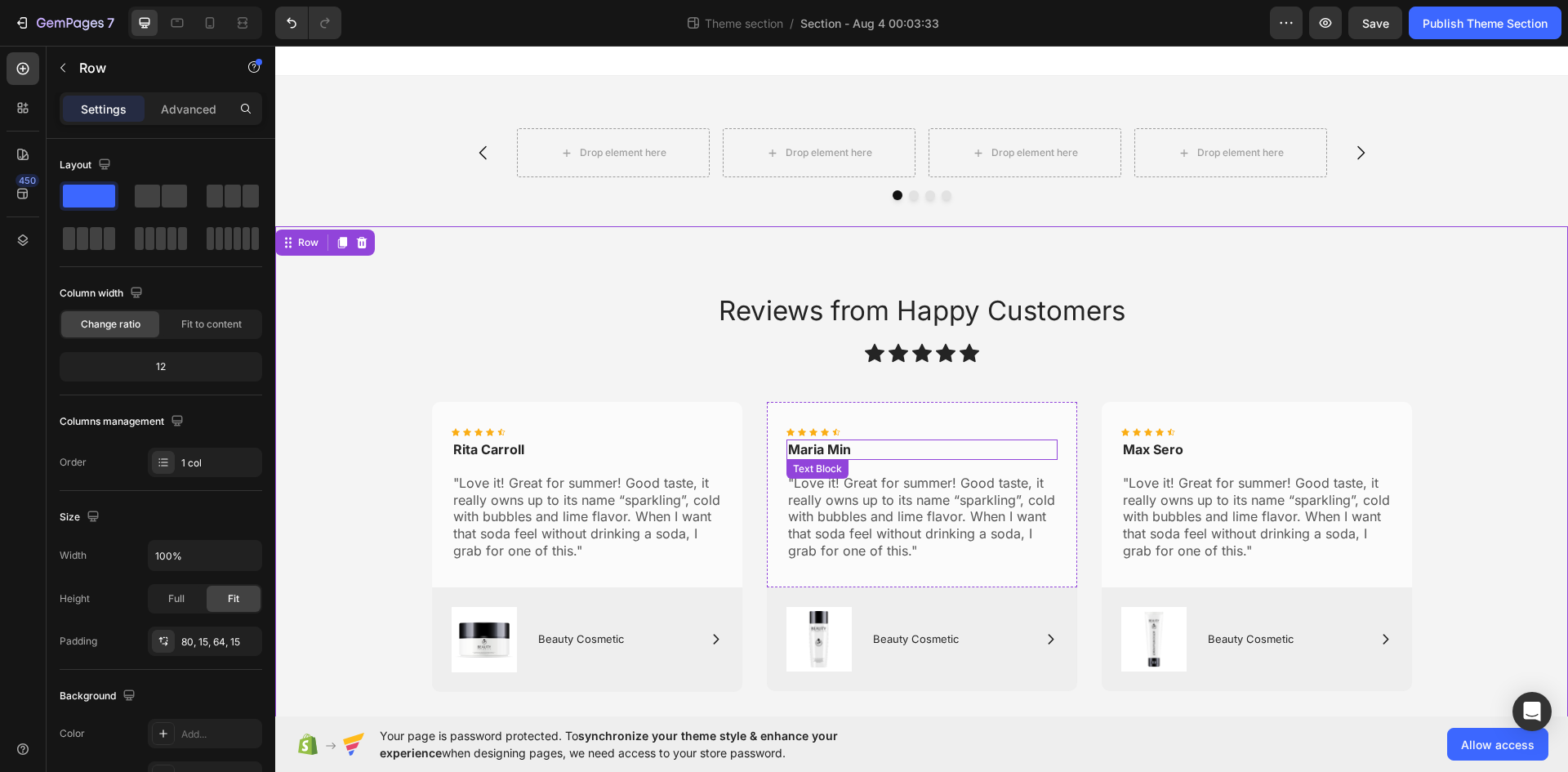 scroll, scrollTop: 0, scrollLeft: 0, axis: both 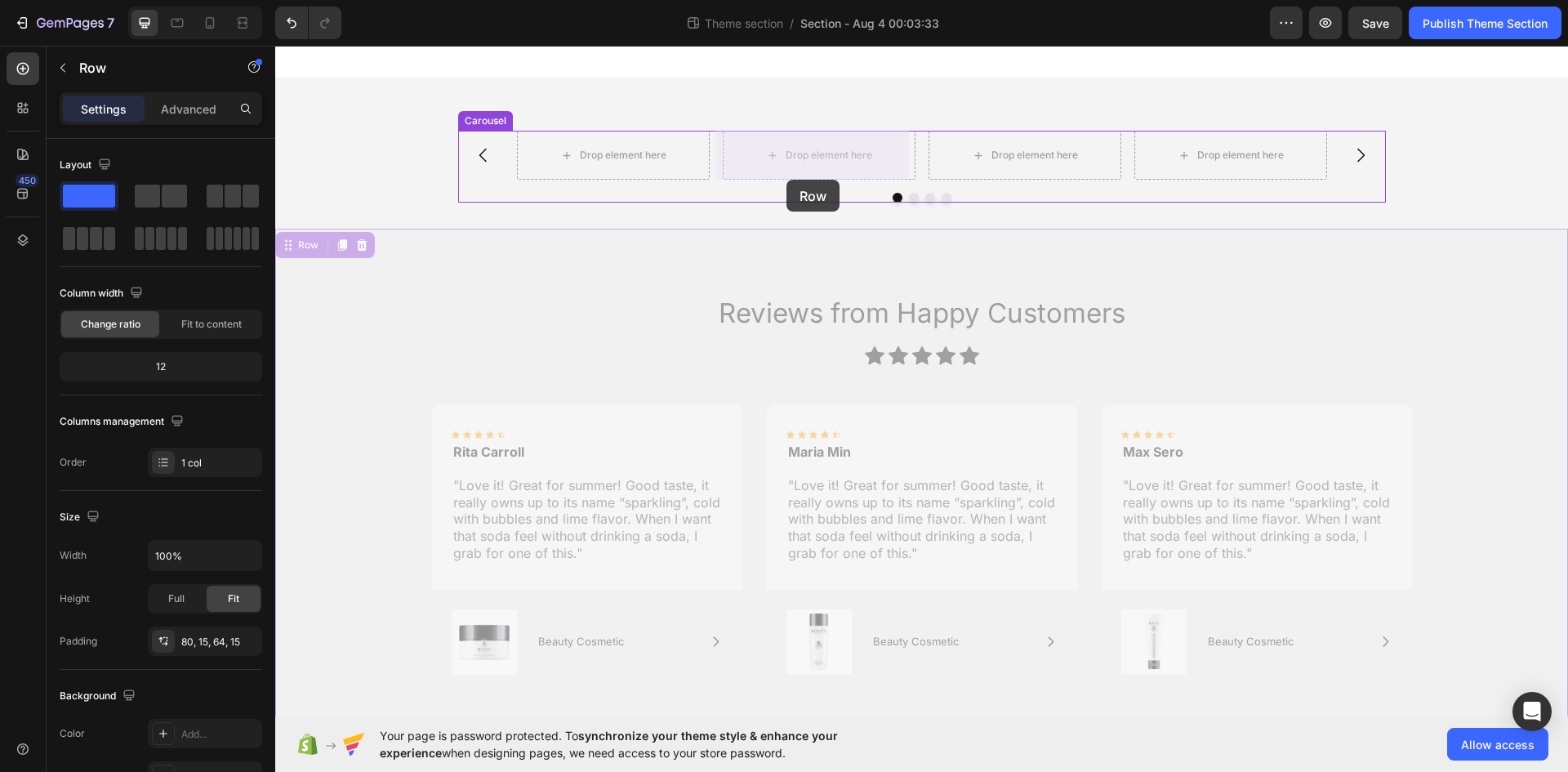 drag, startPoint x: 636, startPoint y: 285, endPoint x: 786, endPoint y: 180, distance: 183.09833 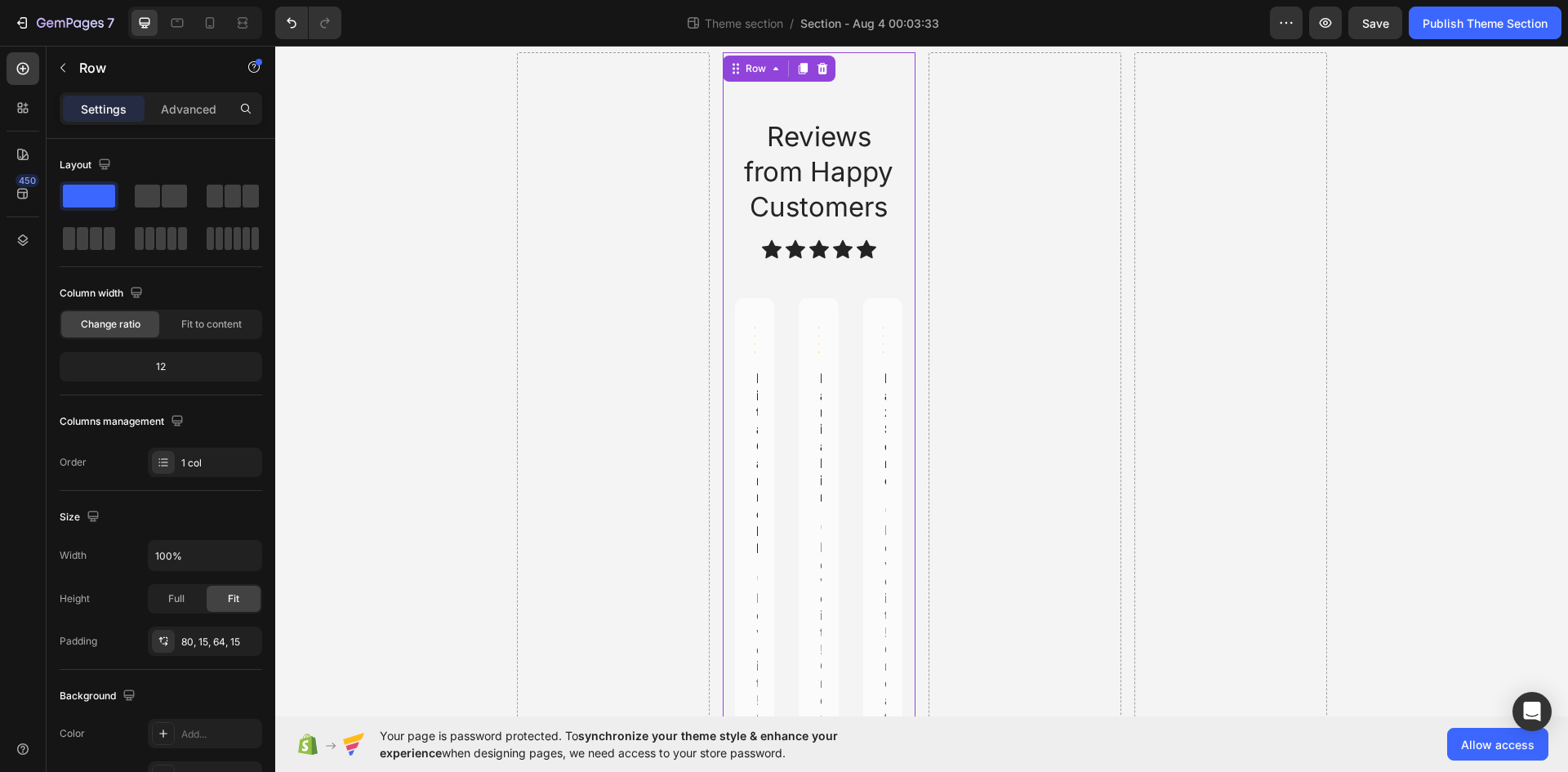 scroll, scrollTop: 82, scrollLeft: 0, axis: vertical 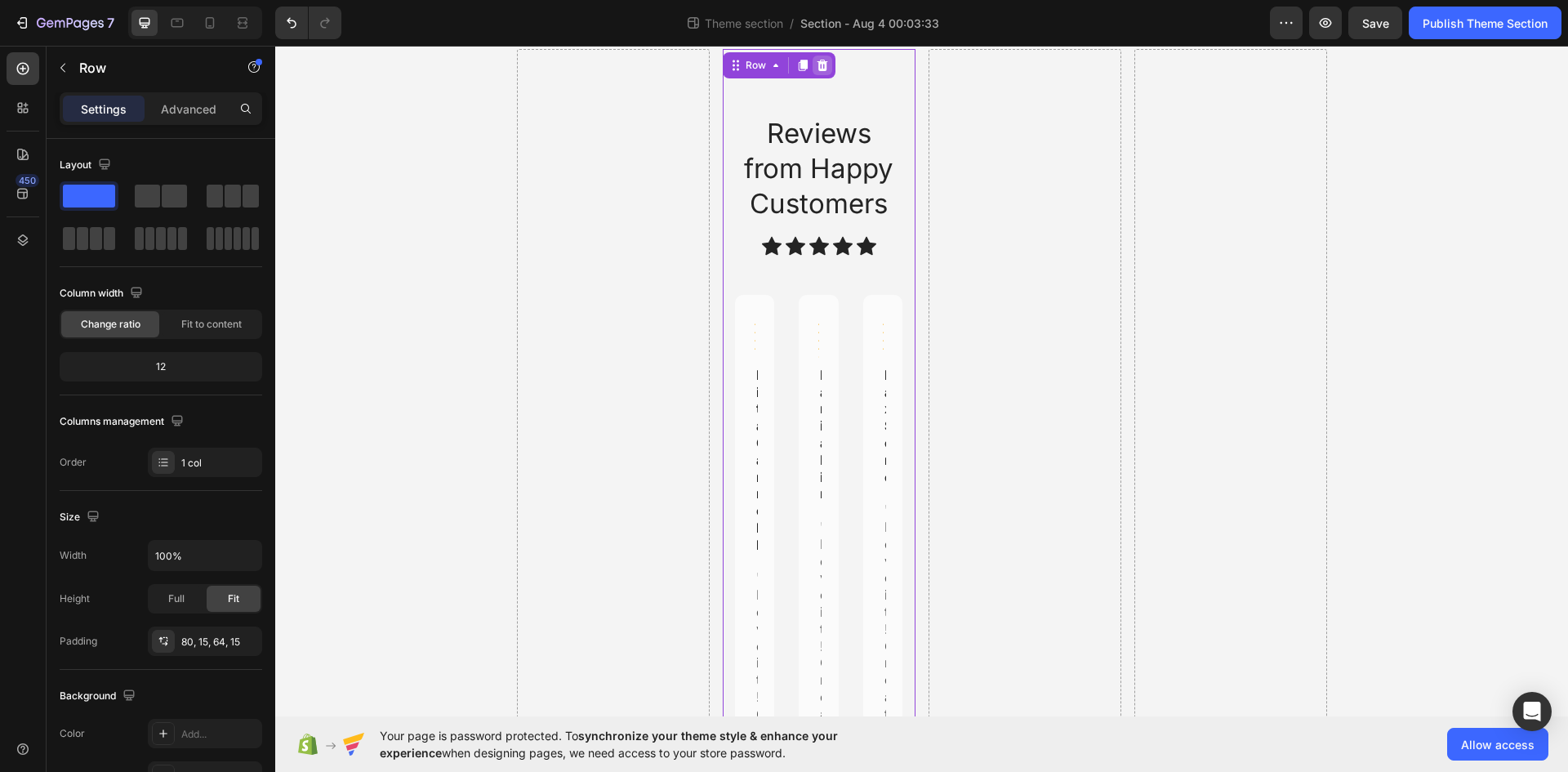 click at bounding box center [822, 65] 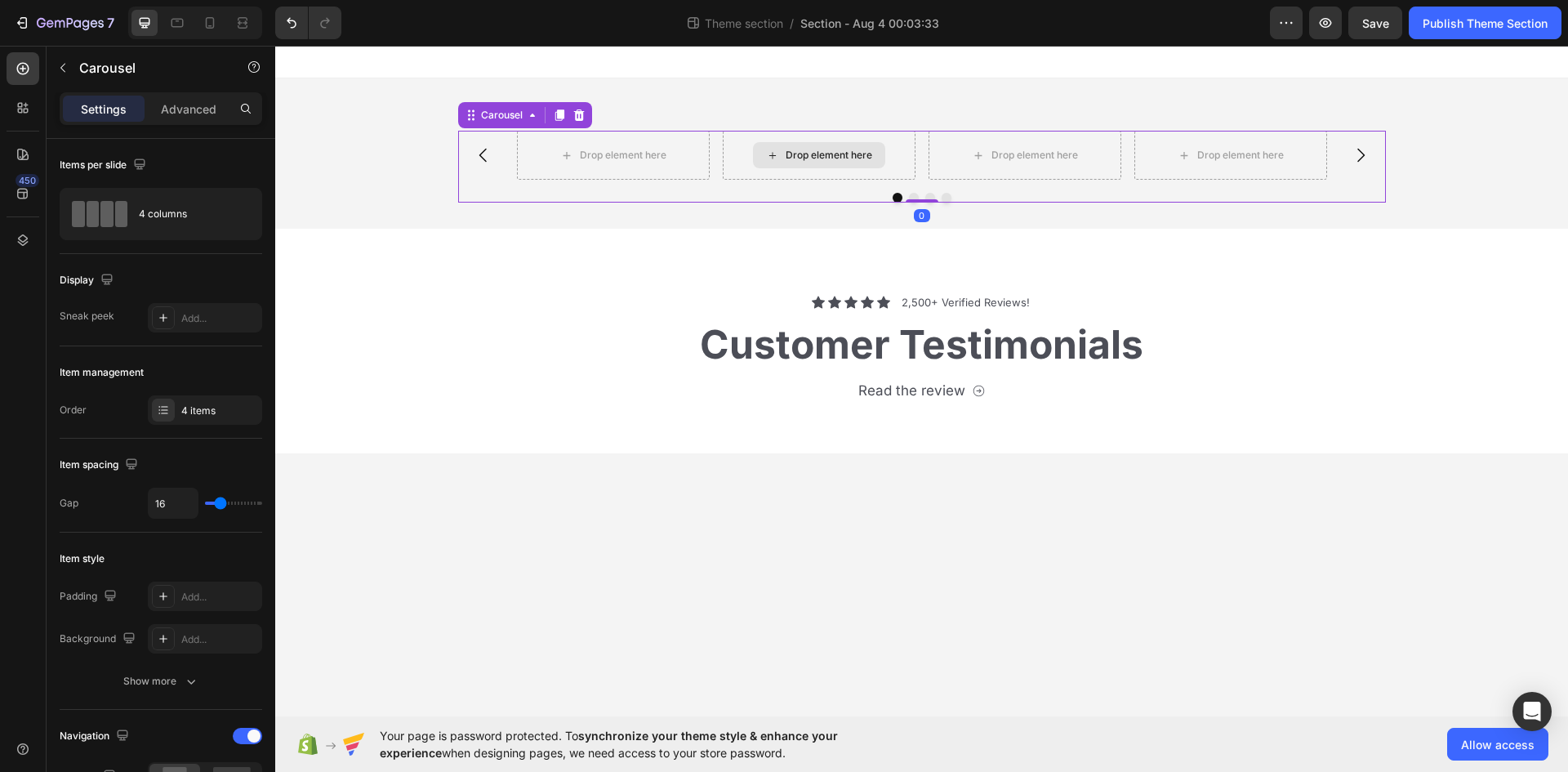 click on "Drop element here" at bounding box center (819, 155) 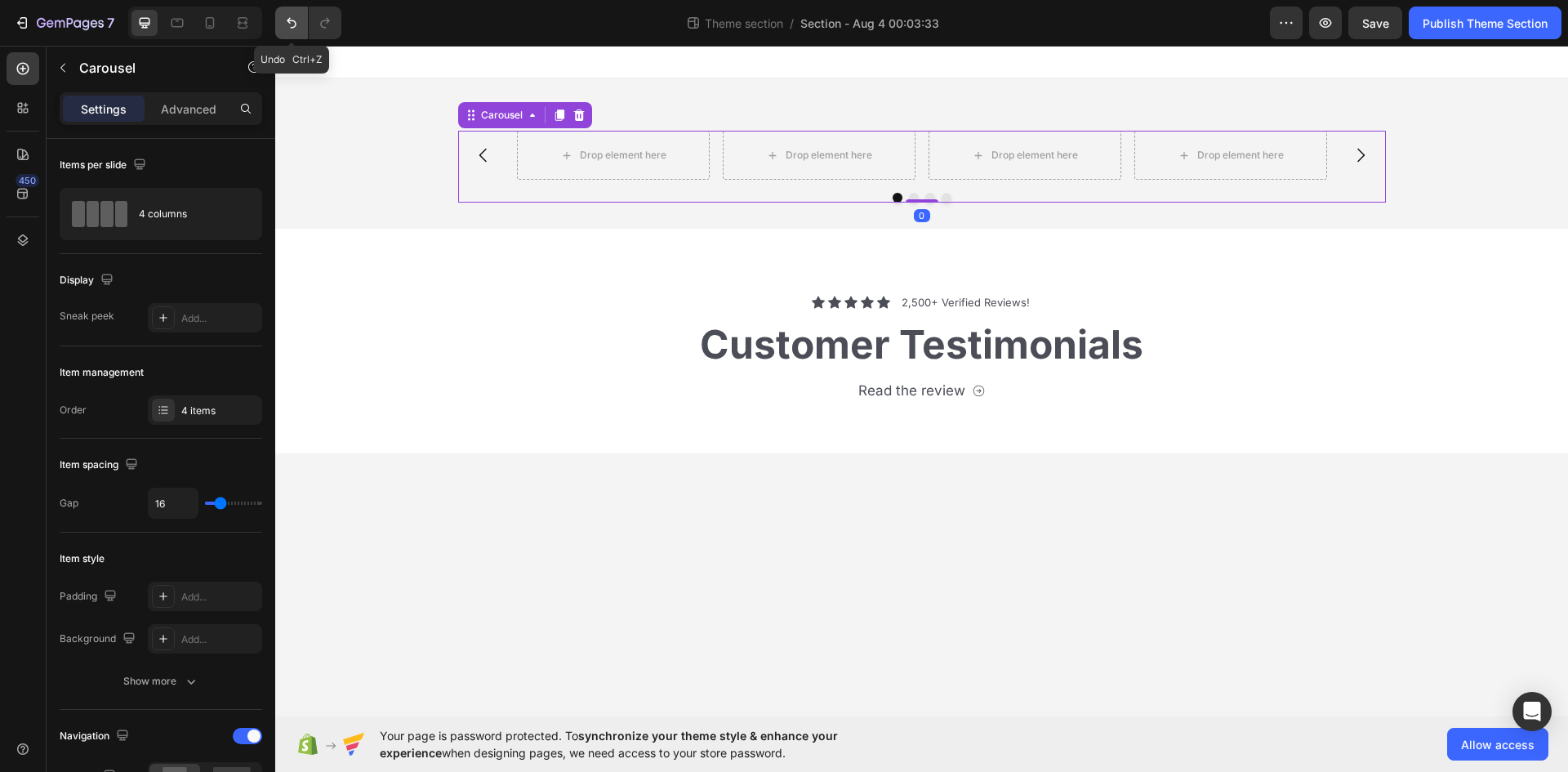 click 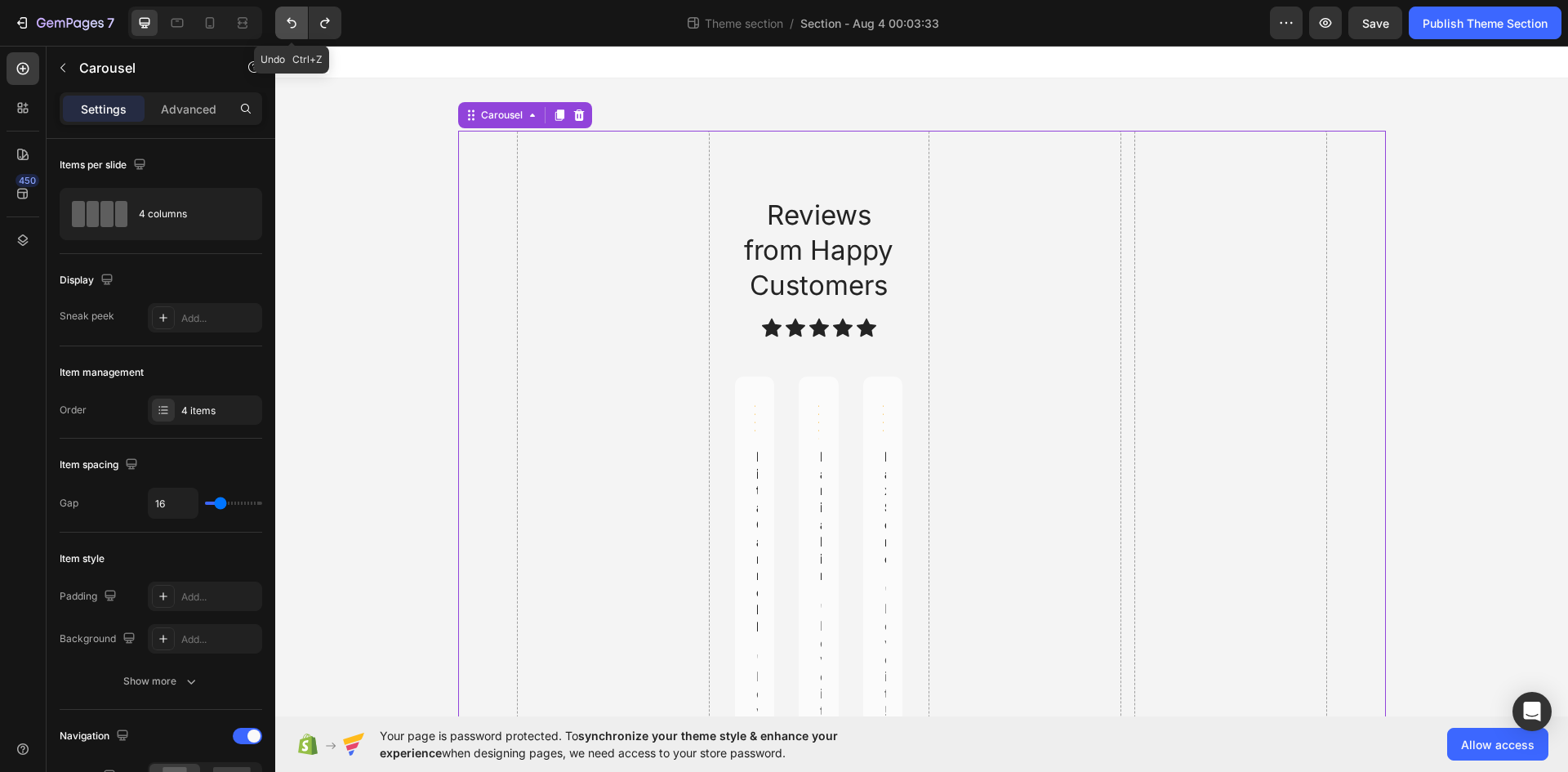 click 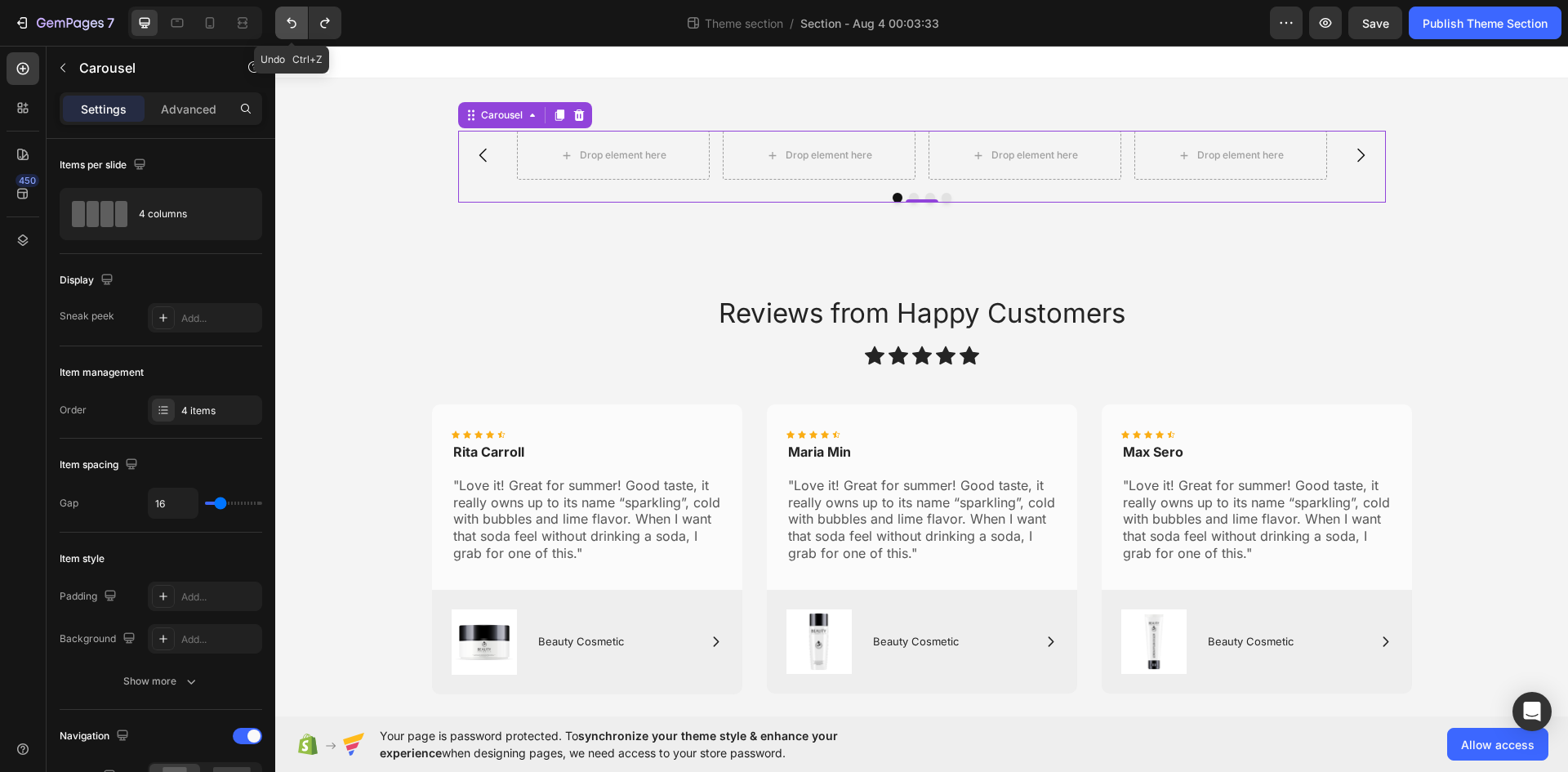 click 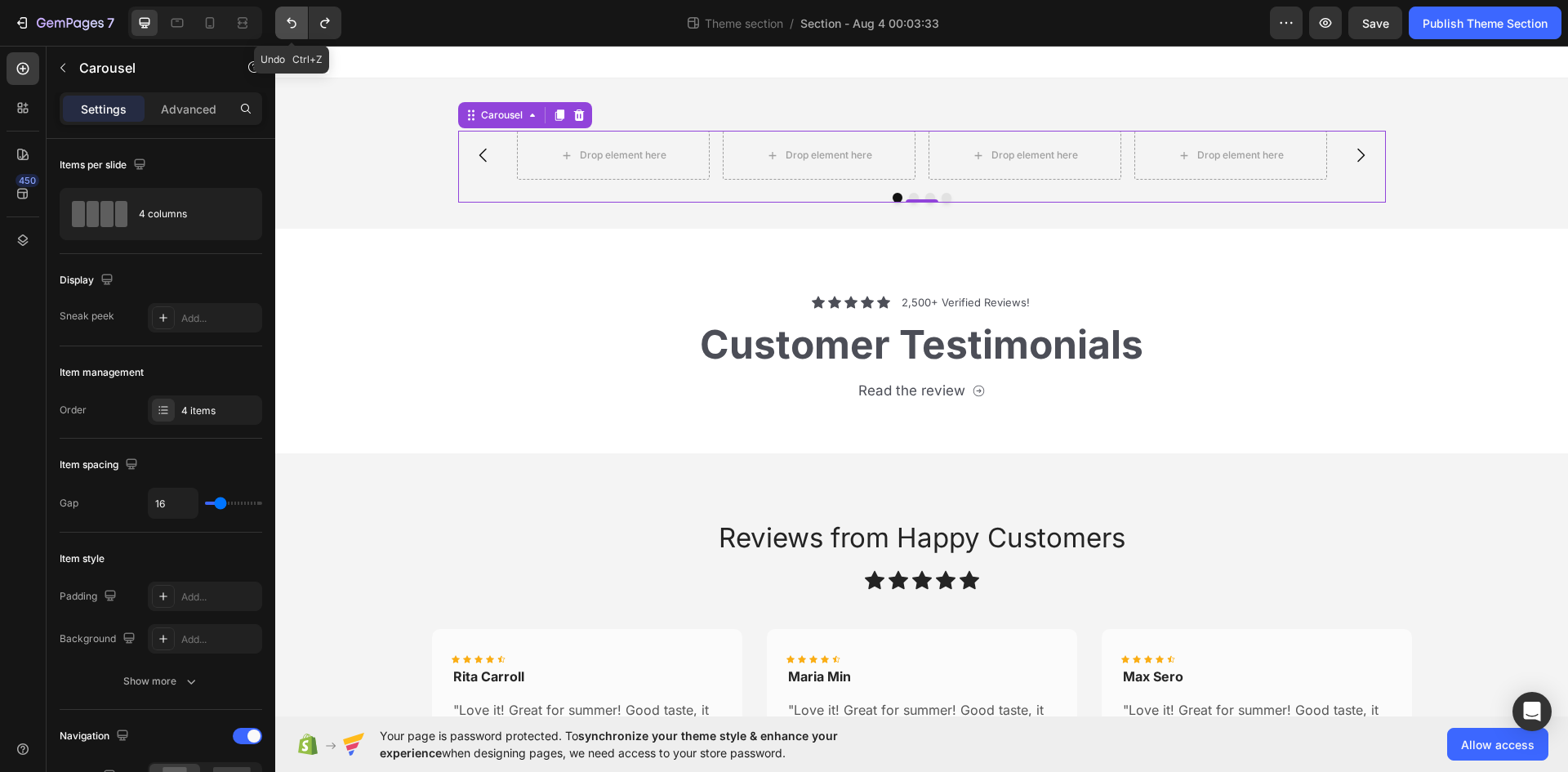 click 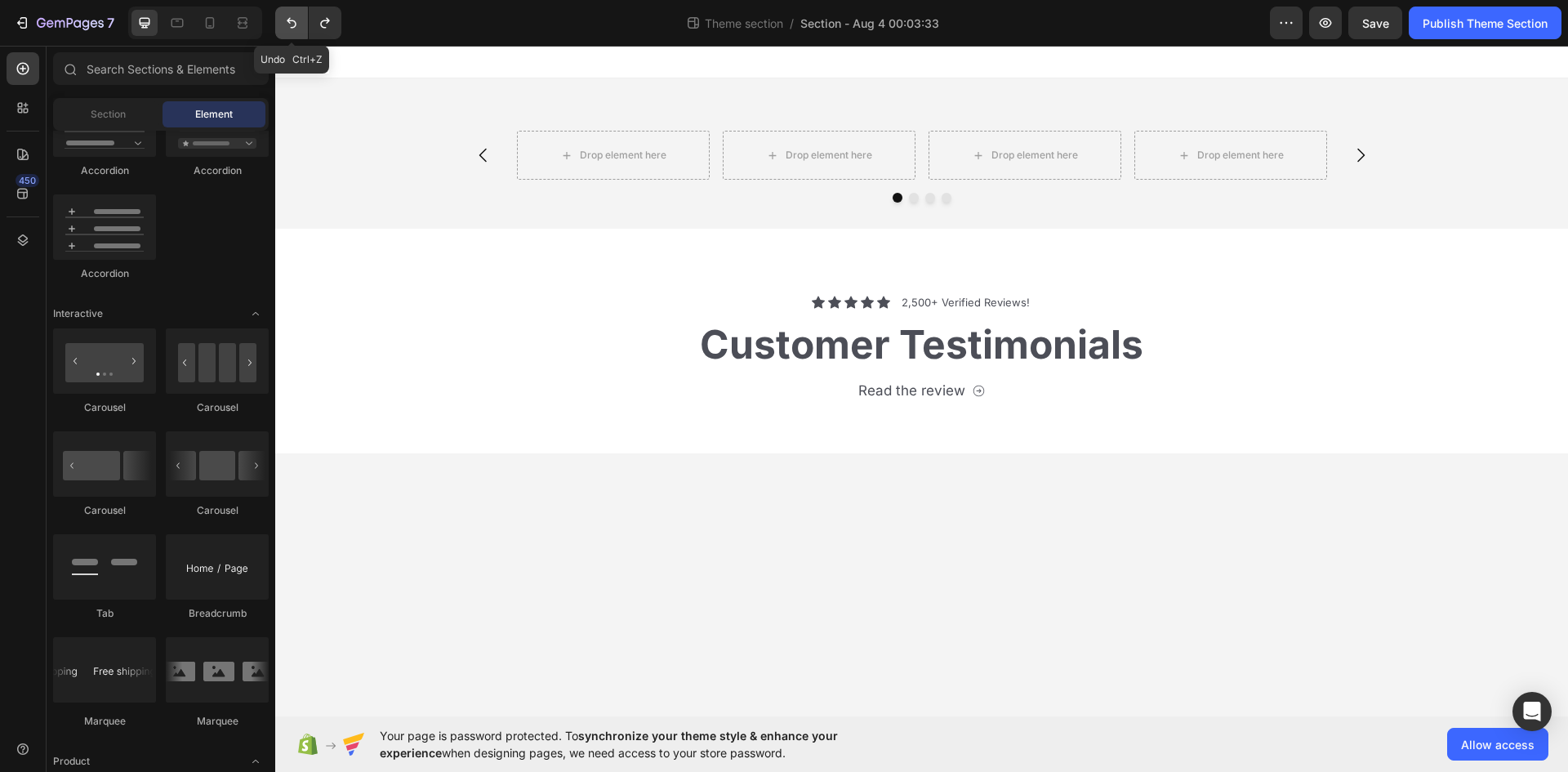 click 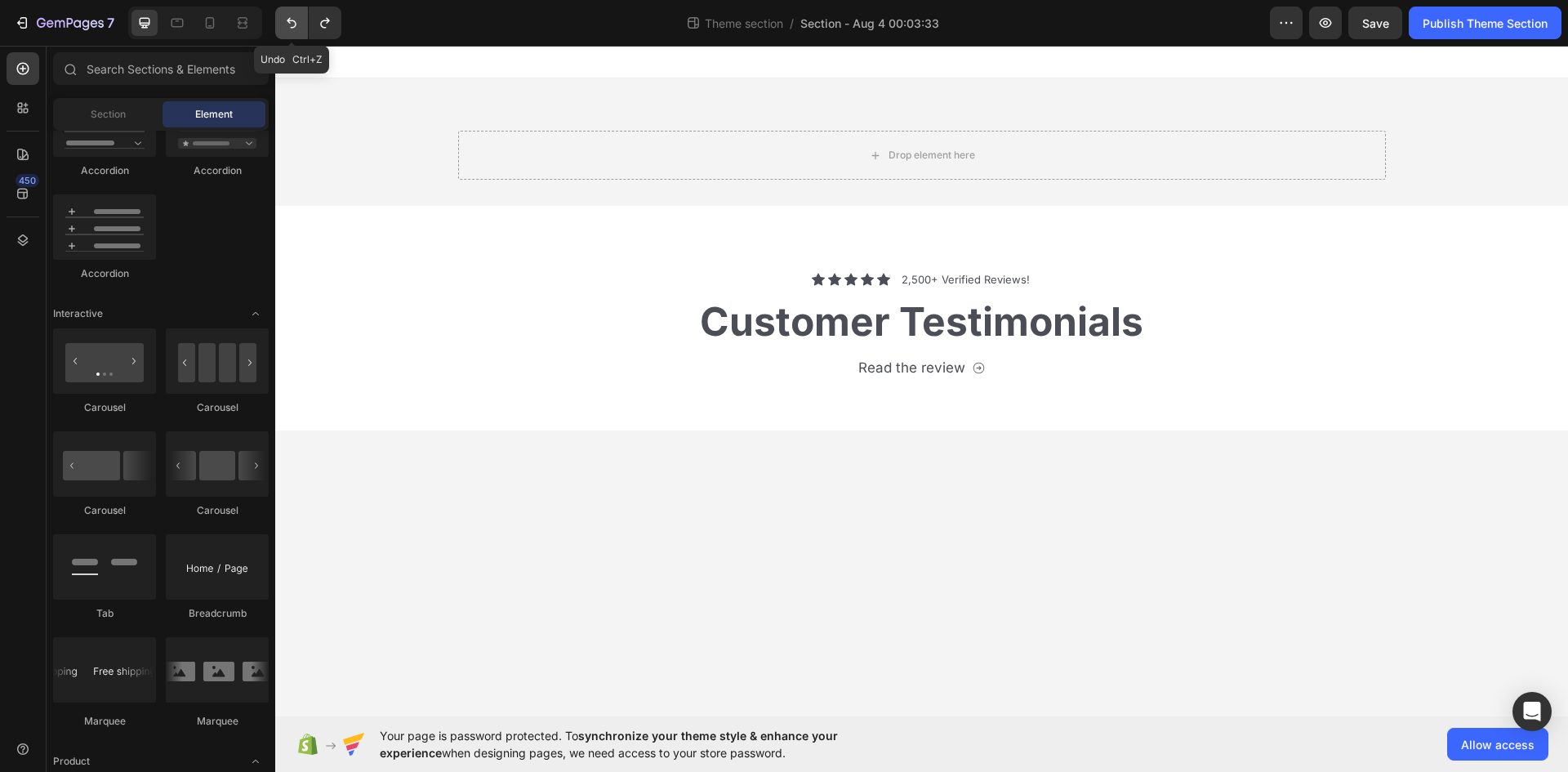 click 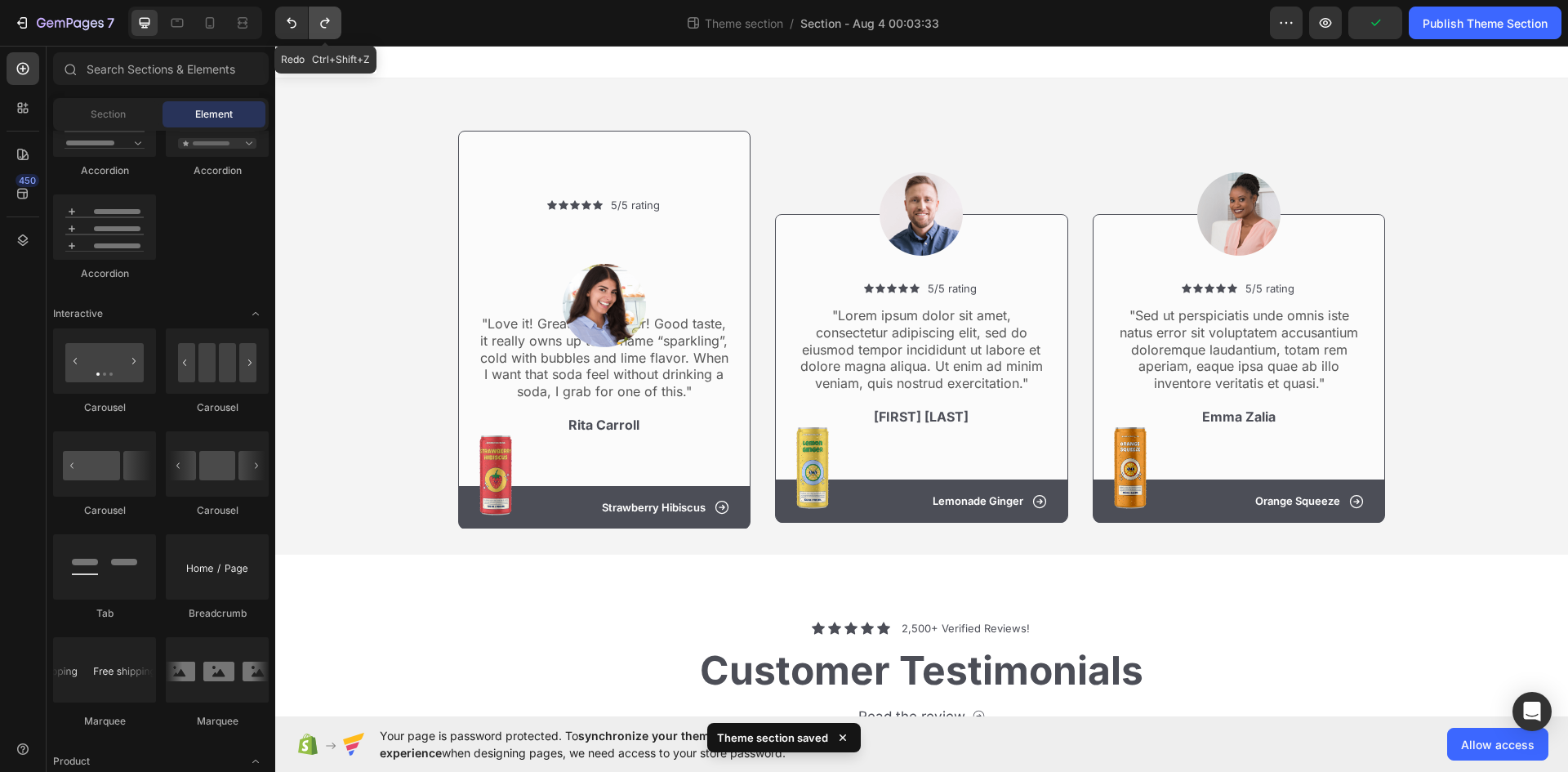 click 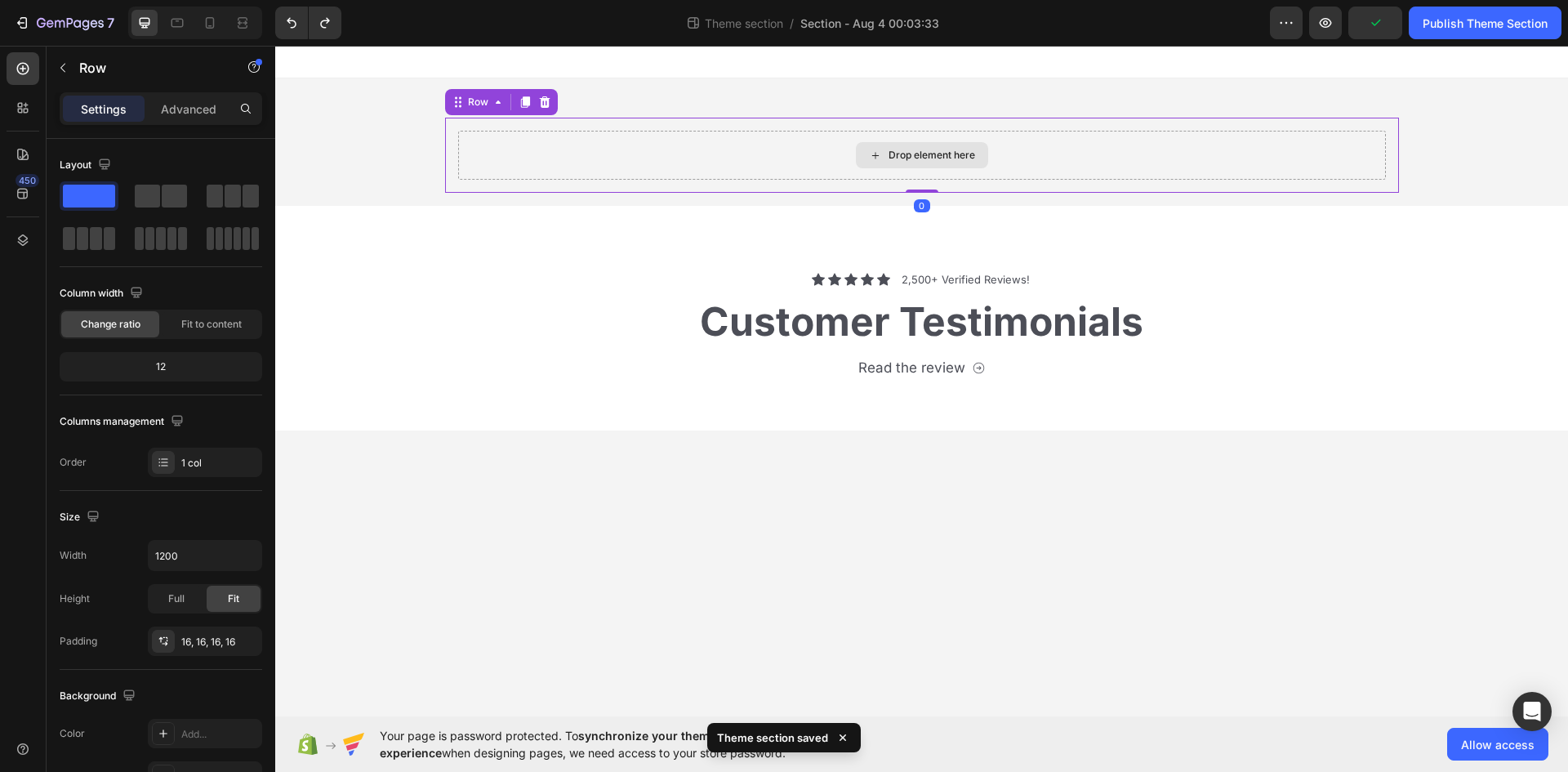 click on "Drop element here" at bounding box center [922, 155] 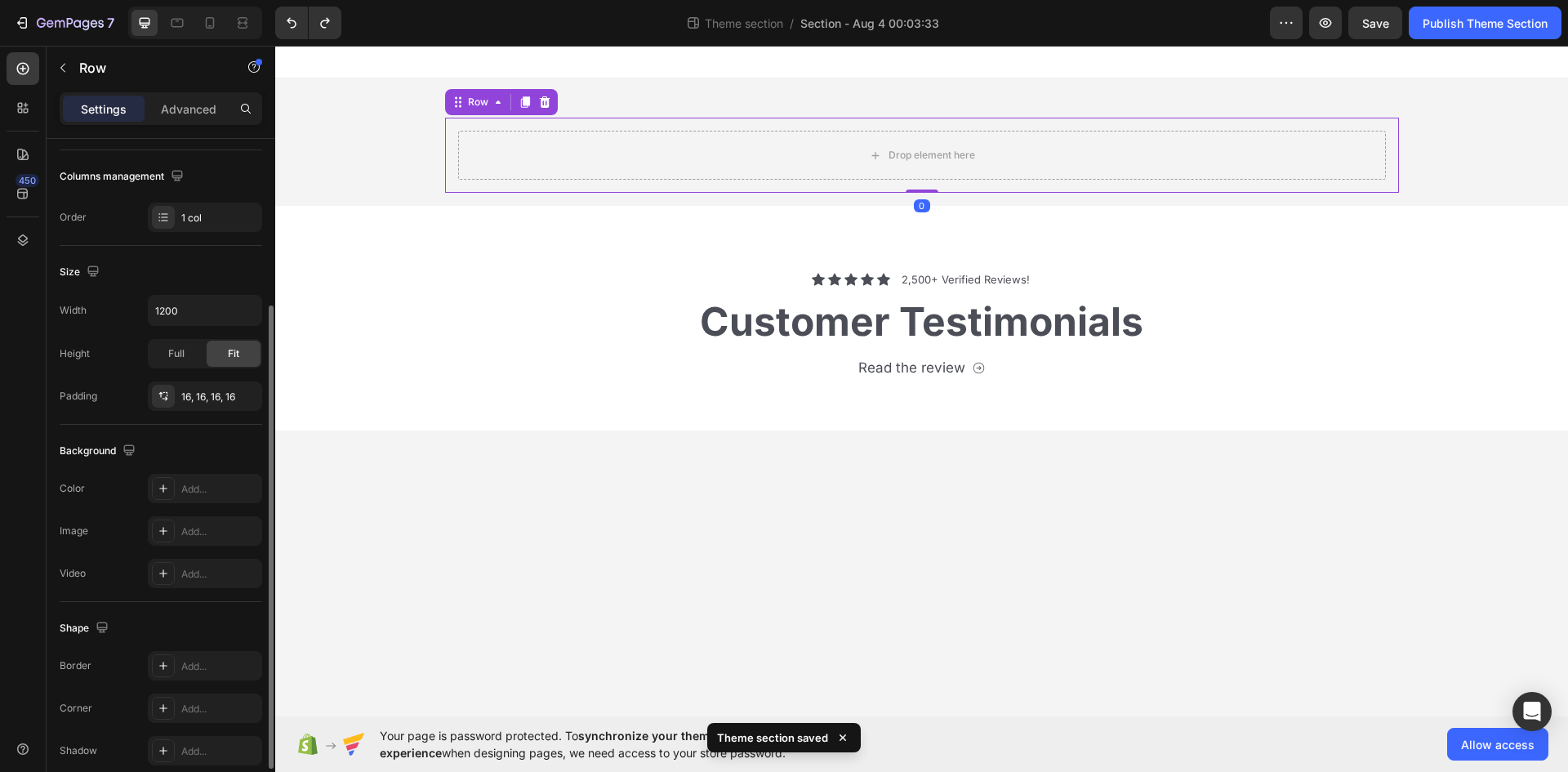 scroll, scrollTop: 317, scrollLeft: 0, axis: vertical 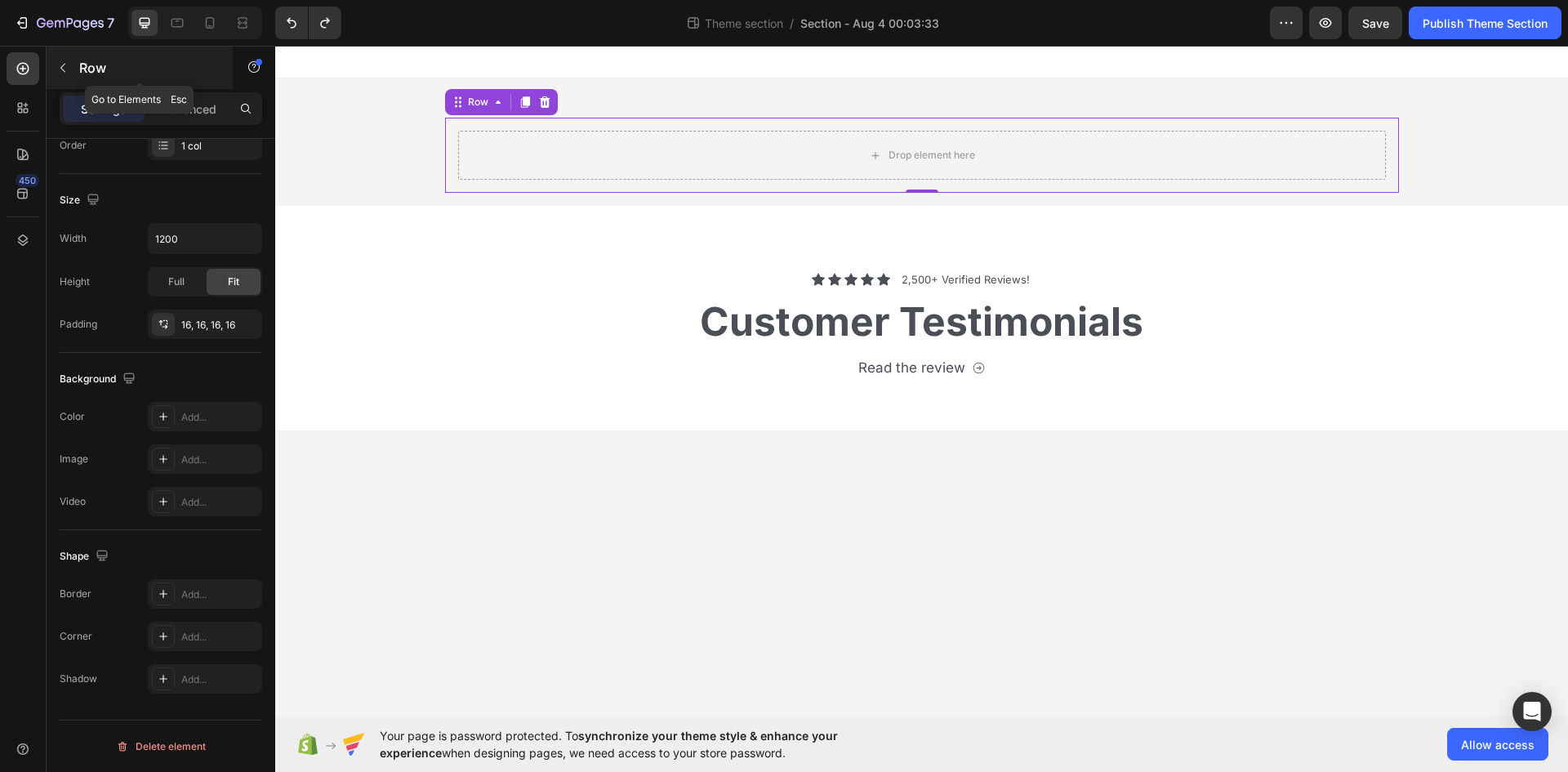 click 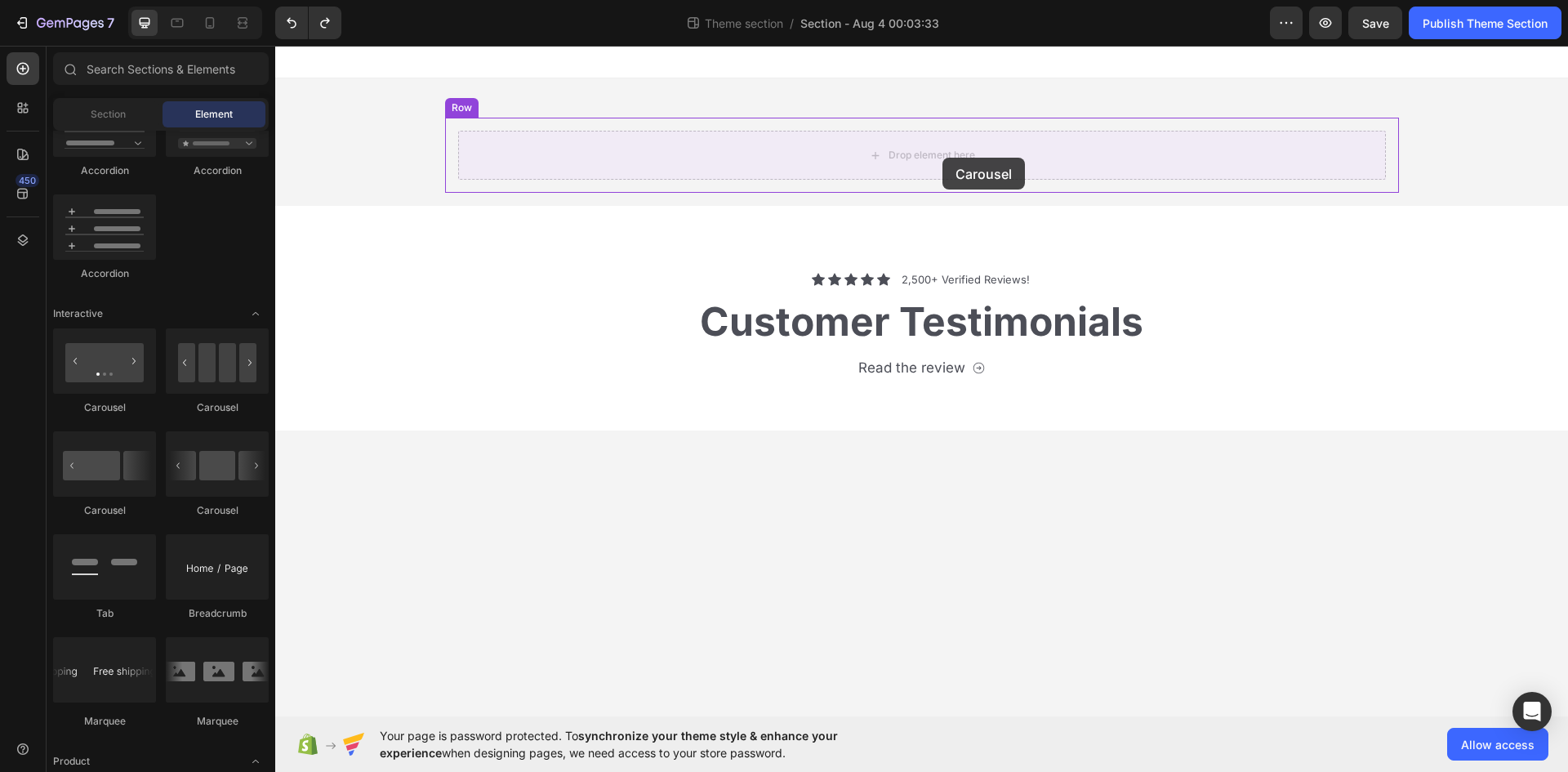 drag, startPoint x: 379, startPoint y: 413, endPoint x: 942, endPoint y: 158, distance: 618.0566 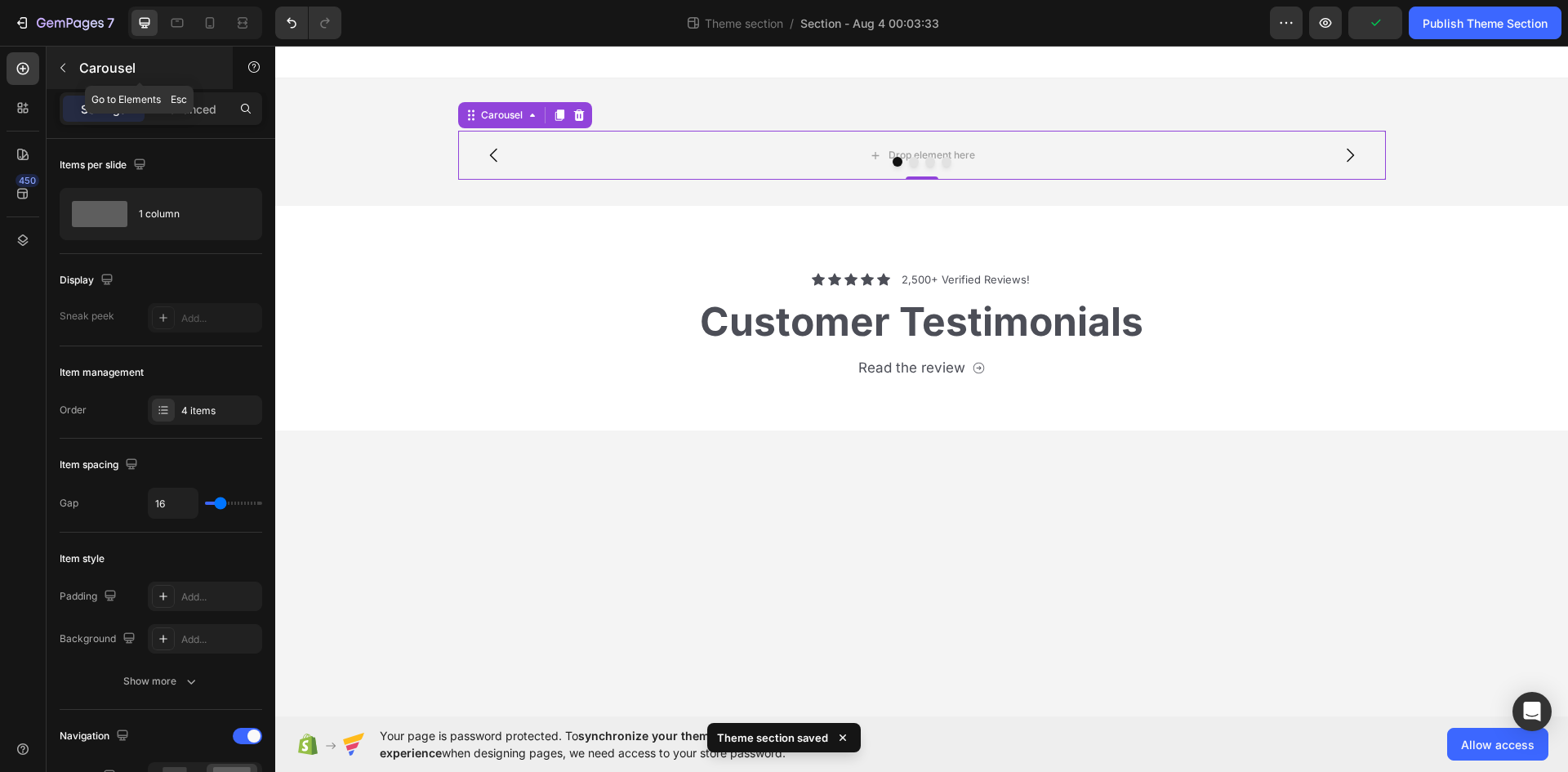click on "Carousel" at bounding box center (149, 68) 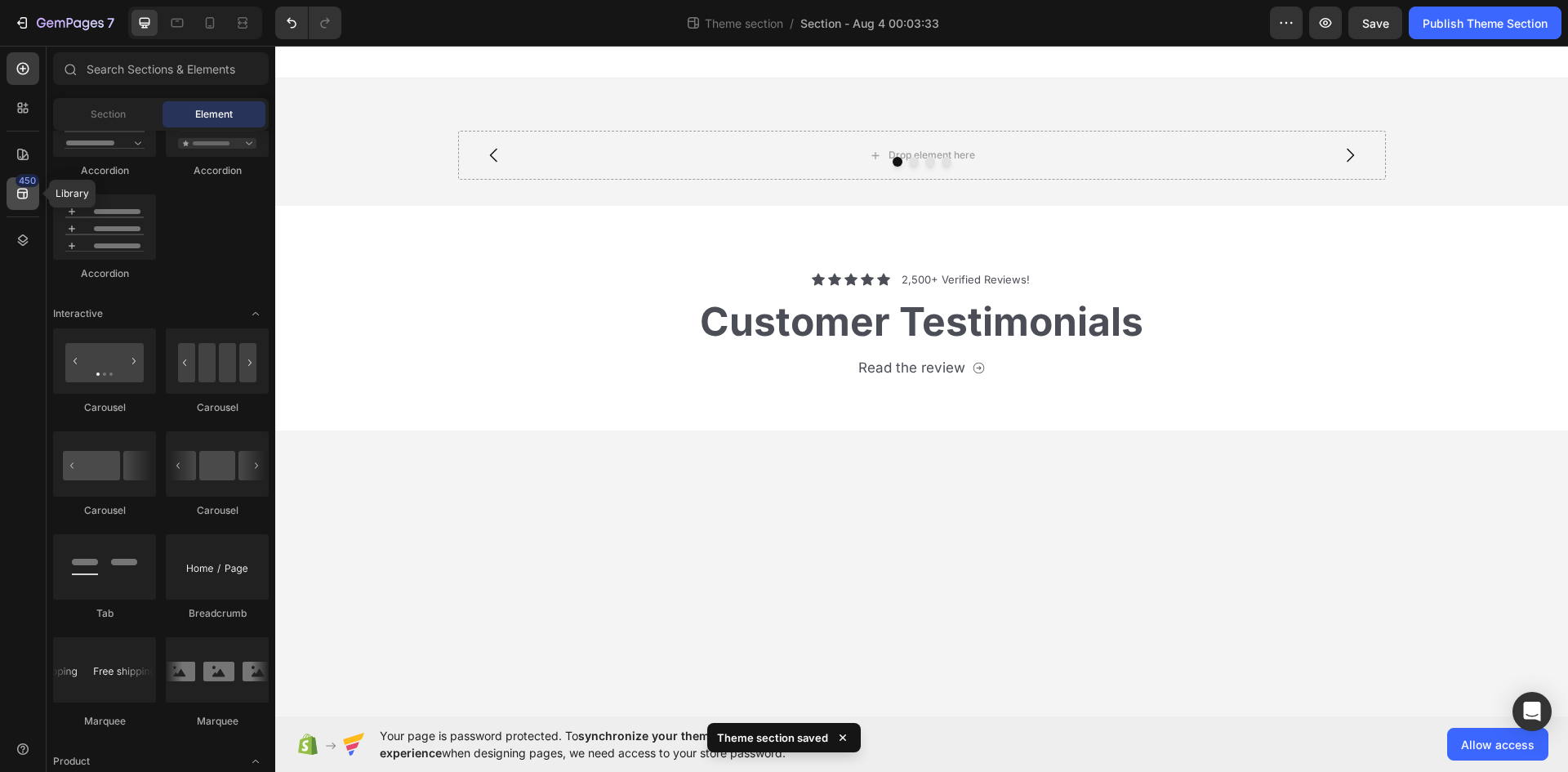 click on "450" 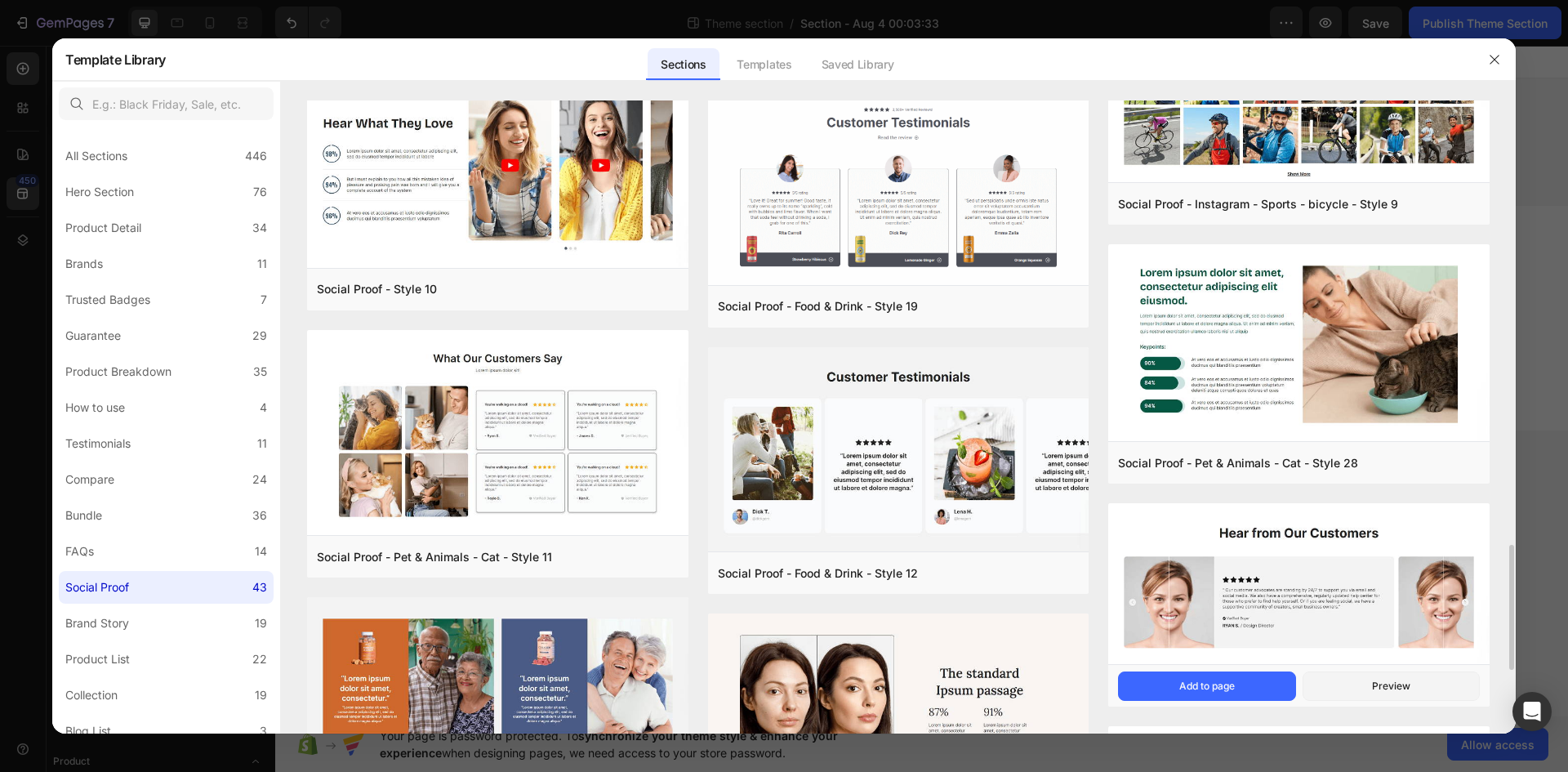 scroll, scrollTop: 1502, scrollLeft: 0, axis: vertical 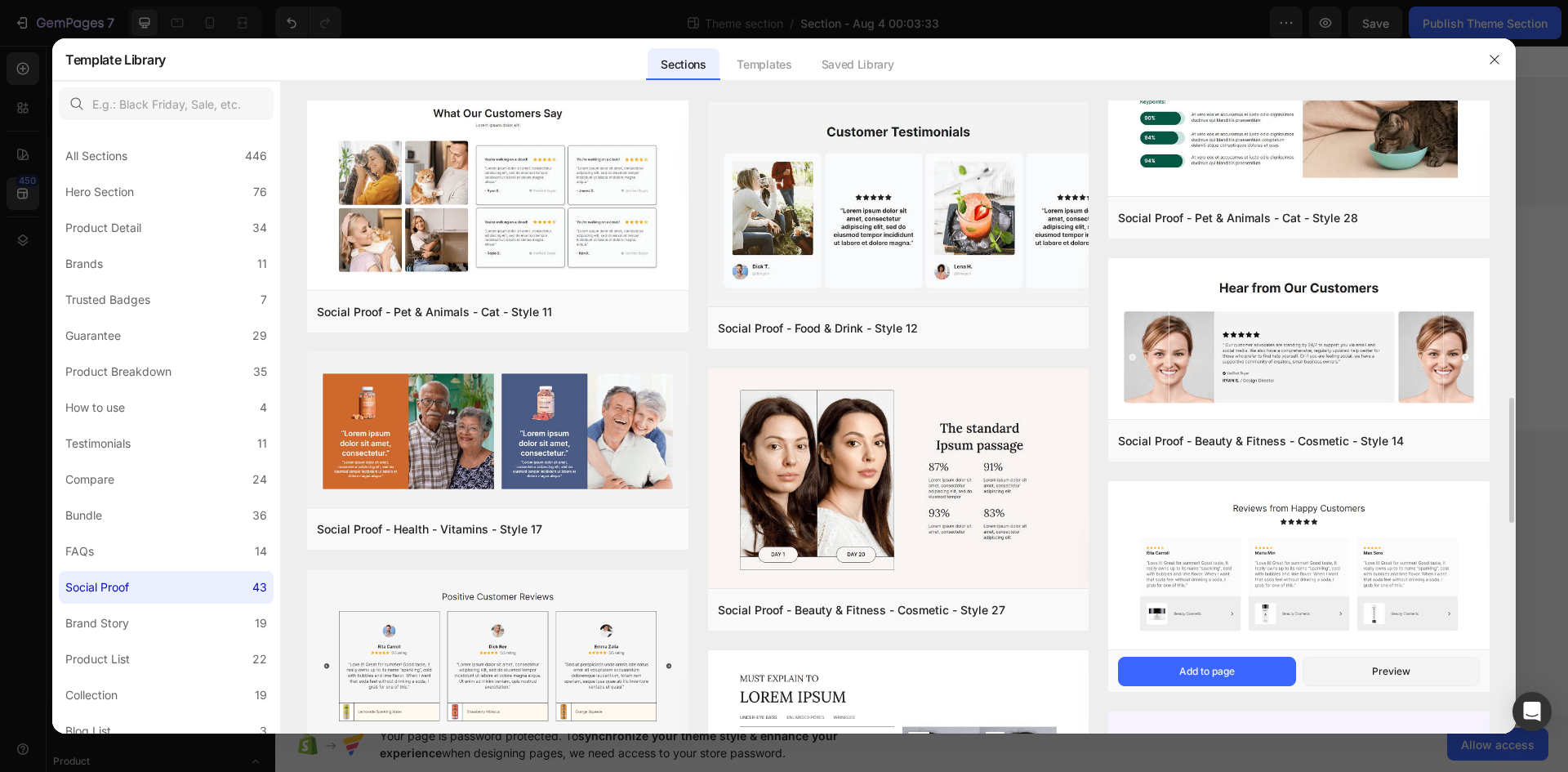 click at bounding box center [1298, 567] 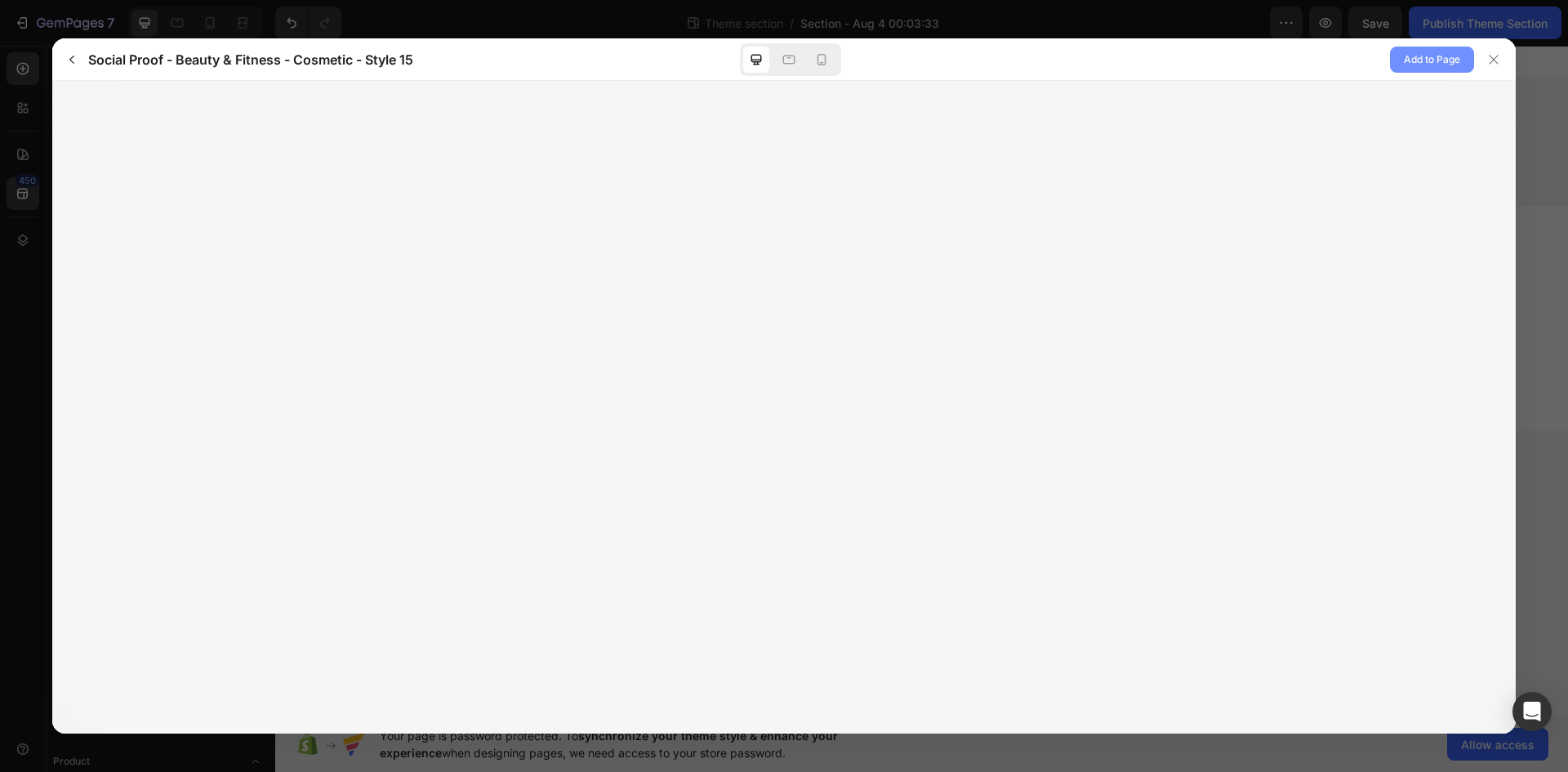 click on "Add to Page" 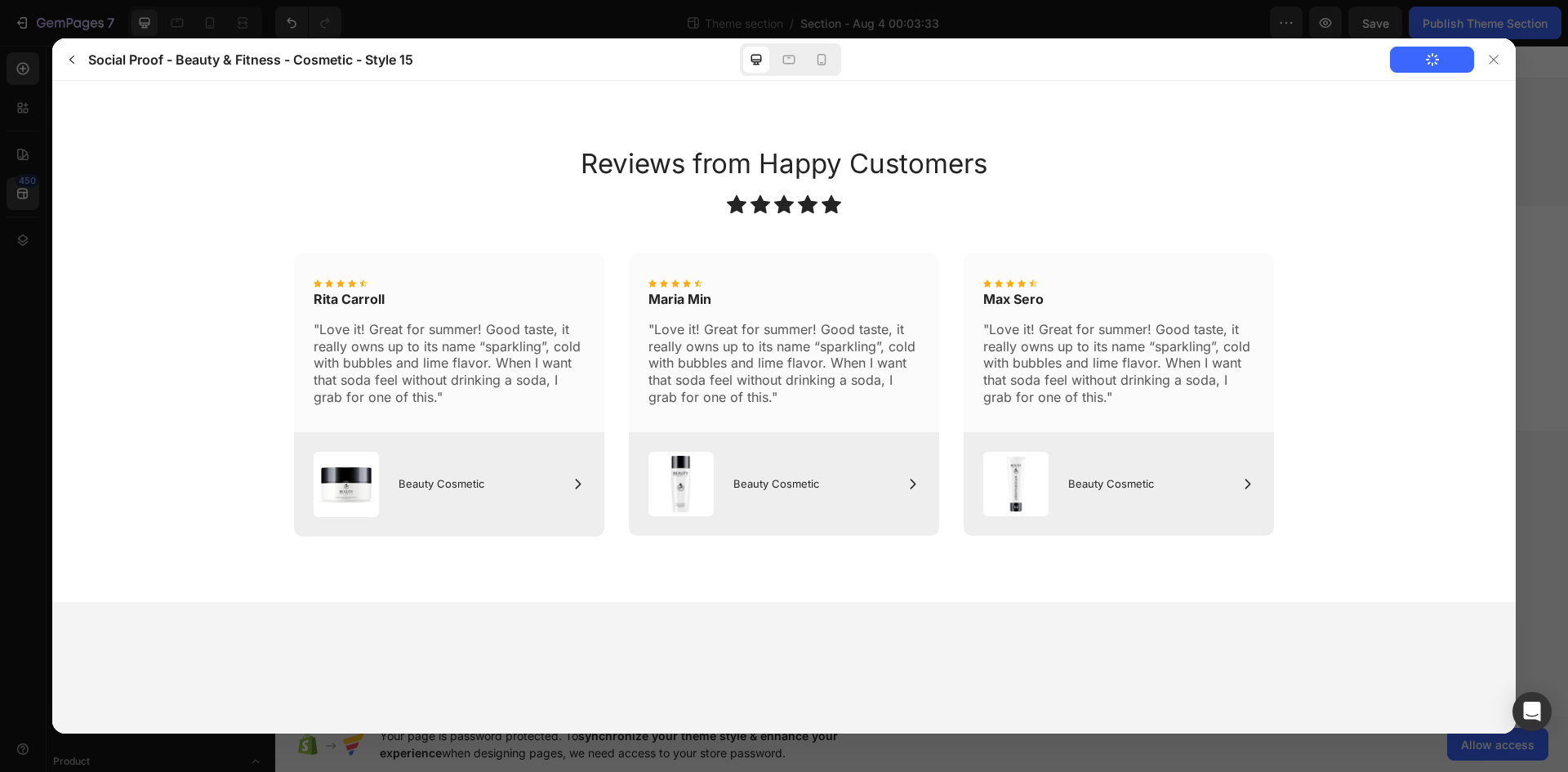 scroll, scrollTop: 0, scrollLeft: 0, axis: both 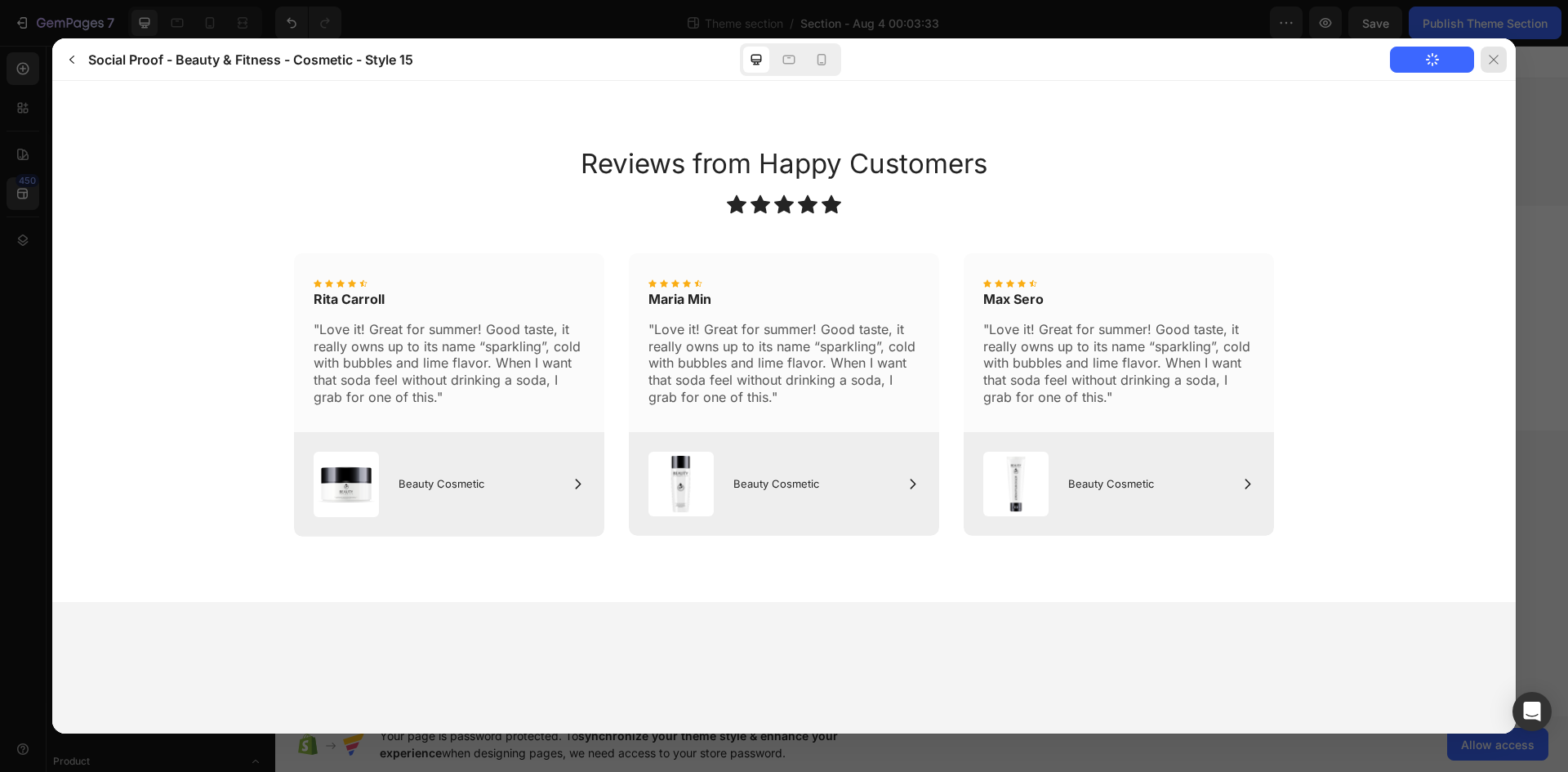 click at bounding box center (1494, 60) 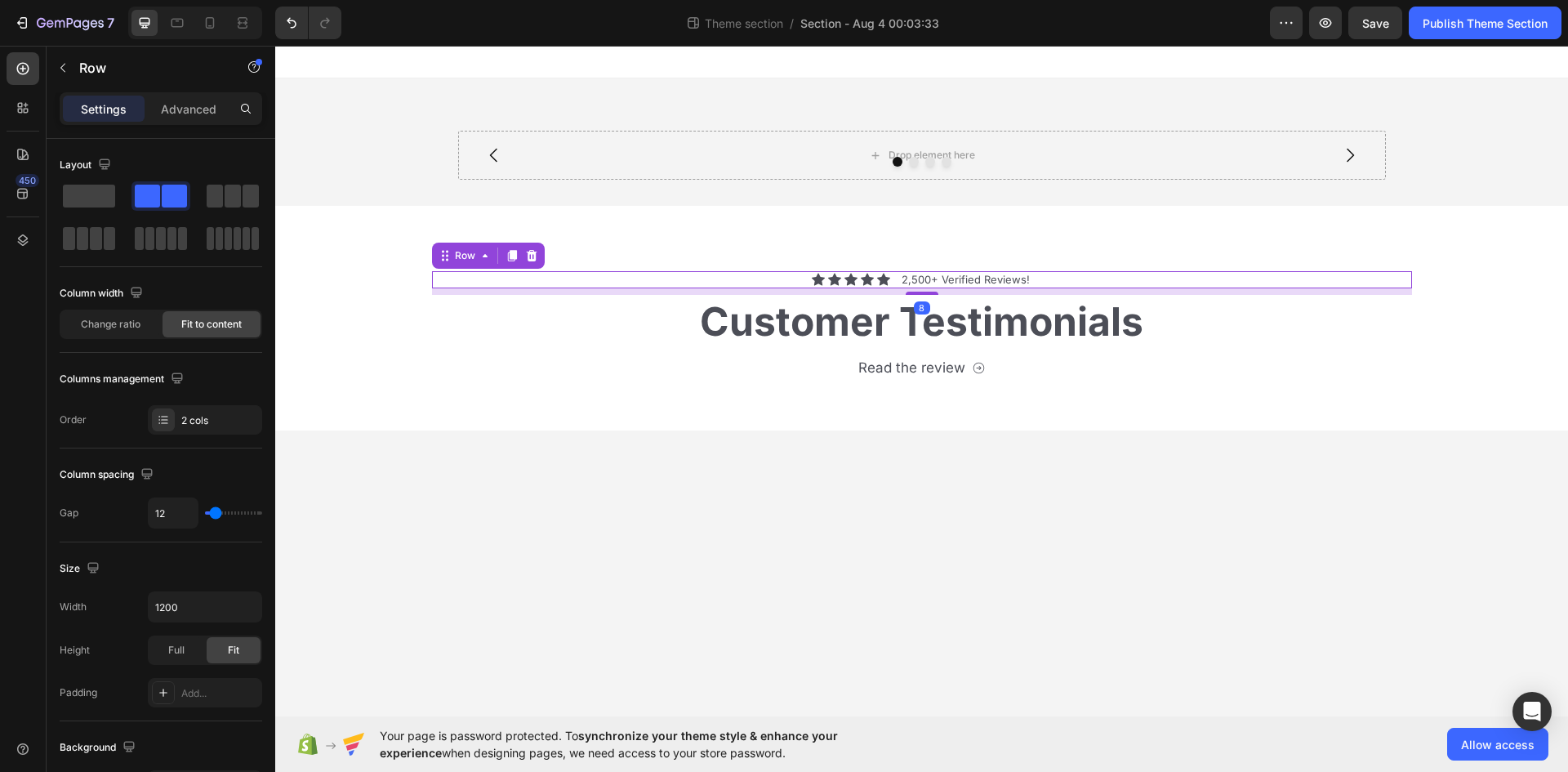 click on "Icon Icon Icon Icon Icon Icon List 2,500+ Verified Reviews! Text Block Row   8" at bounding box center [922, 279] 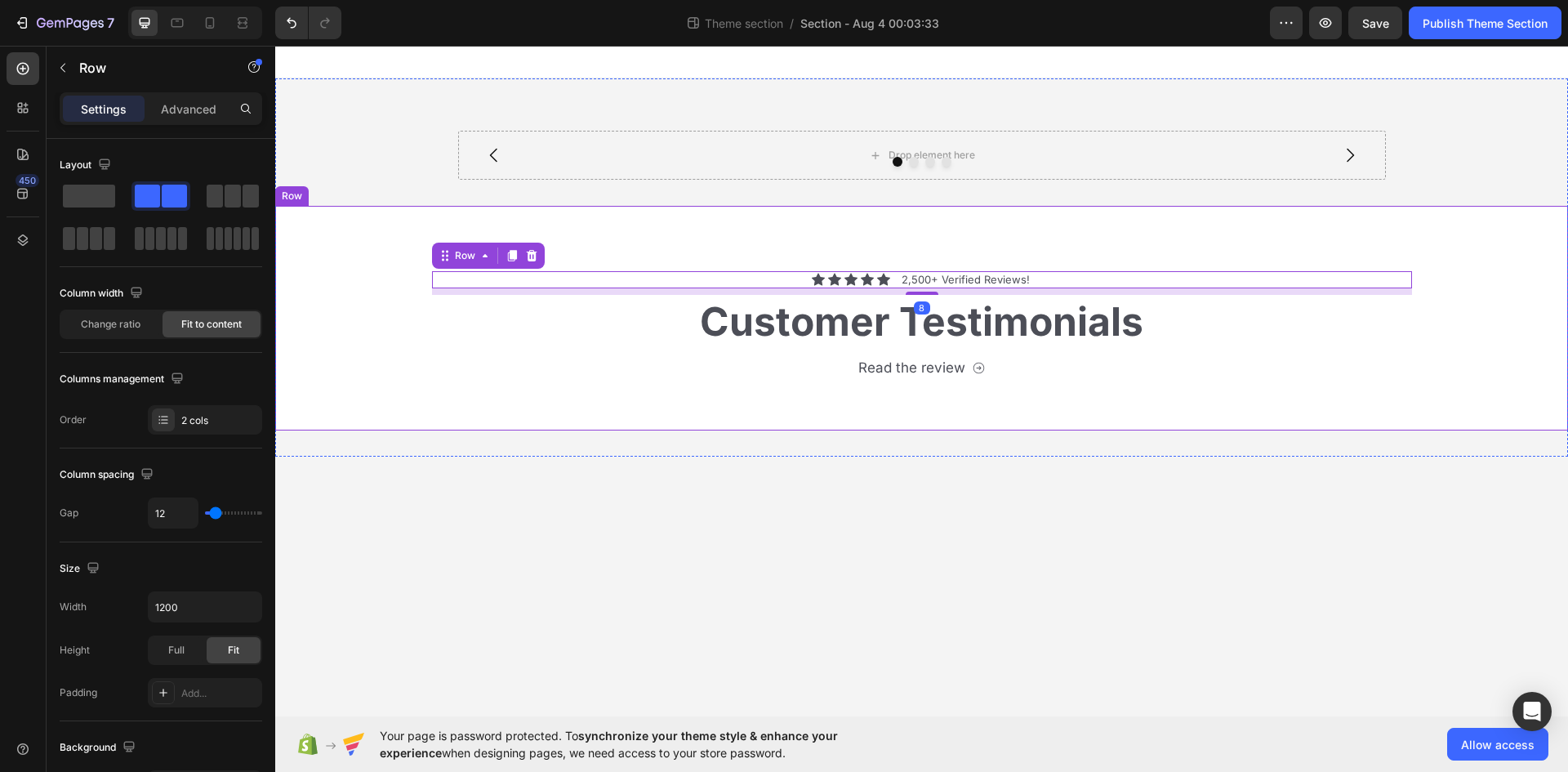 scroll, scrollTop: 317, scrollLeft: 0, axis: vertical 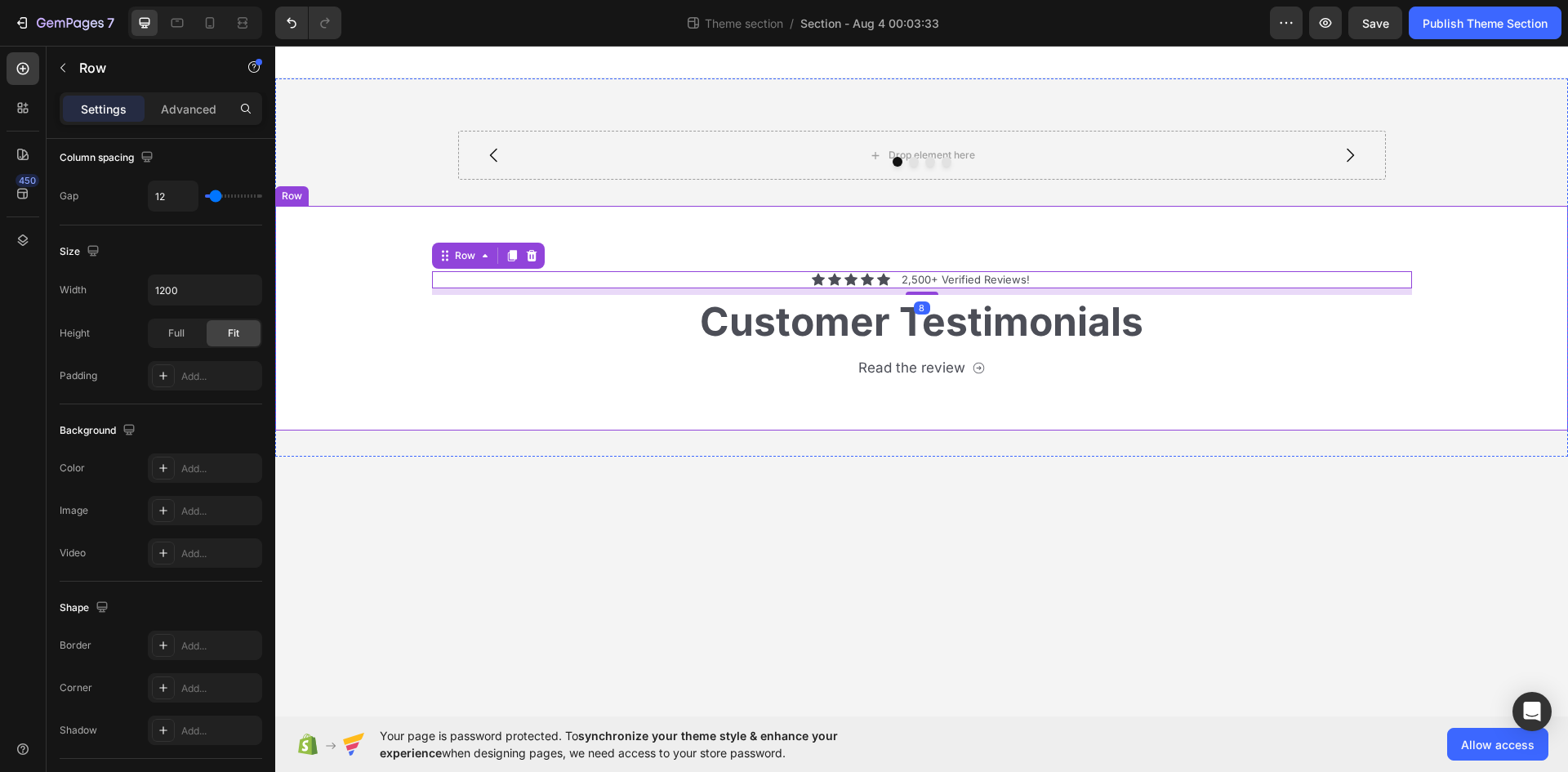drag, startPoint x: 988, startPoint y: 248, endPoint x: 961, endPoint y: 254, distance: 27.658633 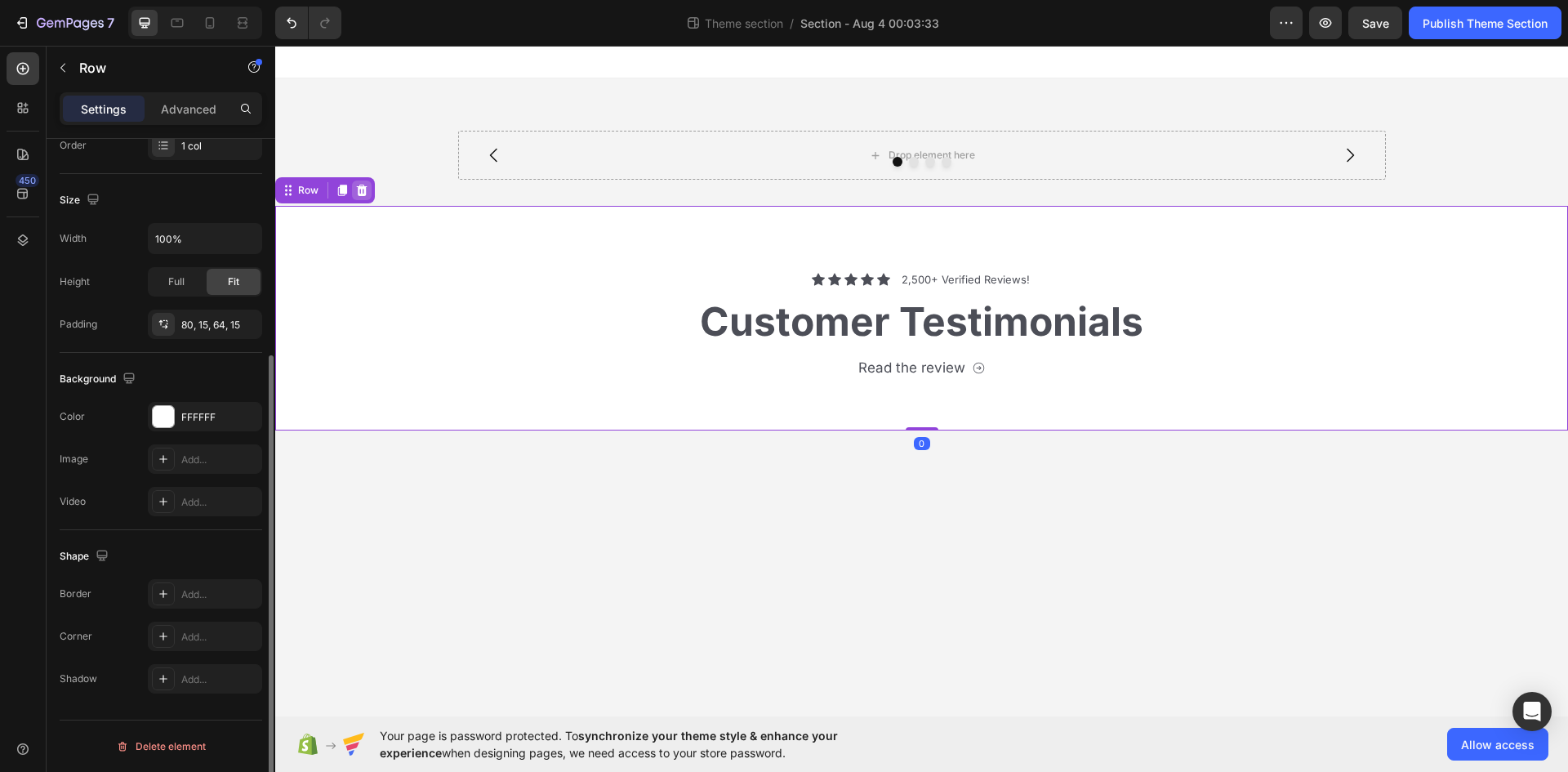 click 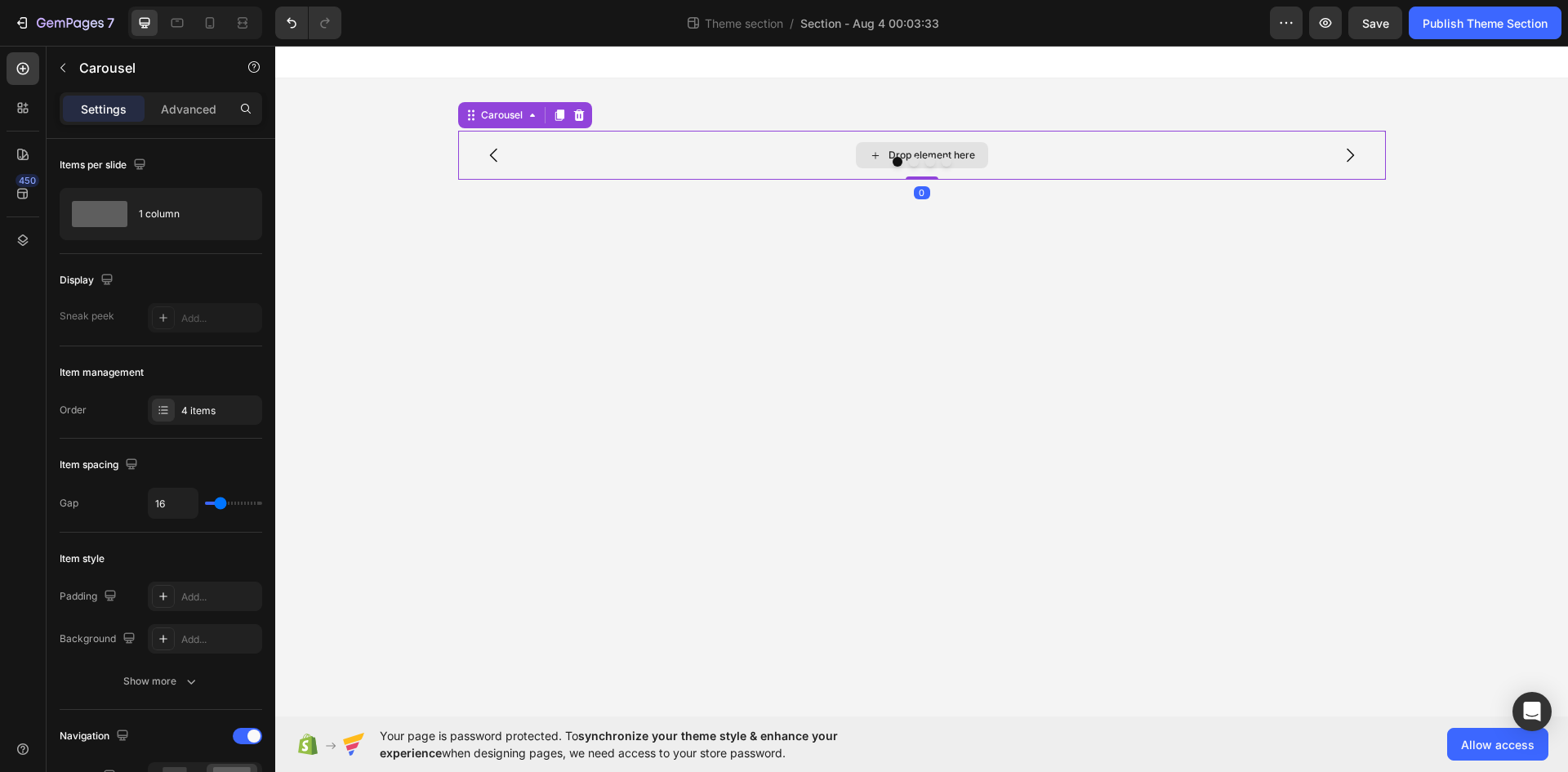click on "Drop element here" at bounding box center [922, 155] 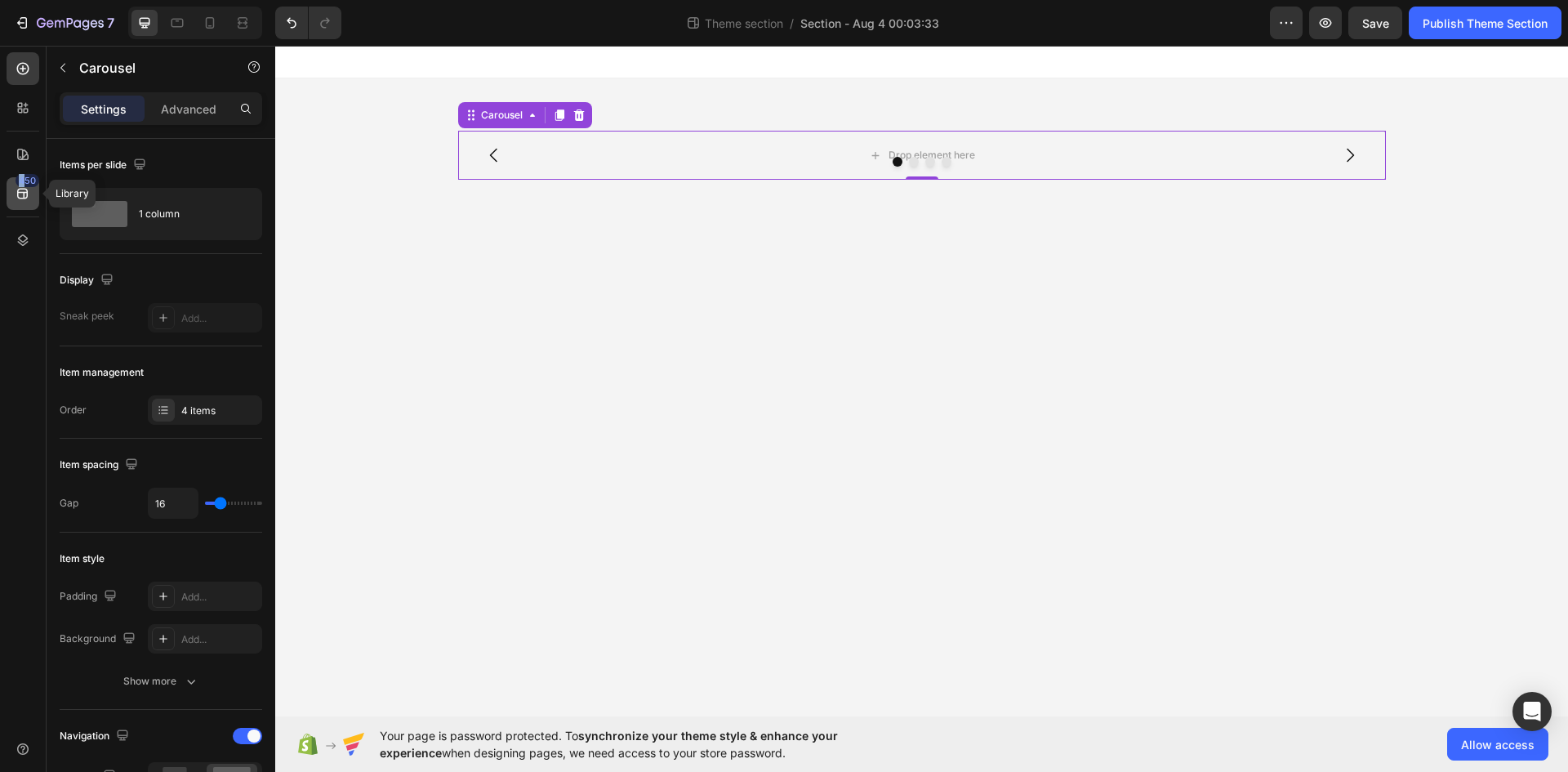 click on "[NUMBER] Library" at bounding box center (23, 392) 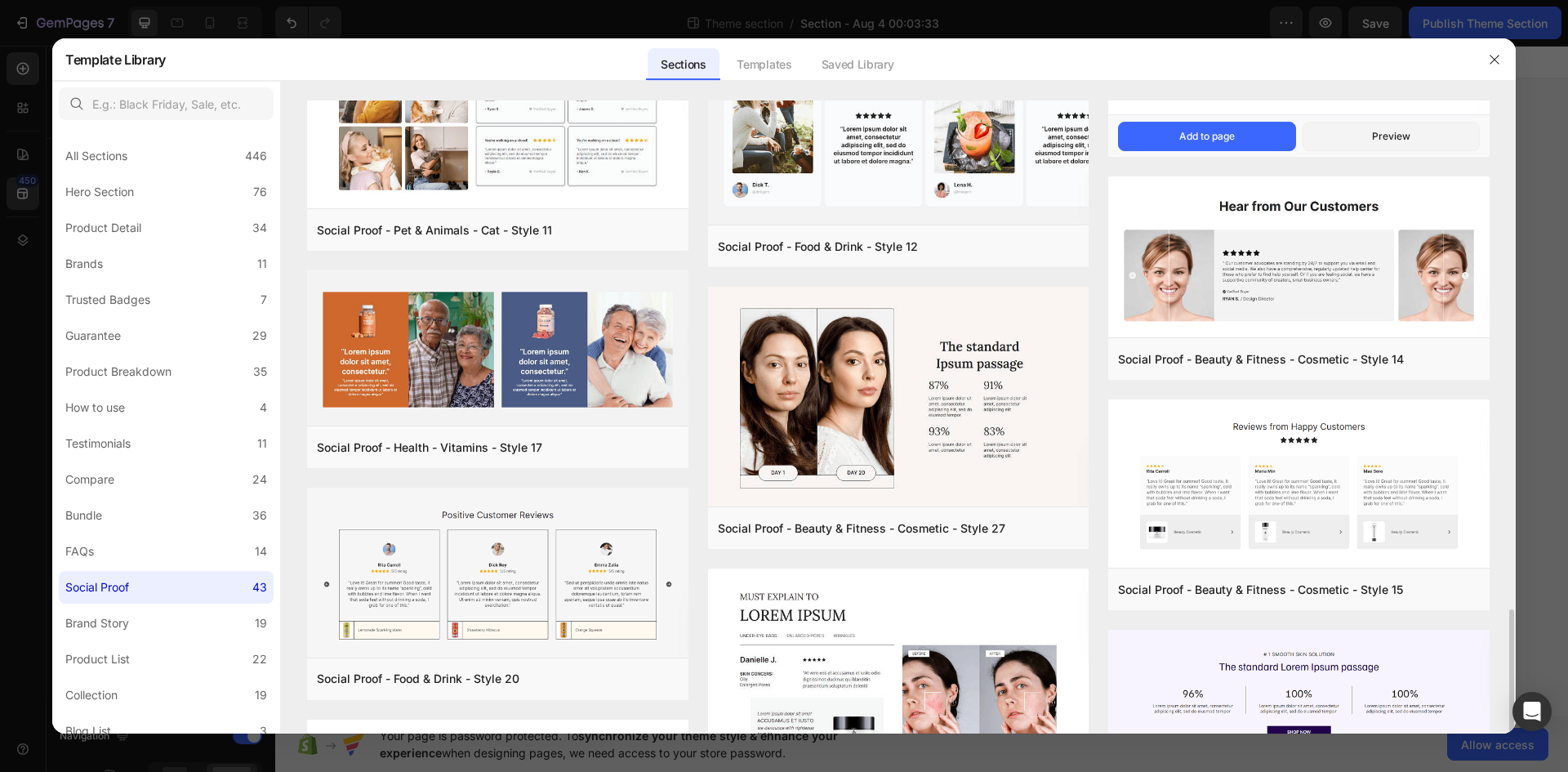 scroll, scrollTop: 1828, scrollLeft: 0, axis: vertical 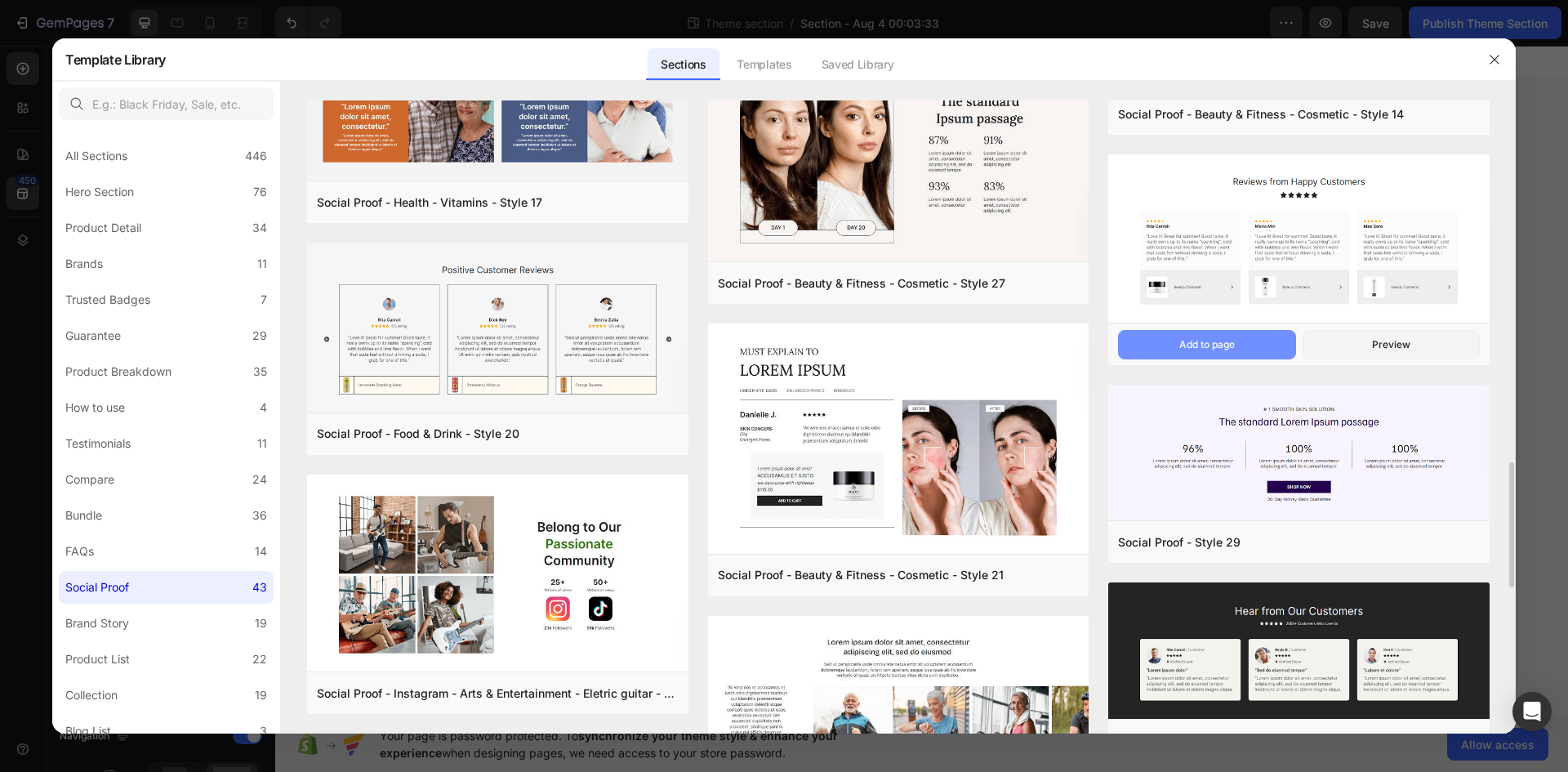 click on "Add to page" at bounding box center (1207, 345) 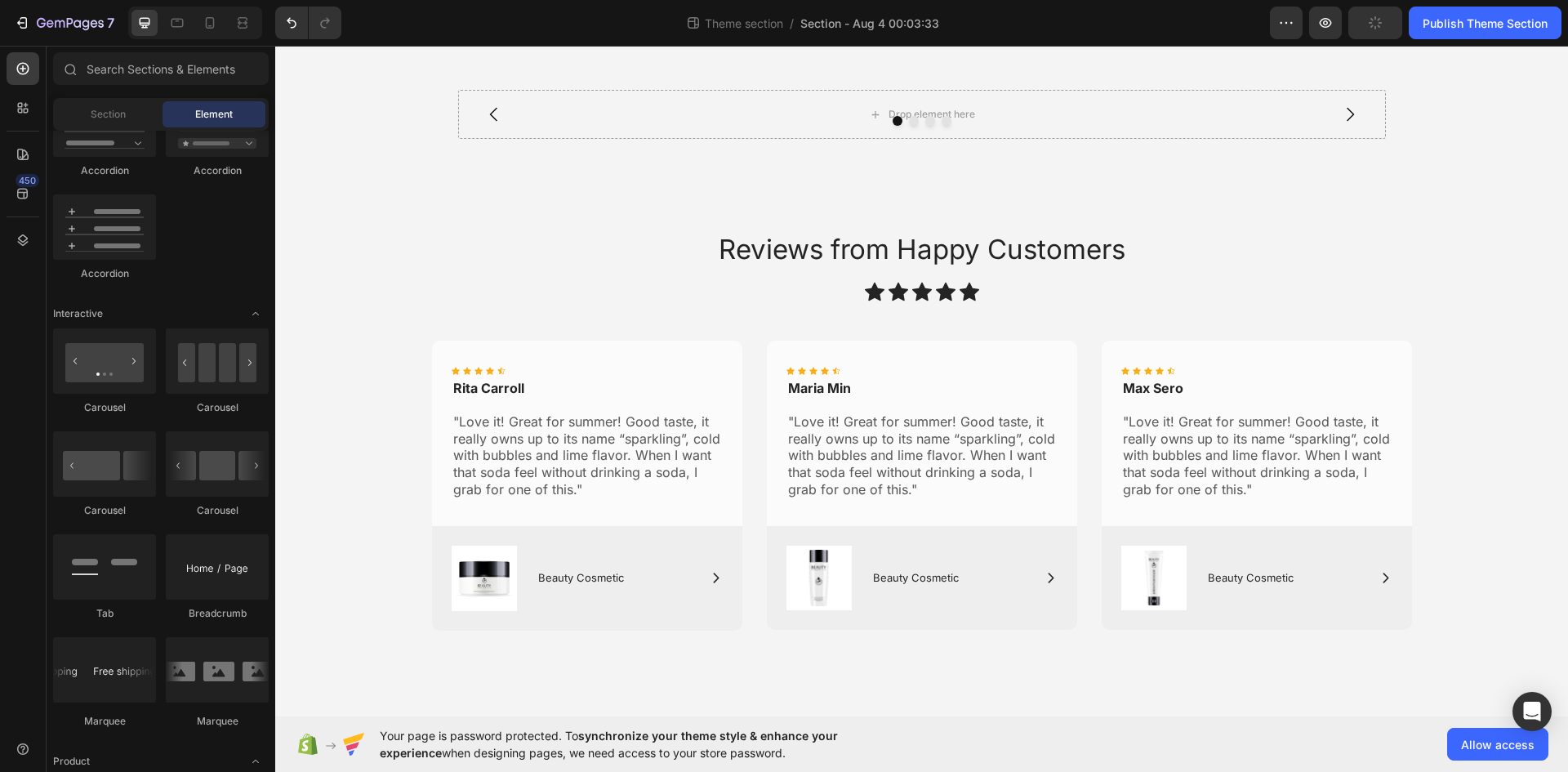 scroll, scrollTop: 47, scrollLeft: 0, axis: vertical 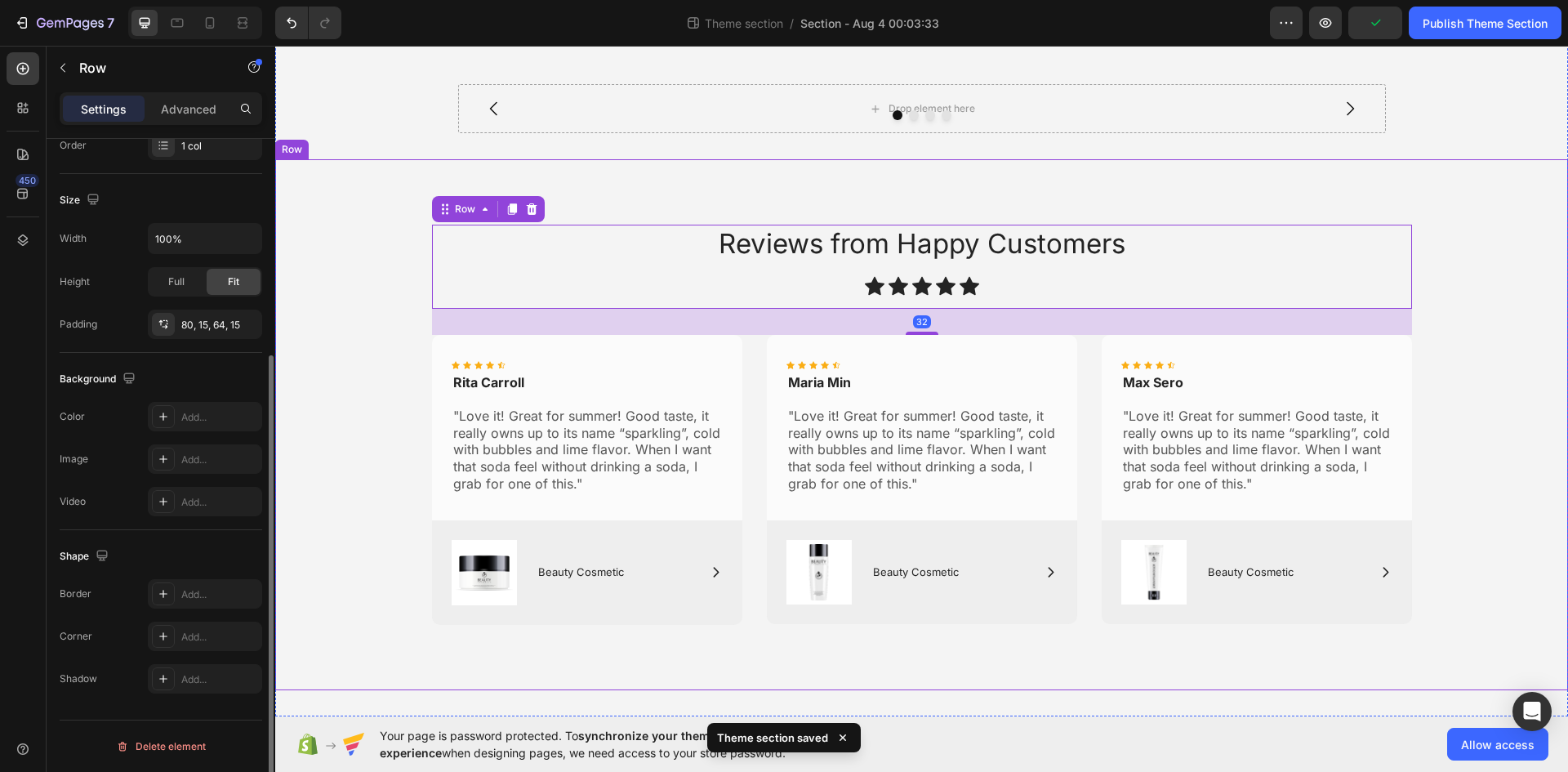 click on "Reviews from Happy Customers Heading Icon Icon Icon Icon Icon Icon List Row   32 Icon Icon Icon Icon
Icon Icon List [FIRST] [LAST] Text Block "Love it! Great for summer! Good taste, it really owns up to its name “sparkling”, cold with bubbles and lime flavor. When I want that soda feel without drinking a soda, I grab for one of this." Text Block Row Image
Icon Beauty Cosmetic Text Block Row Row Hero Banner Icon Icon Icon Icon
Icon Icon List [FIRST] [LAST] Text Block Text Block Row Image
Icon Beauty Cosmetic Text Block Row Row Hero Banner Icon Icon Icon Icon
Icon Icon List [FIRST] [LAST] Text Block Text Block" at bounding box center (921, 431) 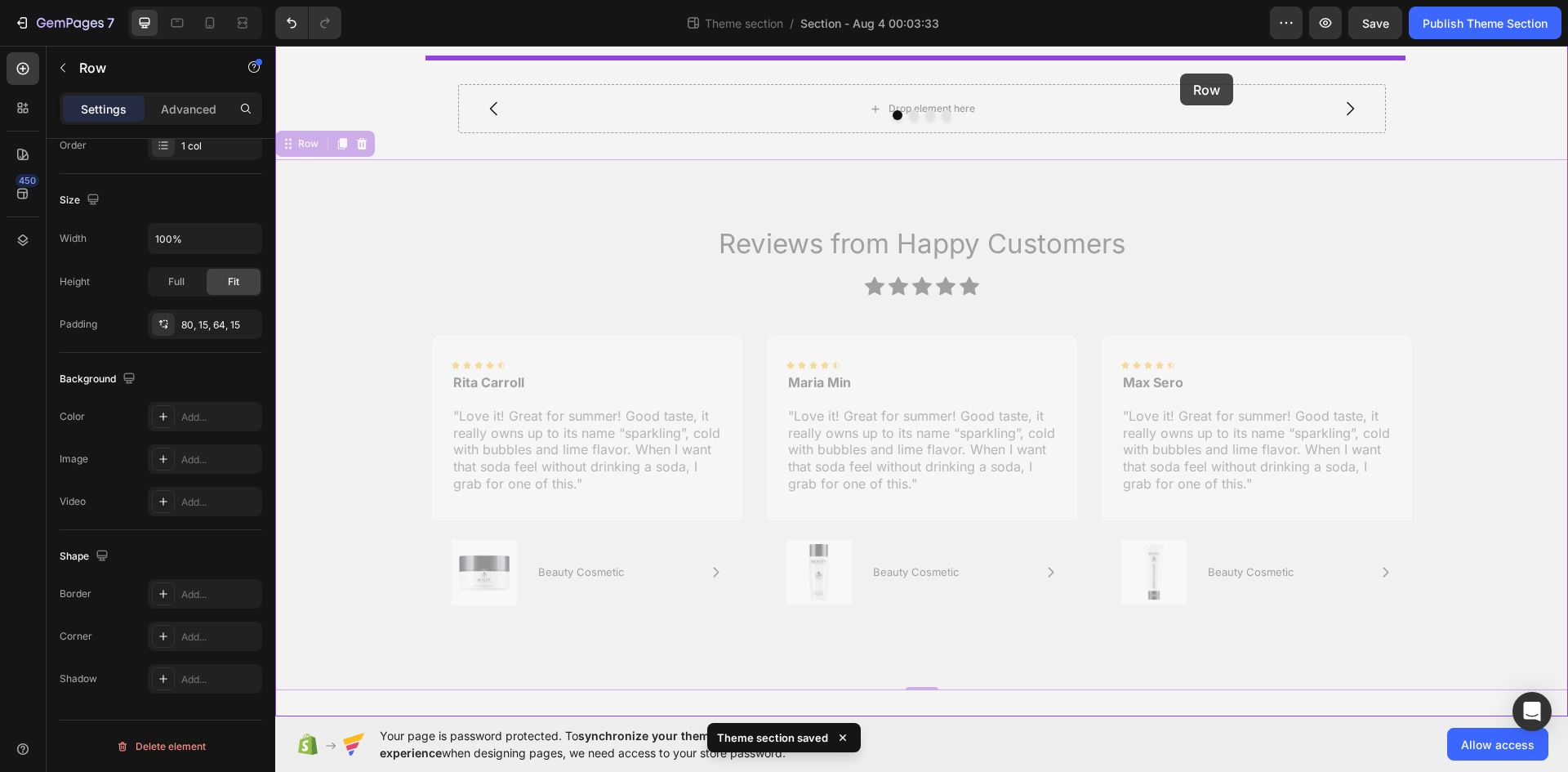 scroll, scrollTop: 0, scrollLeft: 0, axis: both 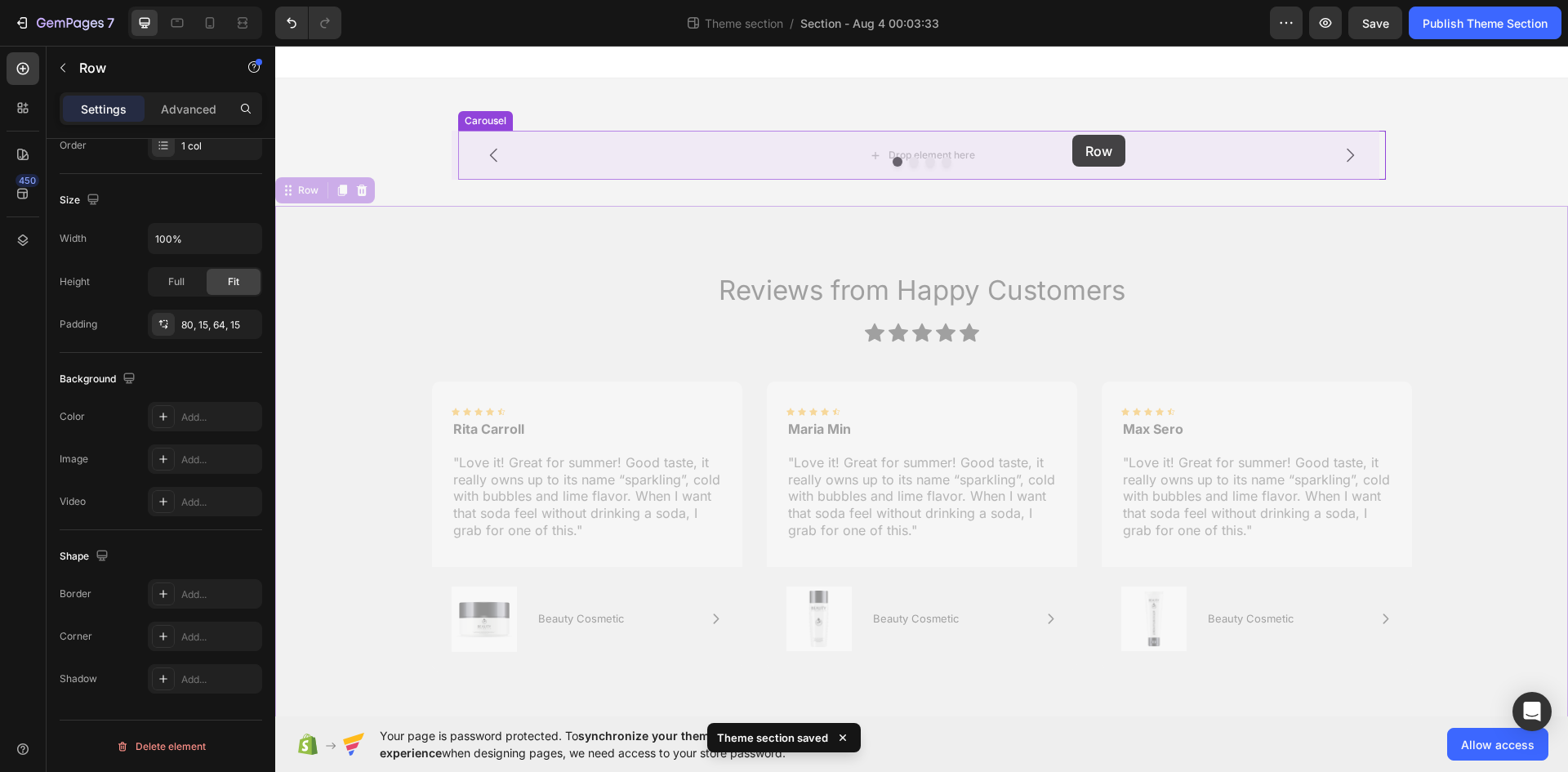 drag, startPoint x: 1431, startPoint y: 332, endPoint x: 1072, endPoint y: 135, distance: 409.49969 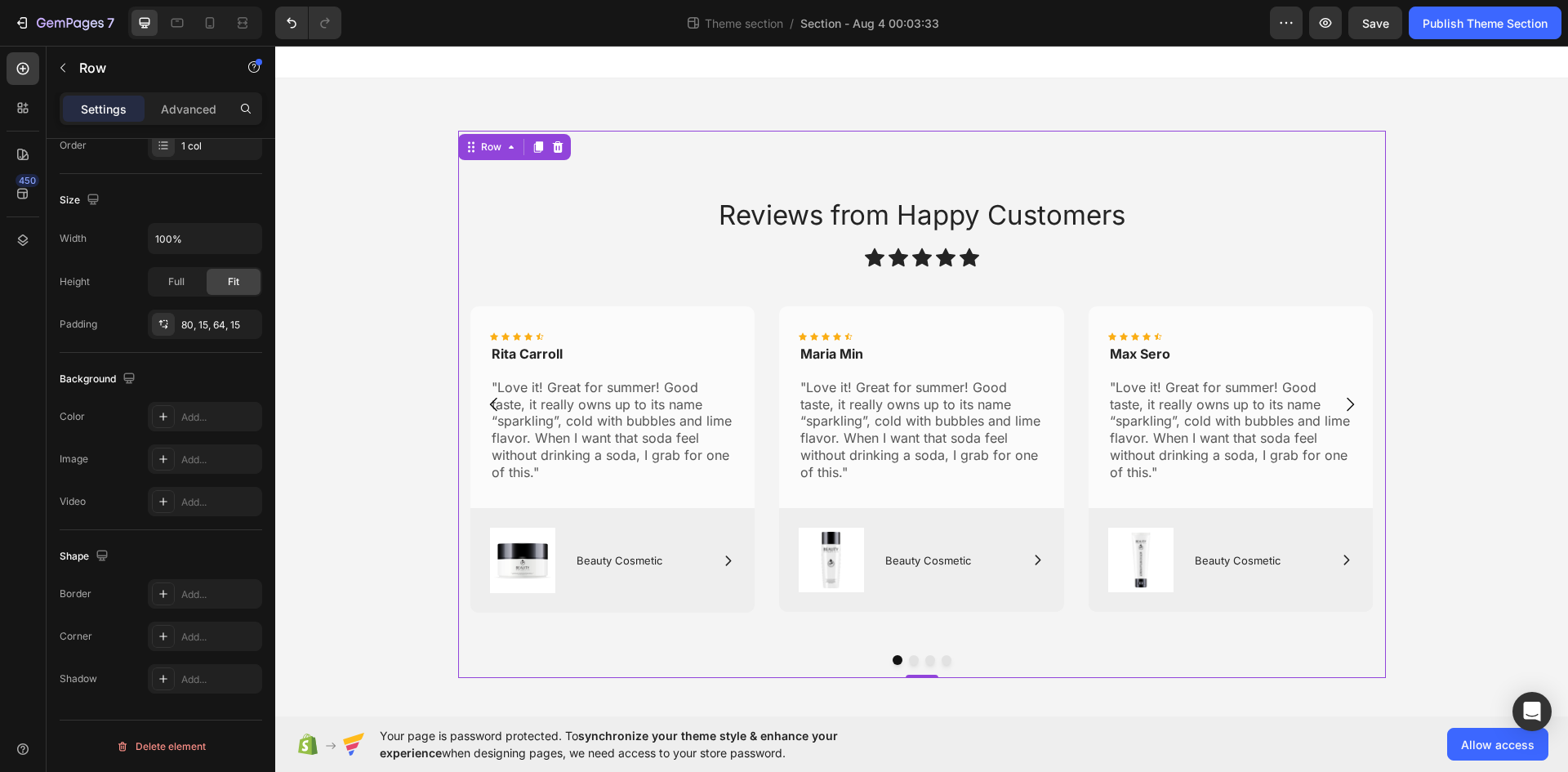 click on "Reviews from Happy Customers Heading Icon Icon Icon Icon Icon Icon List Row Icon Icon Icon Icon
Icon Icon List [FIRST] [LAST] Text Block "Love it! Great for summer! Good taste, it really owns up to its name “sparkling”, cold with bubbles and lime flavor. When I want that soda feel without drinking a soda, I grab for one of this." Text Block Row Image
Icon Beauty Cosmetic Text Block Row Row Hero Banner Icon Icon Icon Icon
Icon Icon List [FIRST] [LAST] Text Block "Love it! Great for summer! Good taste, it really owns up to its name “sparkling”, cold with bubbles and lime flavor. When I want that soda feel without drinking a soda, I grab for one of this." Text Block Row Image
Icon Beauty Cosmetic Text Block Row Row Hero Banner Icon Icon Icon Icon
Icon Icon List [FIRST] [LAST] Text Block Text Block Row Image
Icon Beauty Cosmetic Text Block Row Row Hero Banner Carousel Row   0" at bounding box center (922, 404) 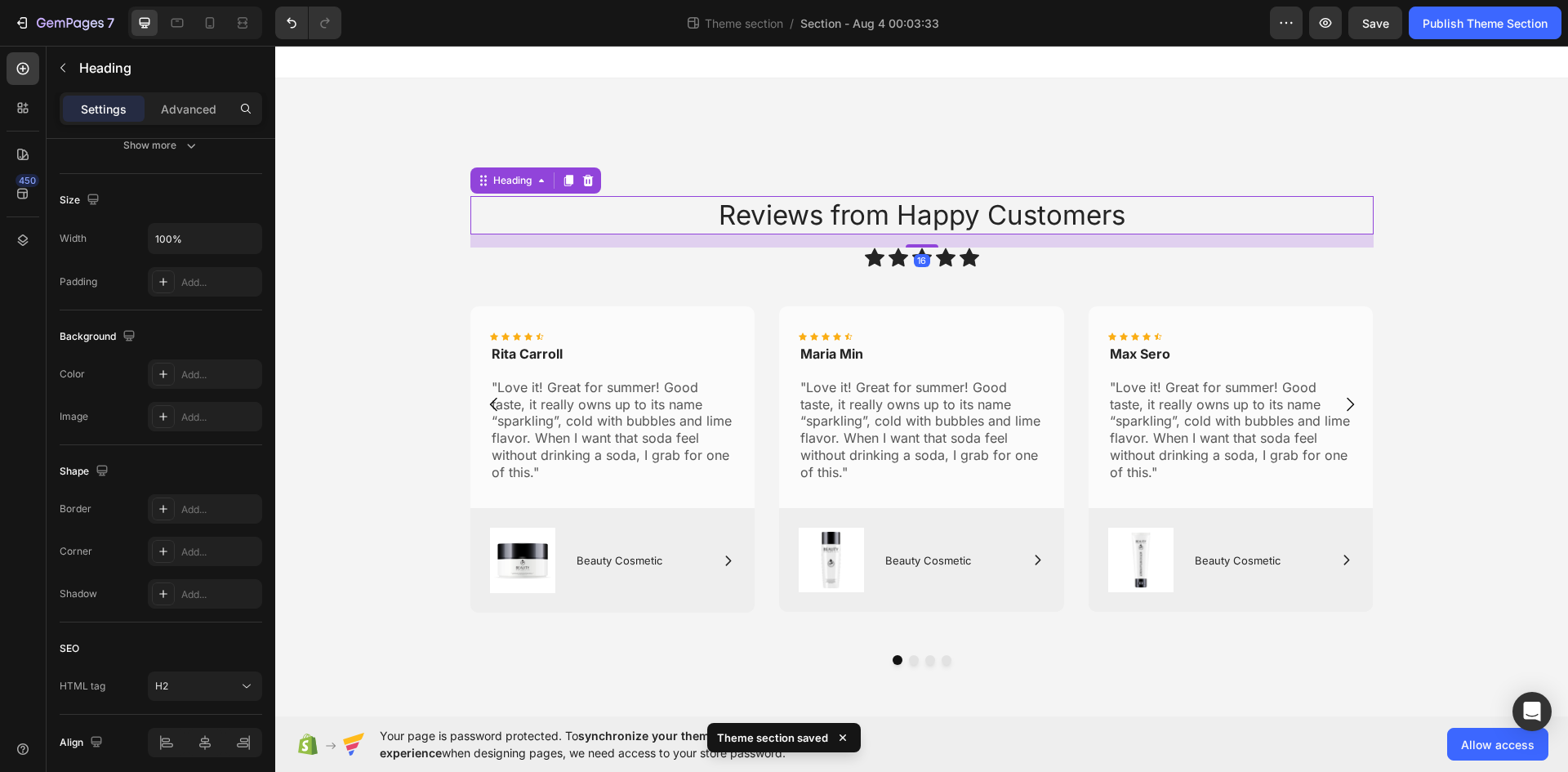 scroll, scrollTop: 0, scrollLeft: 0, axis: both 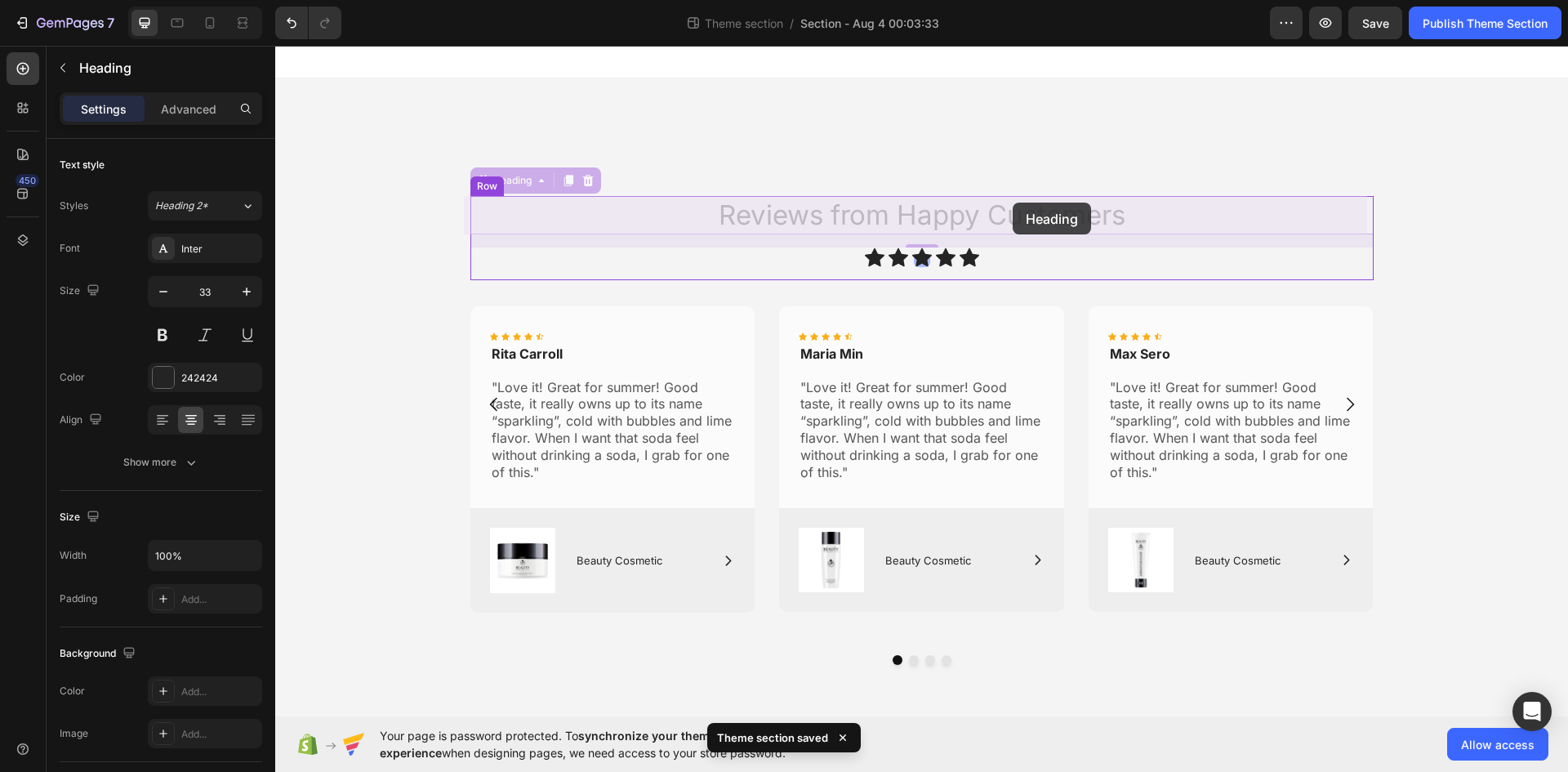 drag, startPoint x: 1134, startPoint y: 203, endPoint x: 1013, endPoint y: 203, distance: 121 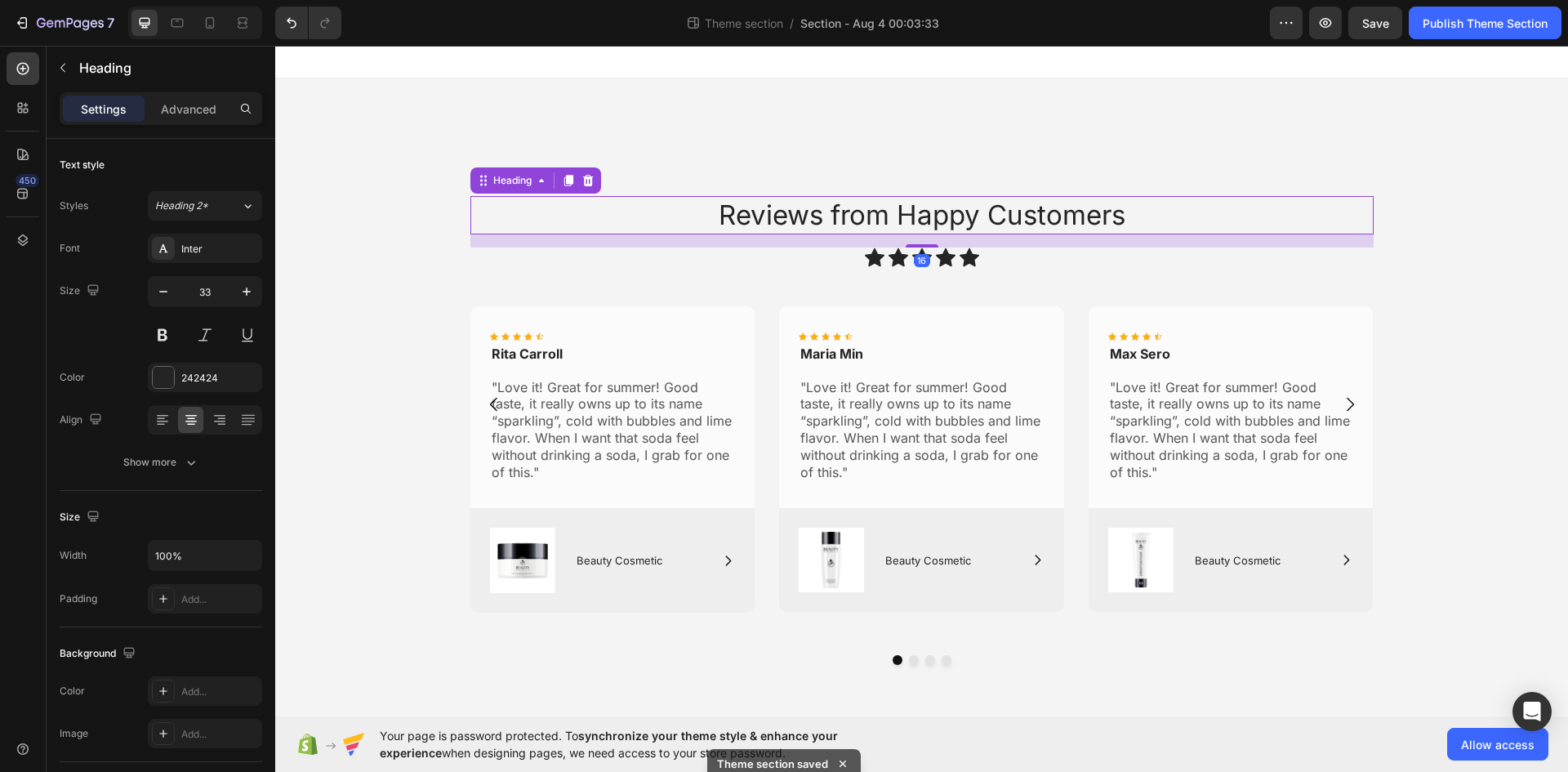 click on "Reviews from Happy Customers" at bounding box center (922, 215) 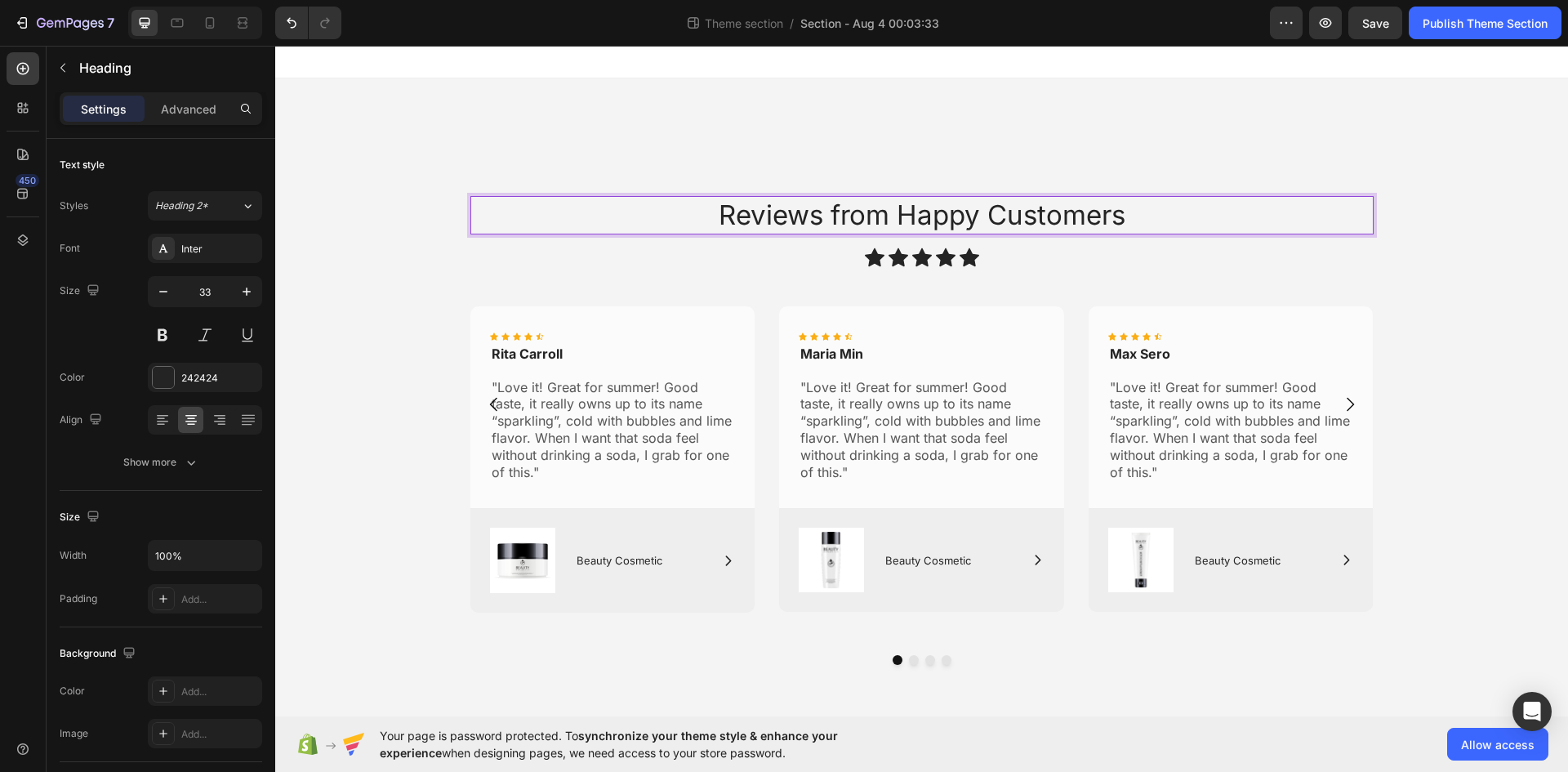 click on "Reviews from Happy Customers" at bounding box center [922, 215] 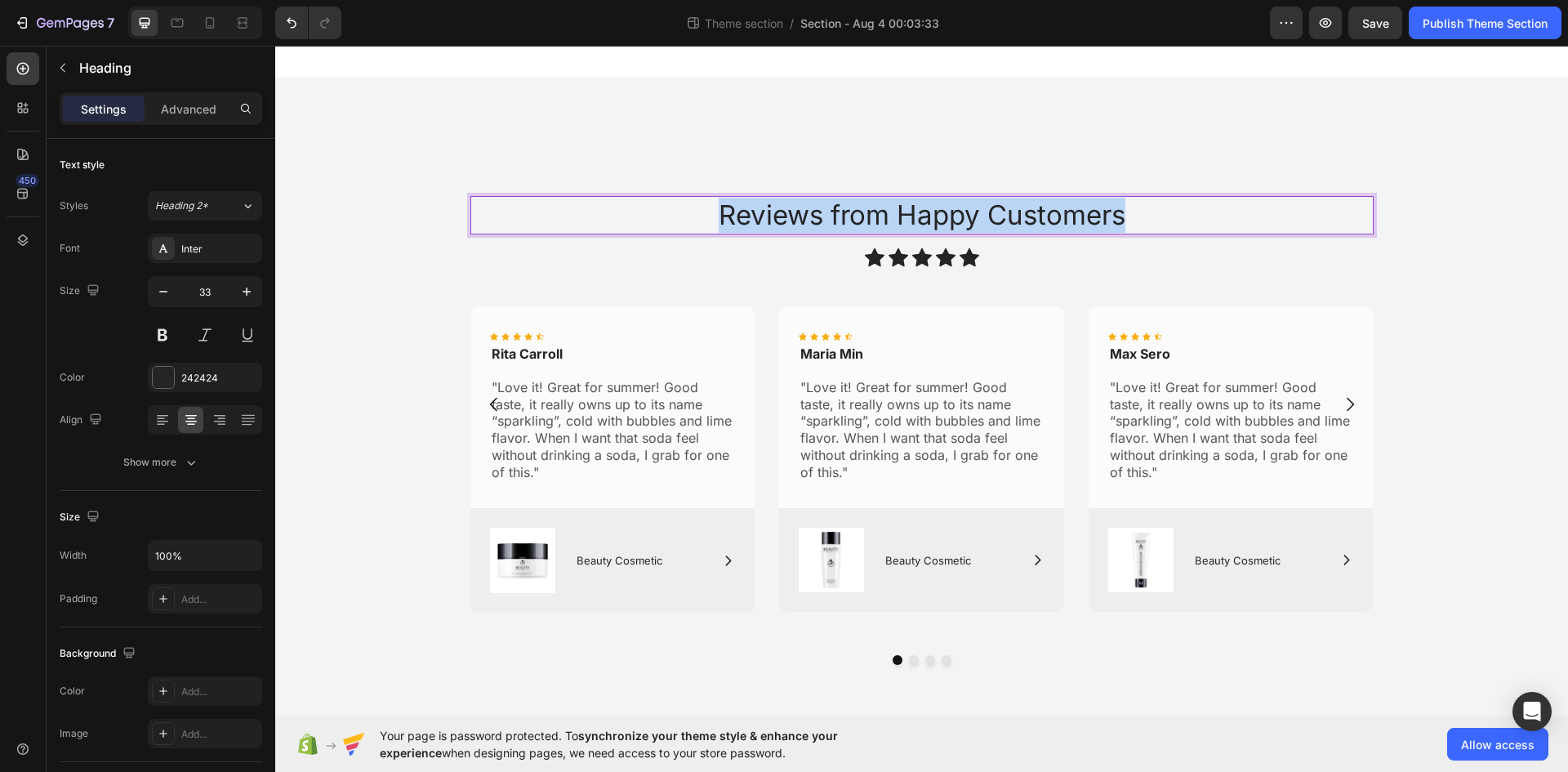 drag, startPoint x: 1124, startPoint y: 210, endPoint x: 709, endPoint y: 206, distance: 415.0193 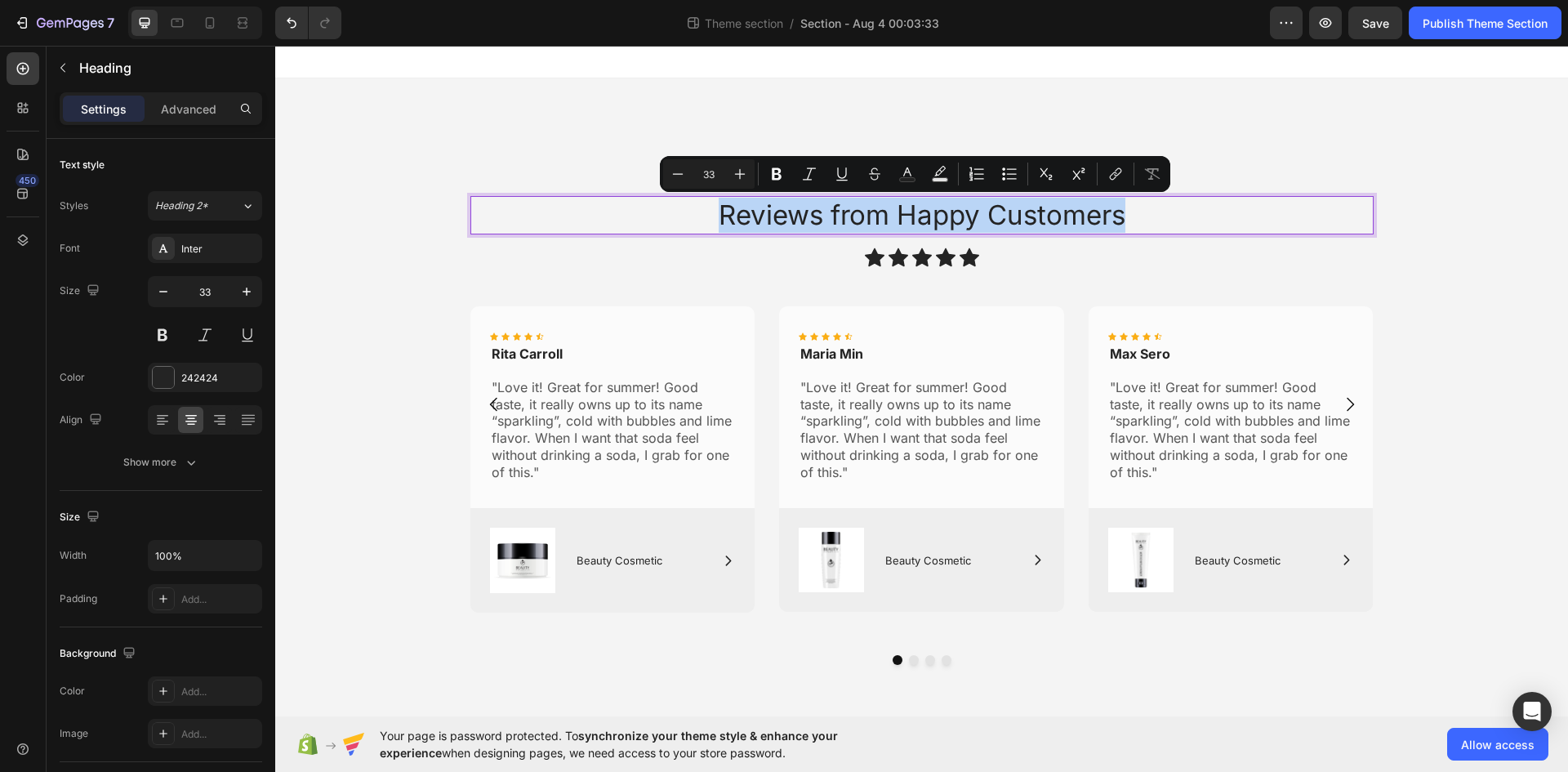 copy on "Reviews from Happy Customers" 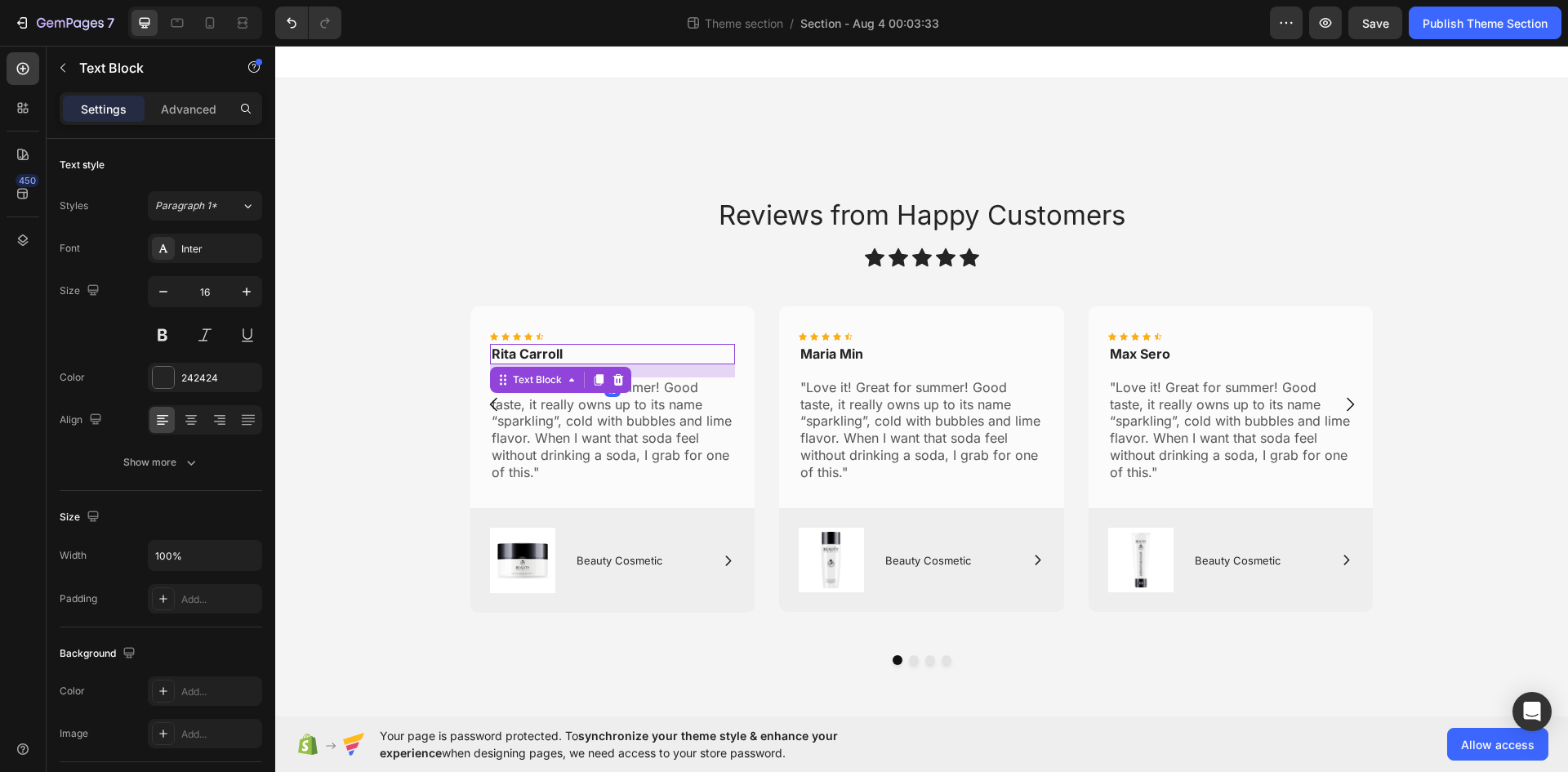 click on "Rita Carroll" at bounding box center [612, 354] 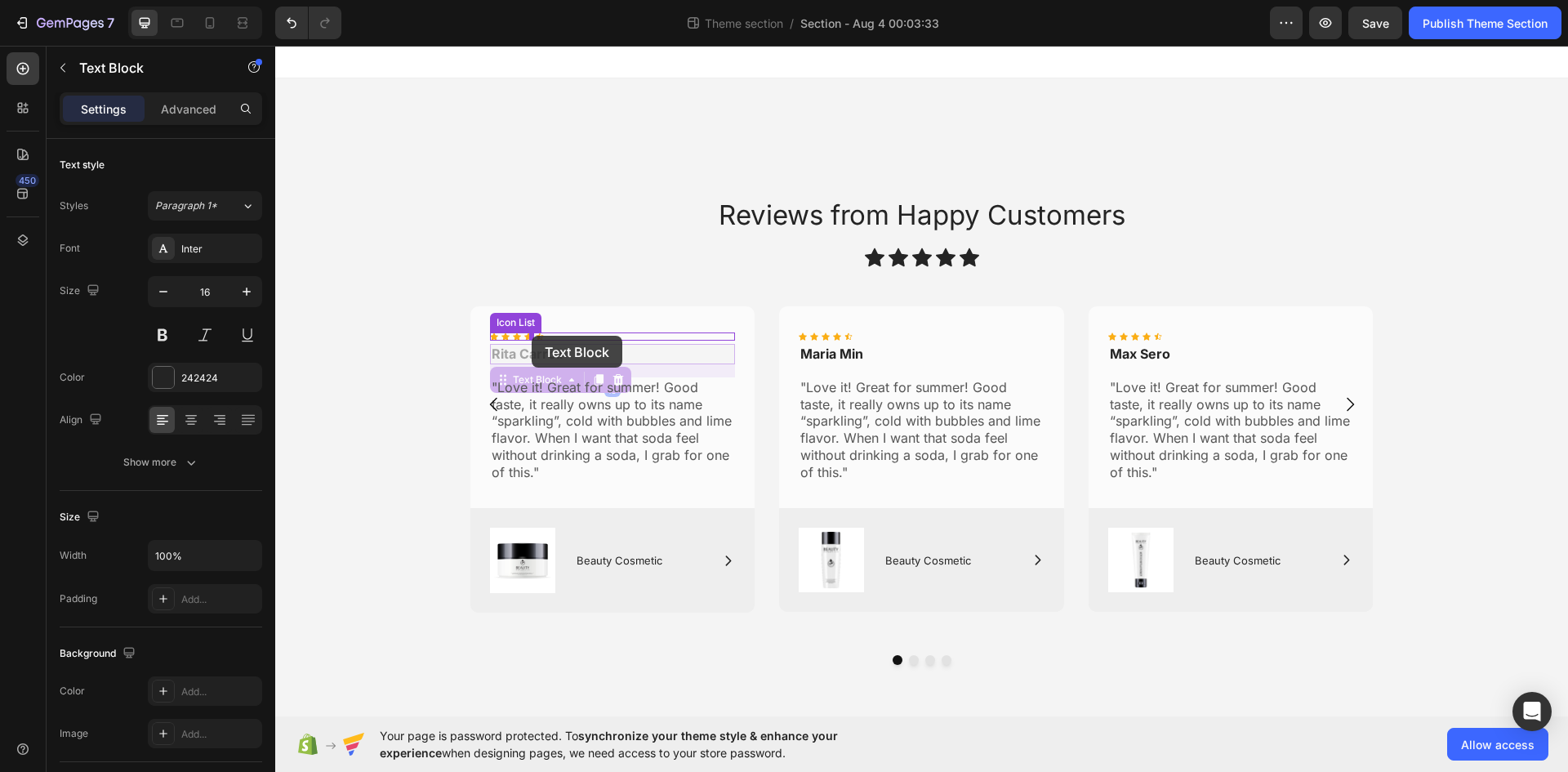 drag, startPoint x: 557, startPoint y: 344, endPoint x: 532, endPoint y: 336, distance: 26.248809 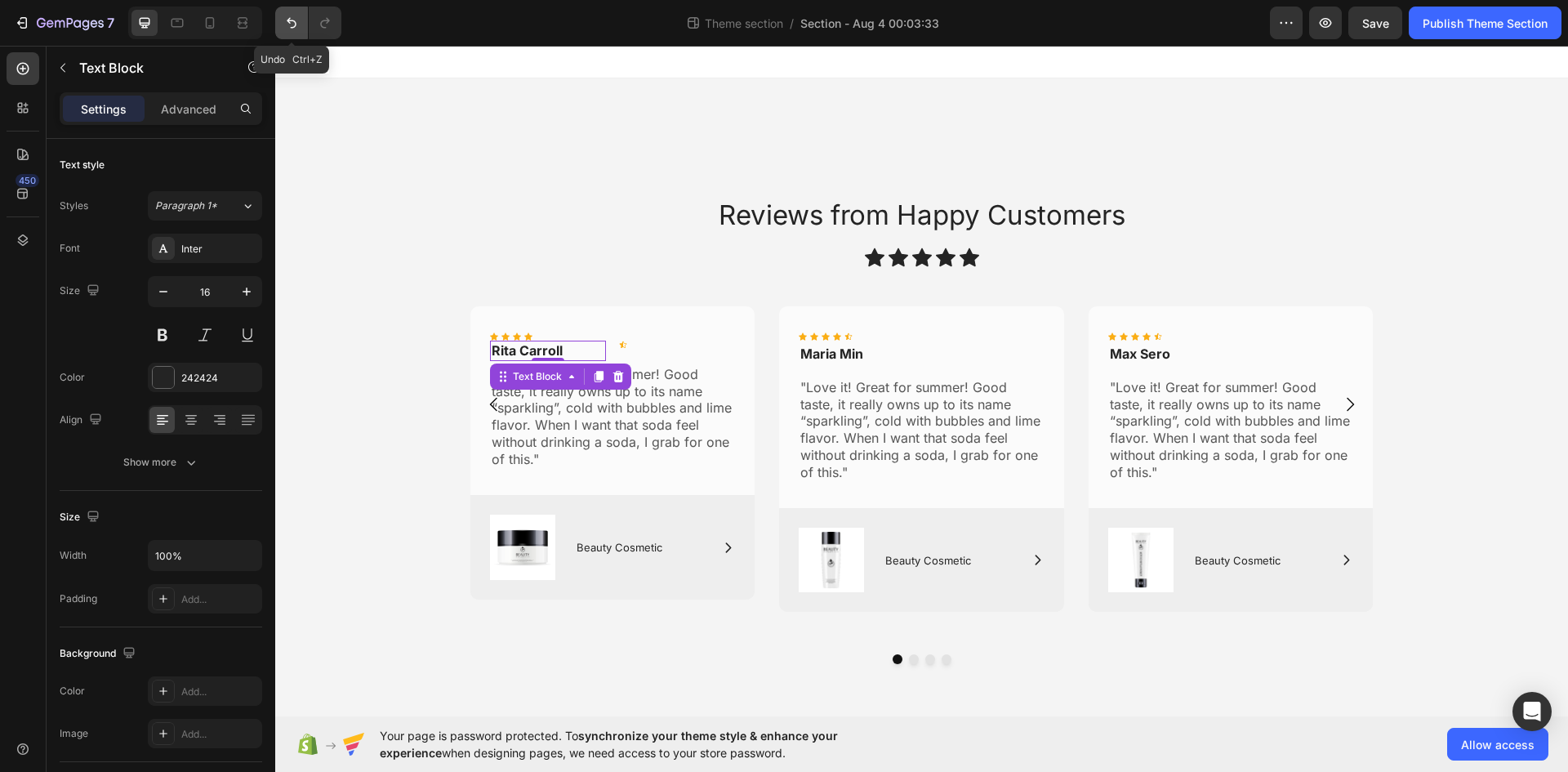 click 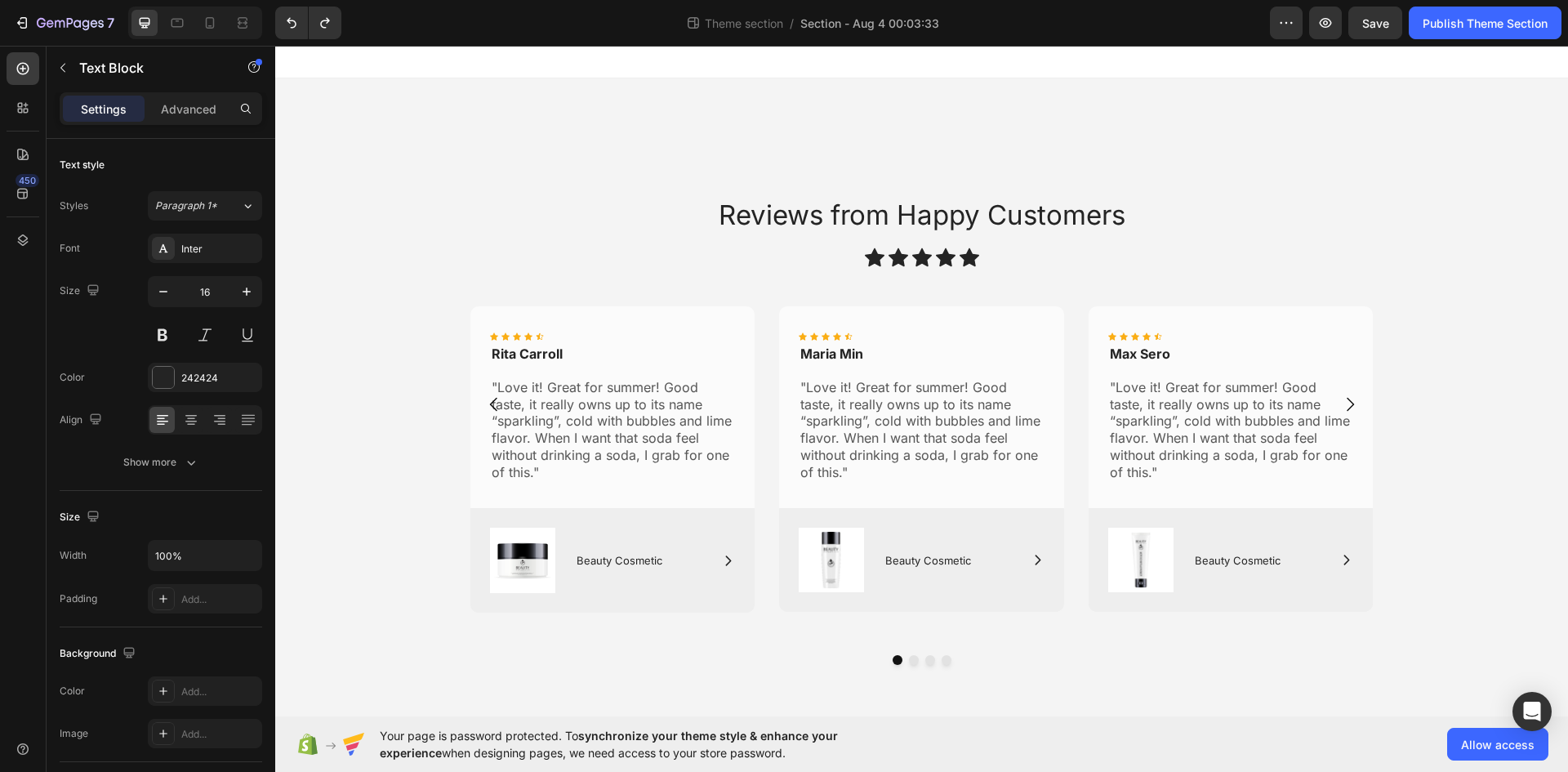 click on "Rita Carroll" at bounding box center (612, 354) 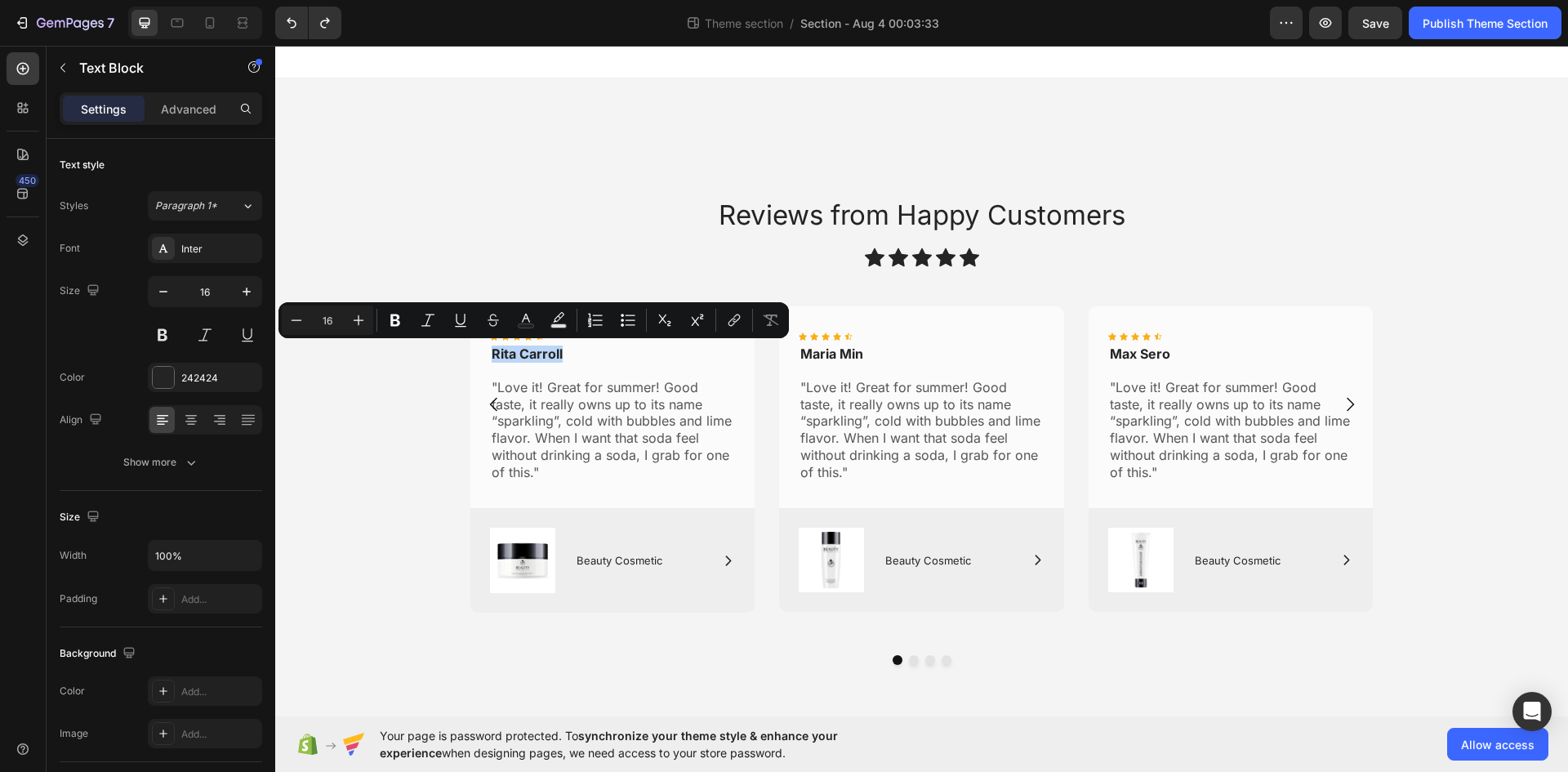 drag, startPoint x: 558, startPoint y: 350, endPoint x: 485, endPoint y: 351, distance: 73.006849 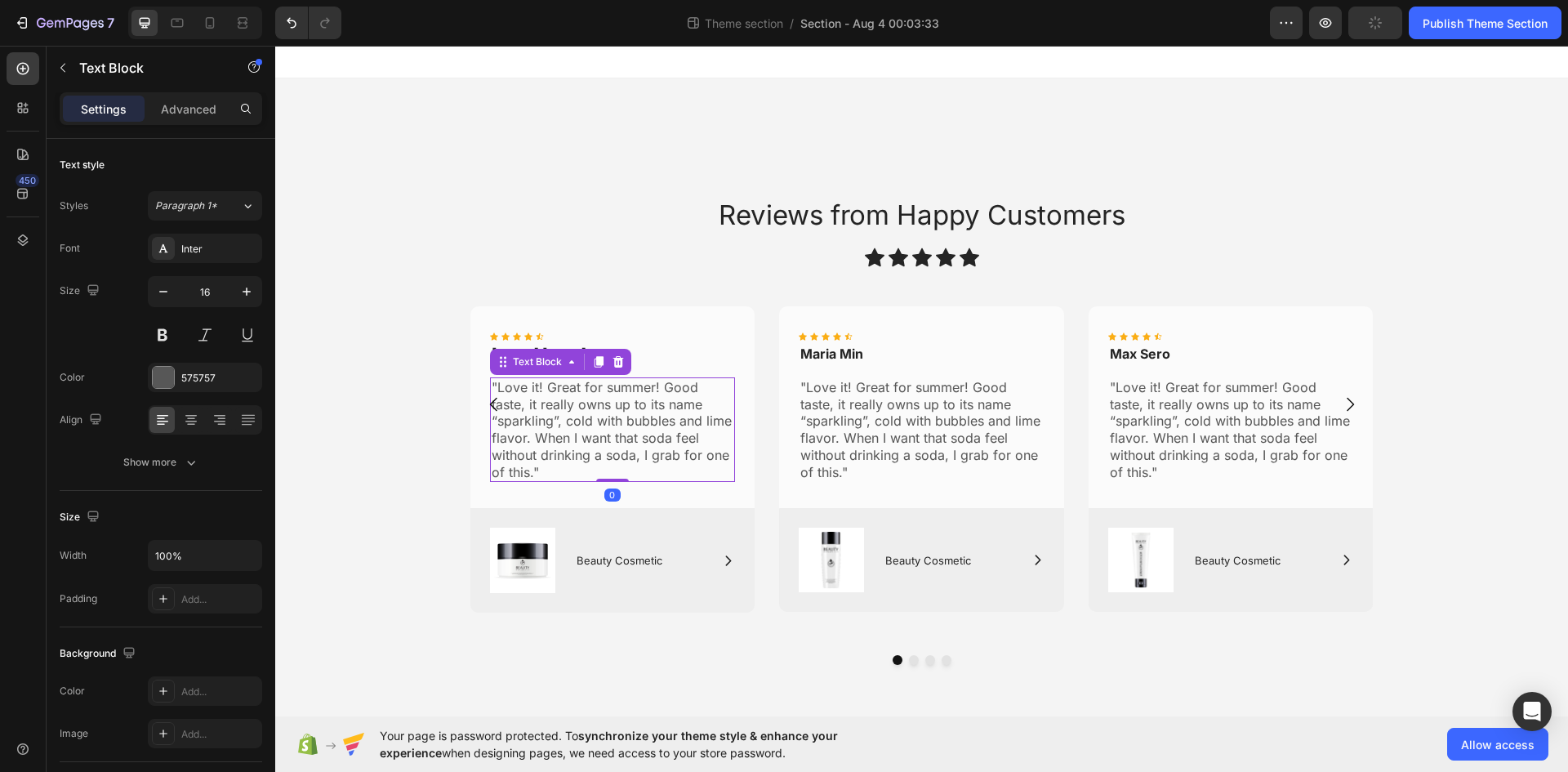 click on ""Love it! Great for summer! Good taste, it really owns up to its name “sparkling”, cold with bubbles and lime flavor. When I want that soda feel without drinking a soda, I grab for one of this."" at bounding box center (612, 430) 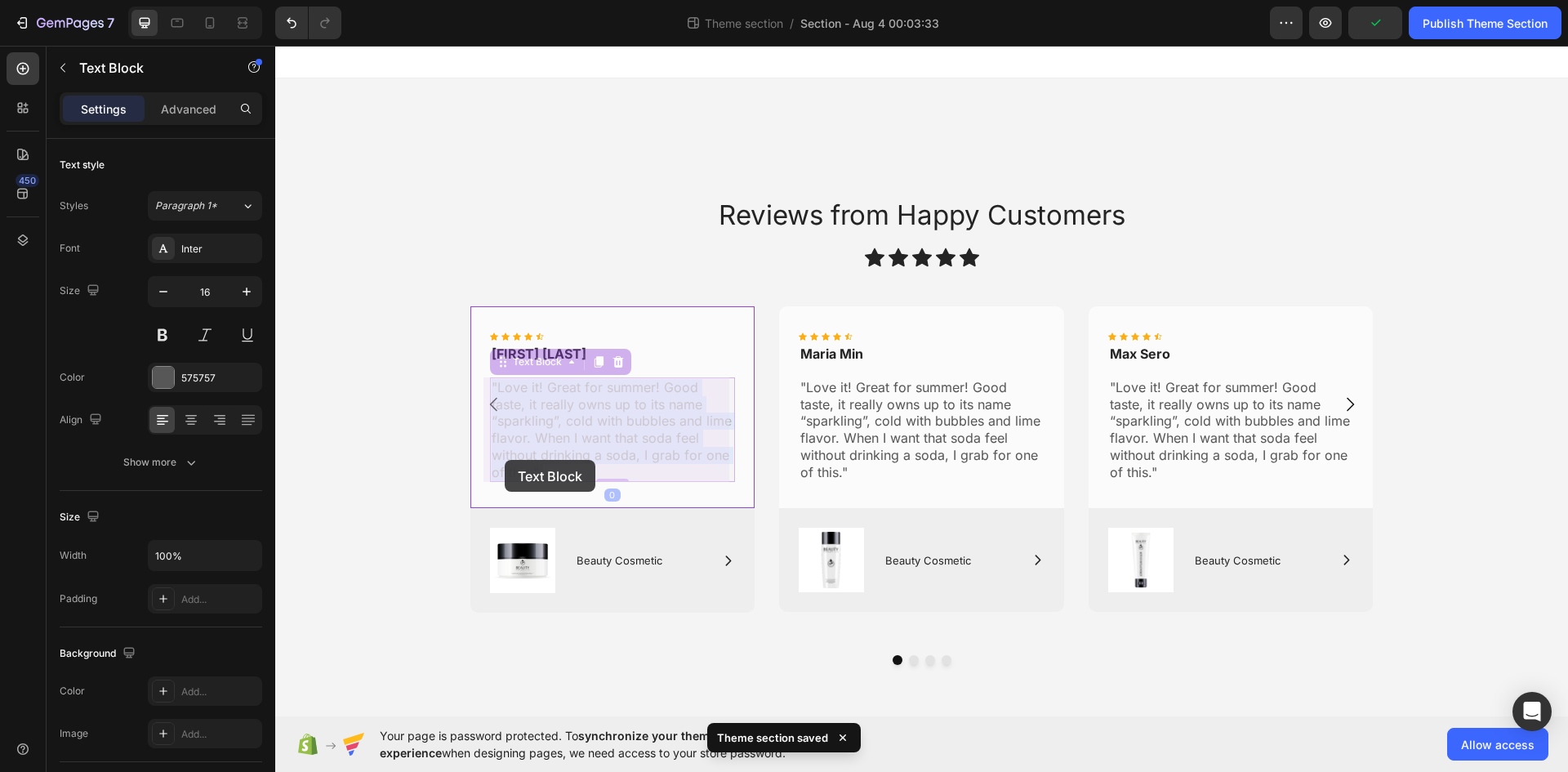drag, startPoint x: 542, startPoint y: 471, endPoint x: 519, endPoint y: 466, distance: 23.5372 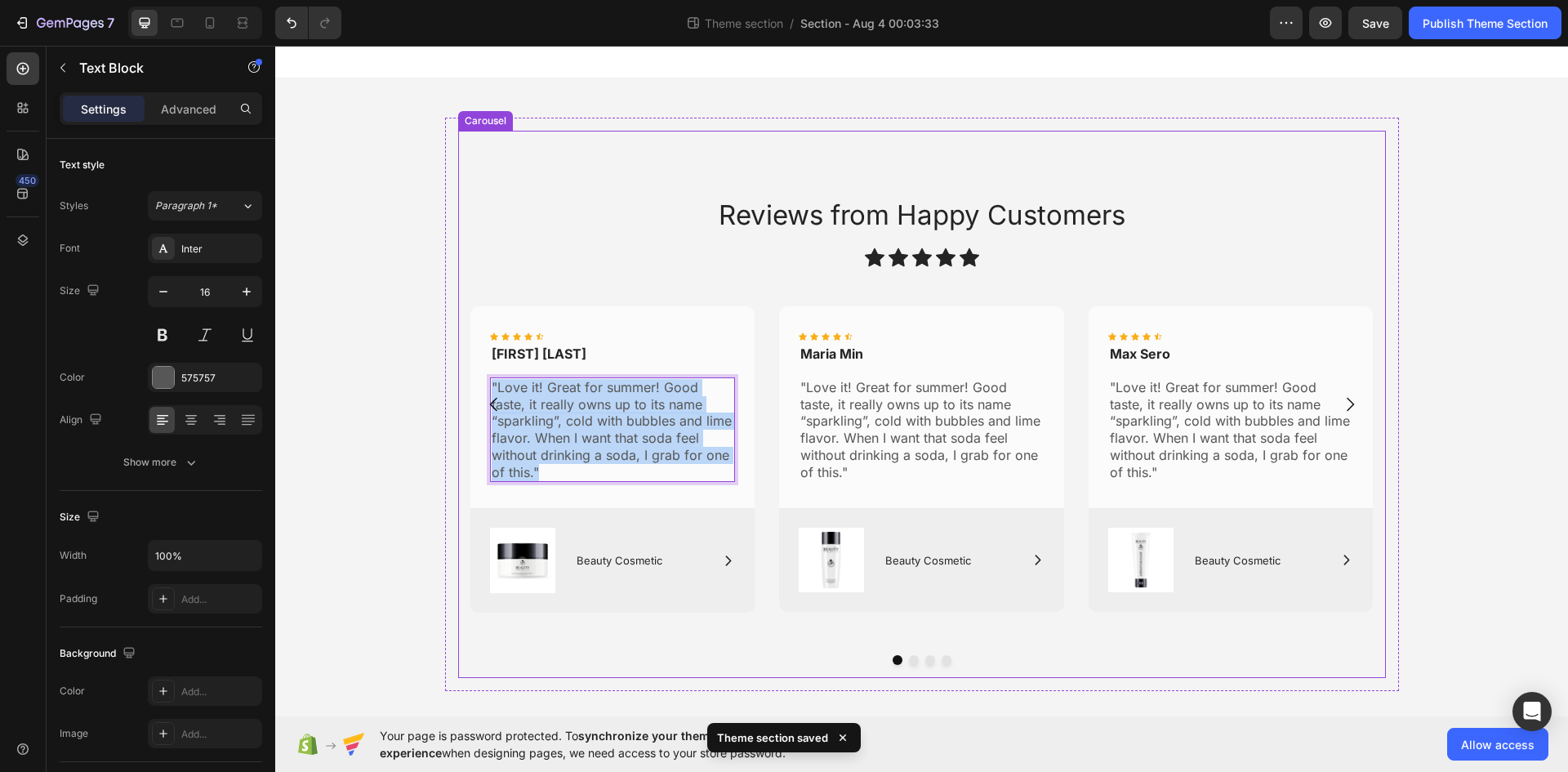 drag, startPoint x: 541, startPoint y: 472, endPoint x: 487, endPoint y: 383, distance: 104.1009 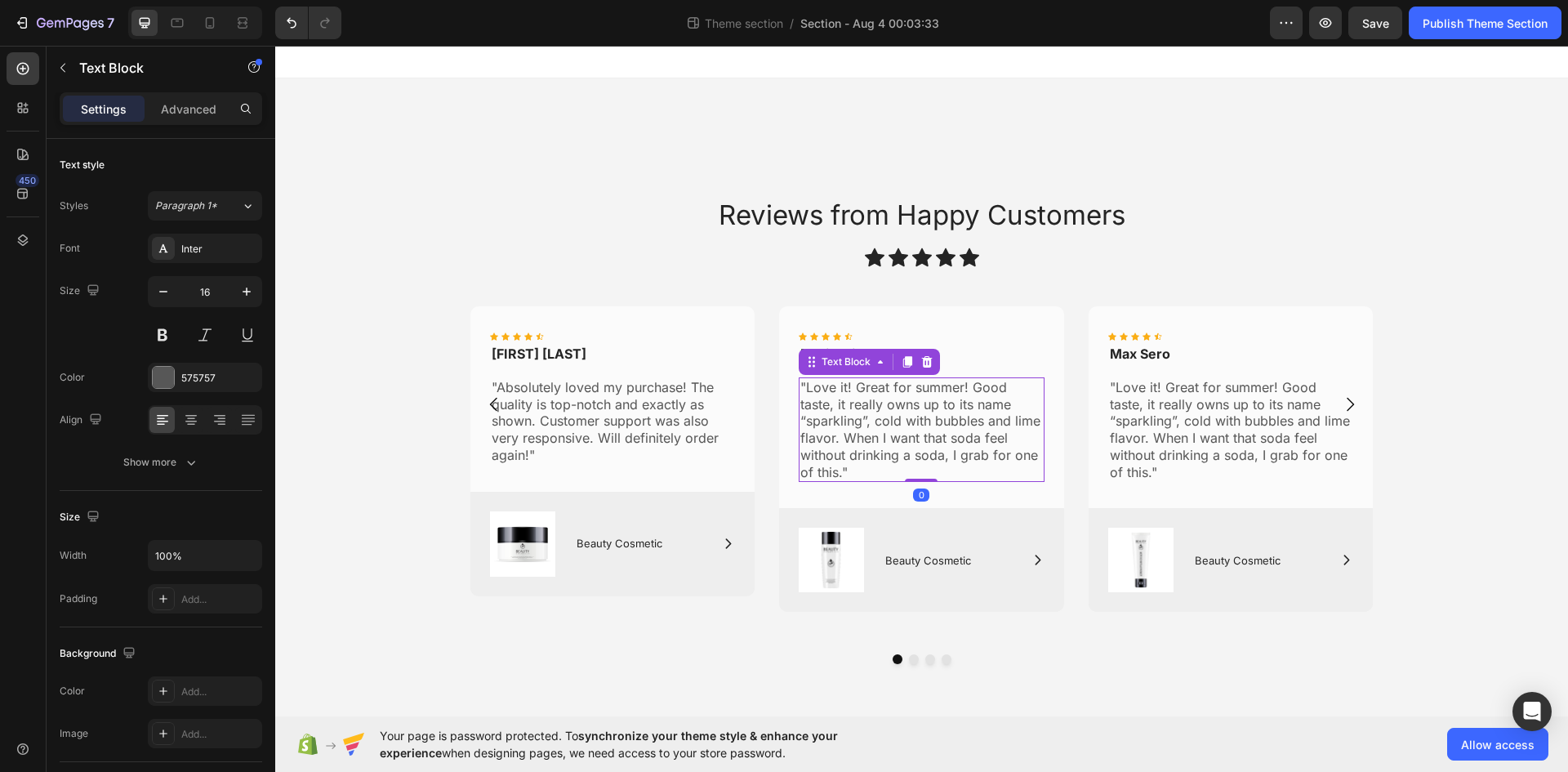 click on ""Love it! Great for summer! Good taste, it really owns up to its name “sparkling”, cold with bubbles and lime flavor. When I want that soda feel without drinking a soda, I grab for one of this."" at bounding box center [921, 430] 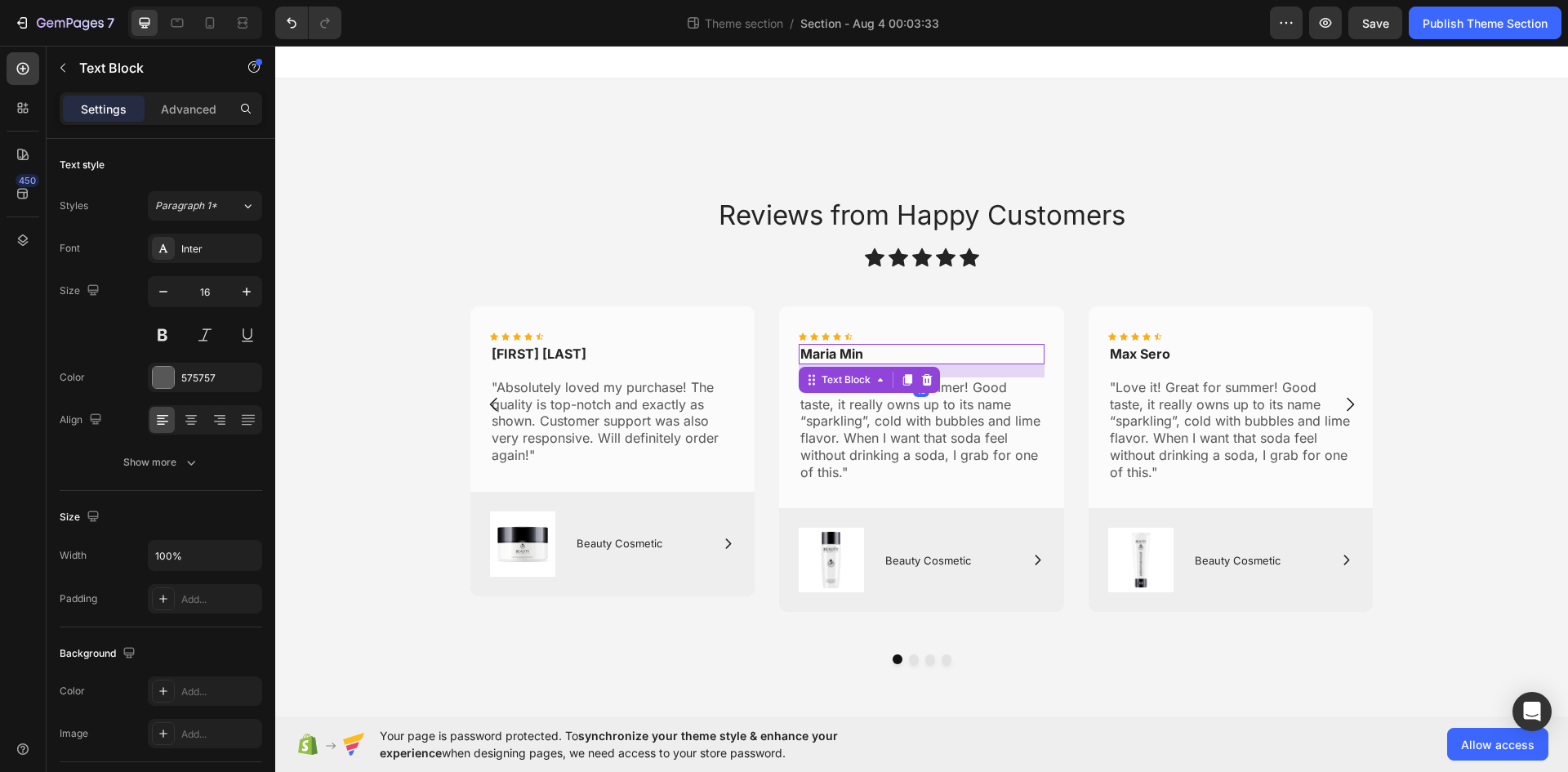 click on "Maria Min" at bounding box center (921, 354) 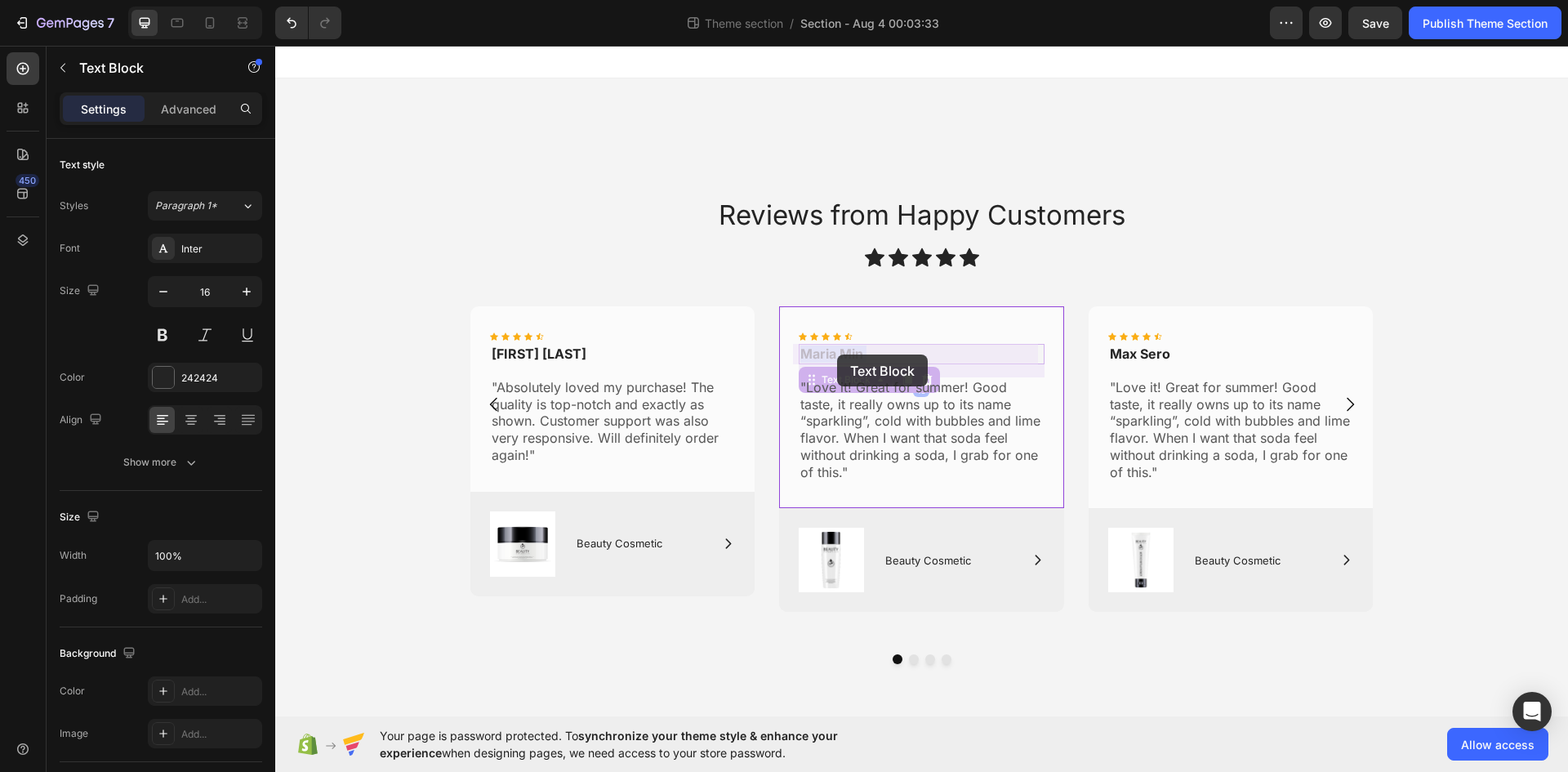 drag, startPoint x: 866, startPoint y: 354, endPoint x: 837, endPoint y: 355, distance: 29.017236 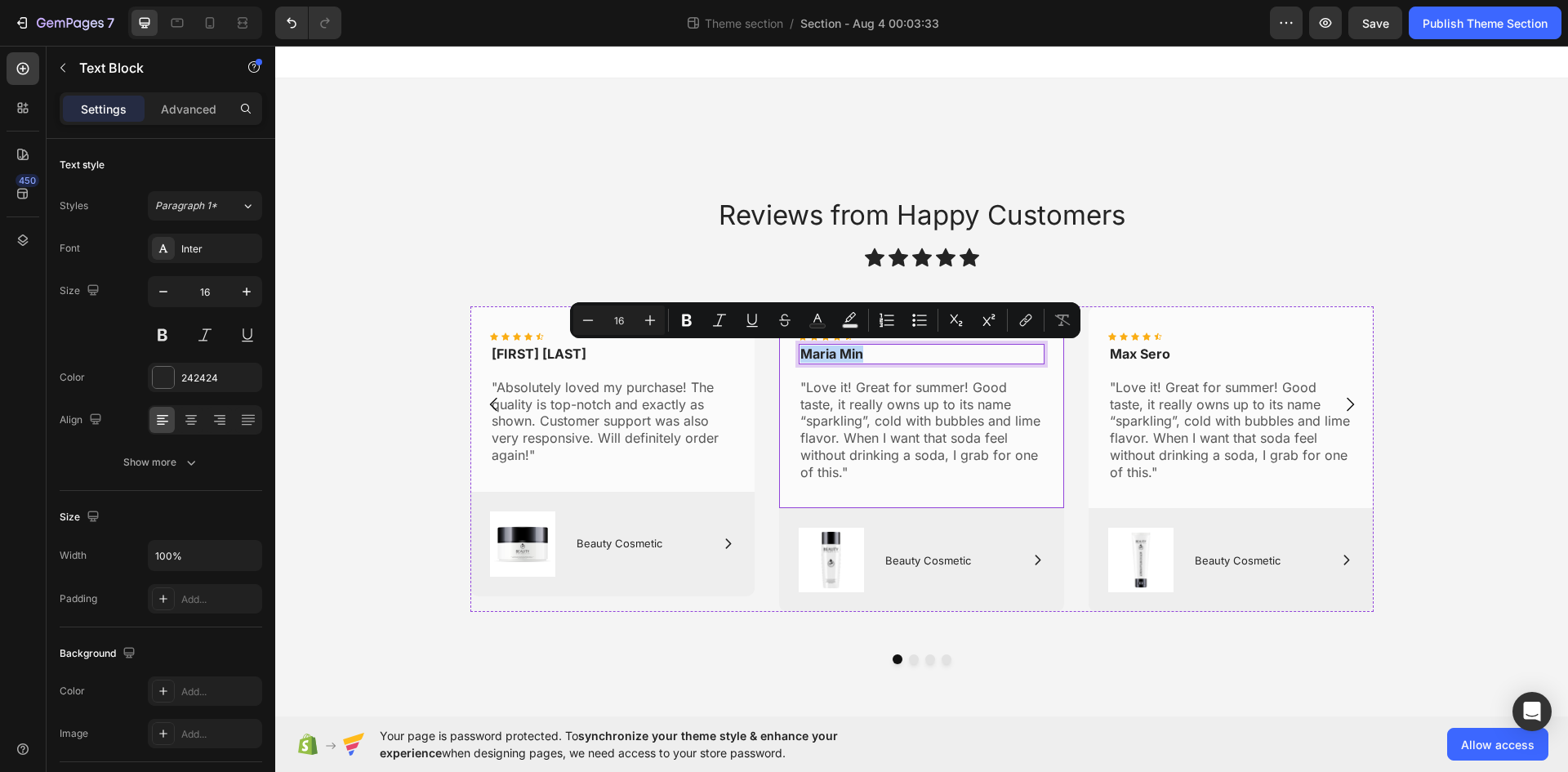 drag, startPoint x: 862, startPoint y: 352, endPoint x: 791, endPoint y: 353, distance: 71.00704 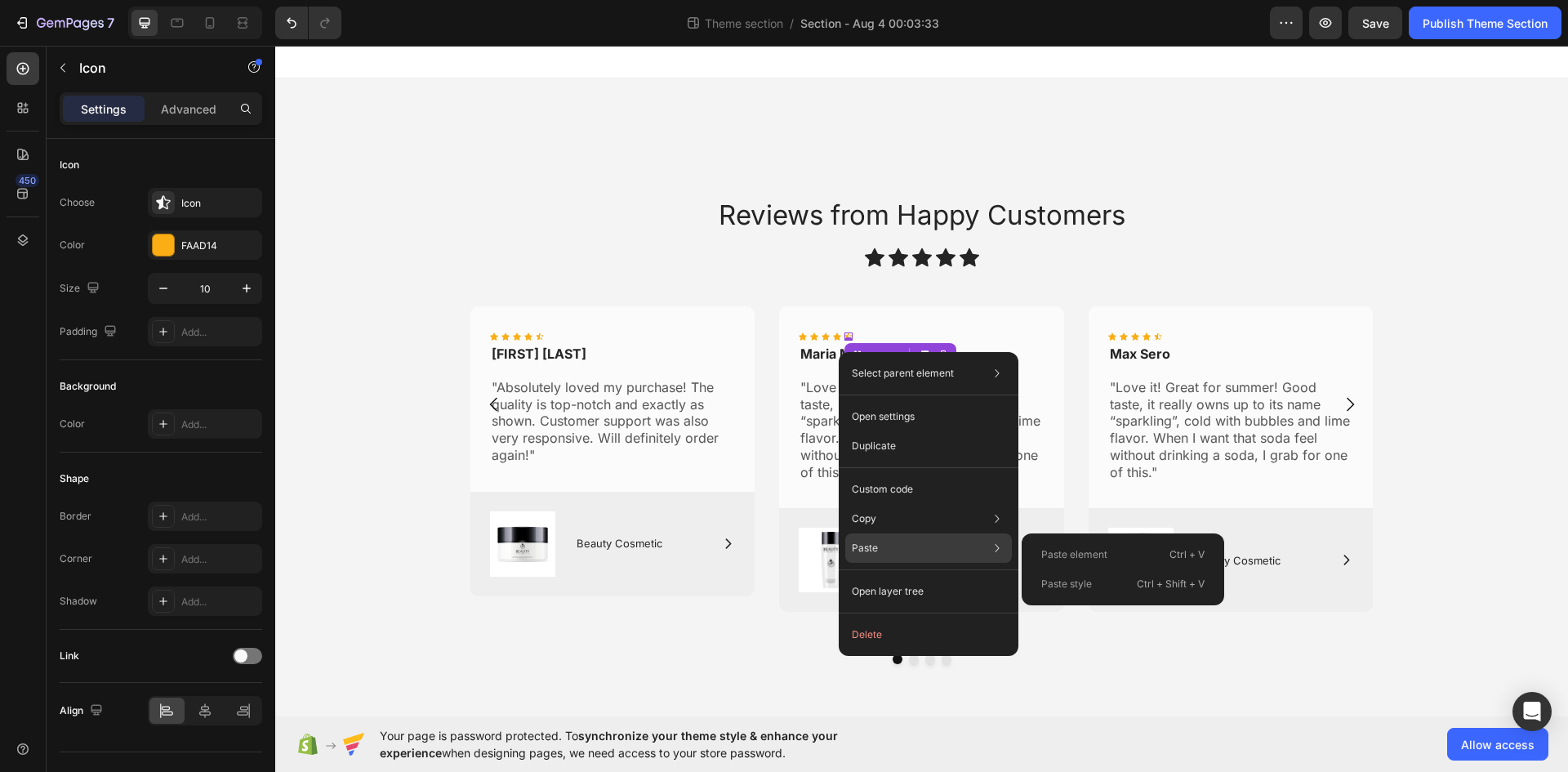click on "Paste" at bounding box center (865, 548) 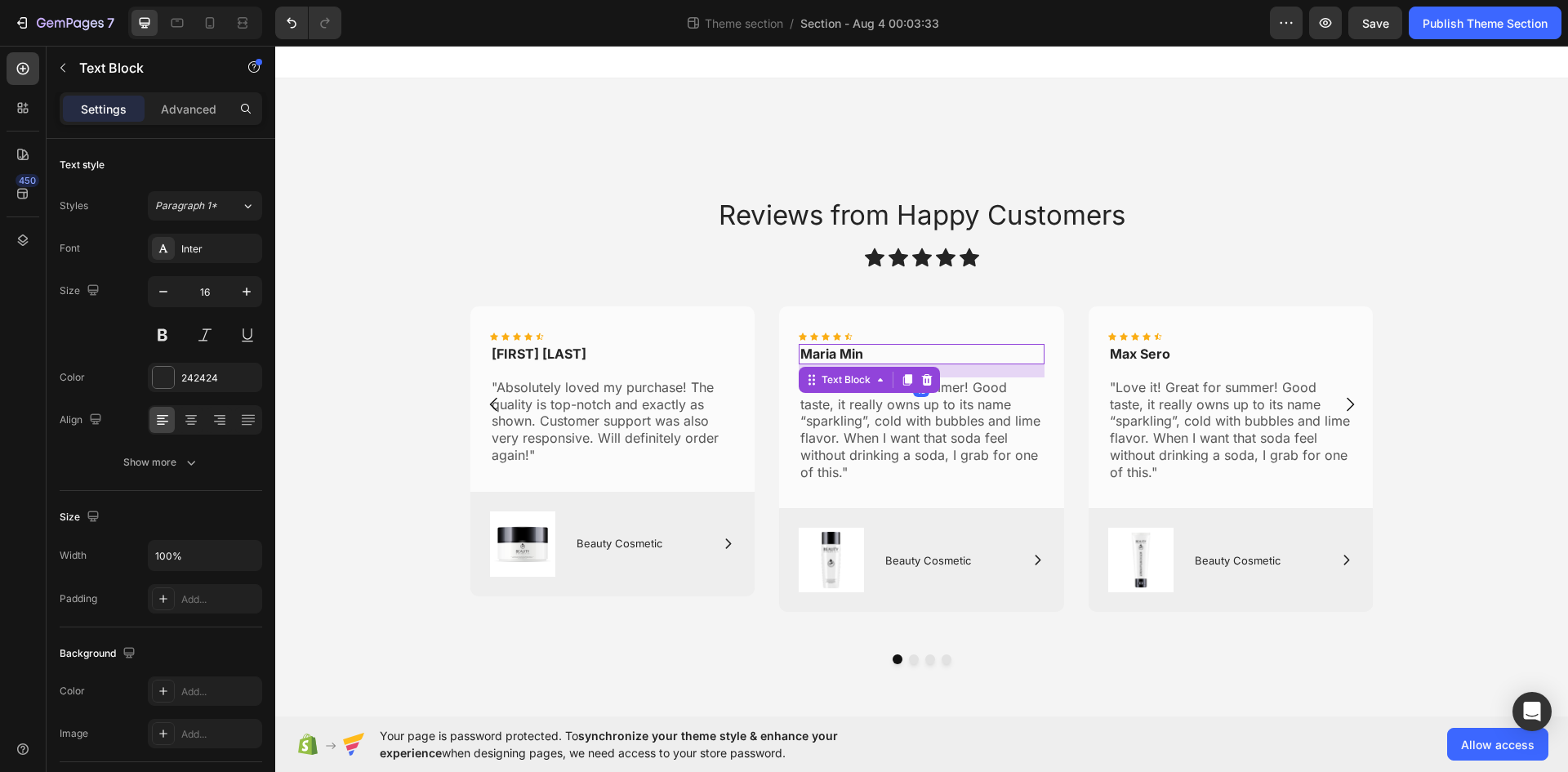 click on "Maria Min" at bounding box center (921, 354) 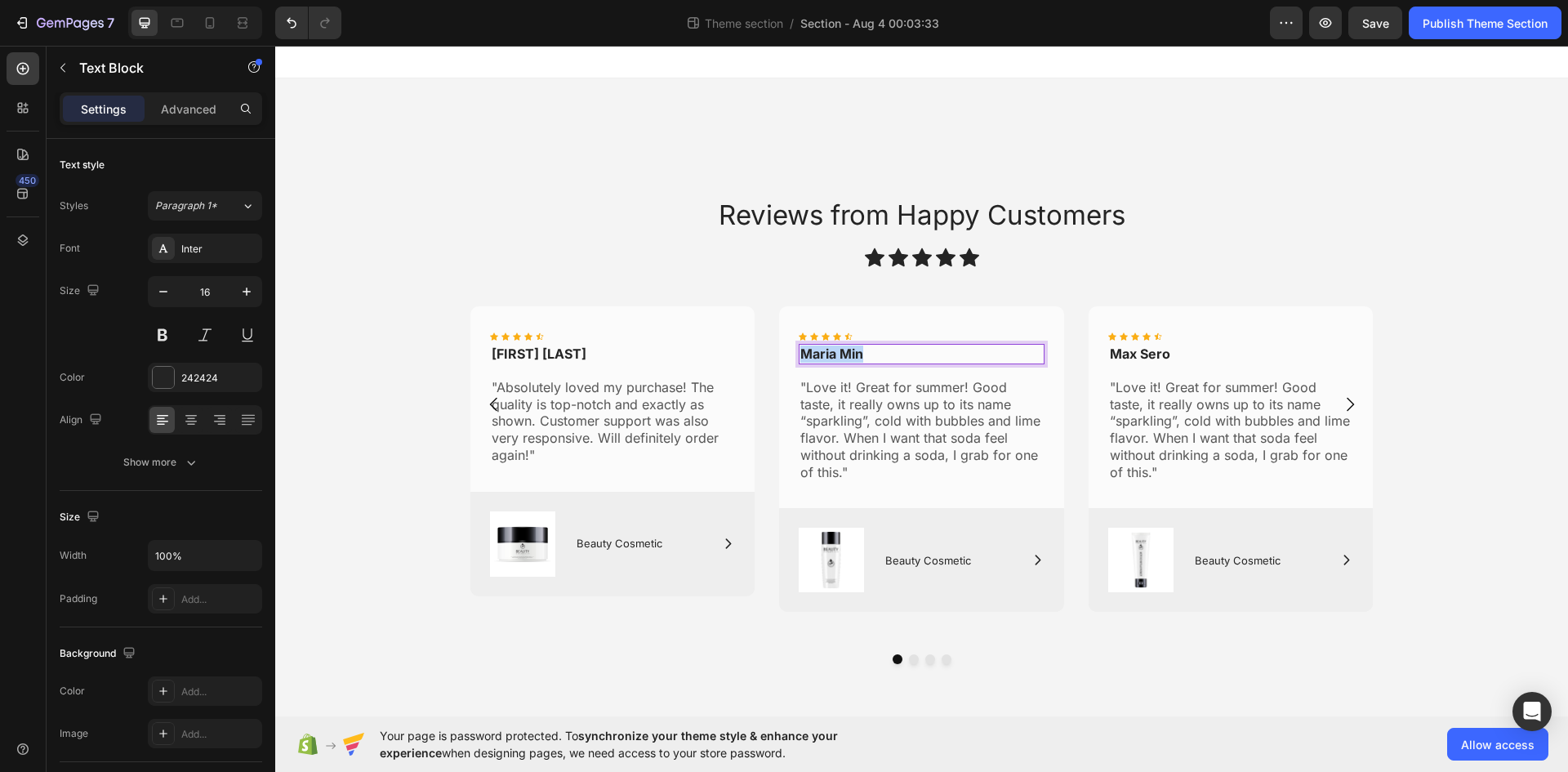 drag, startPoint x: 860, startPoint y: 355, endPoint x: 795, endPoint y: 349, distance: 65.27634 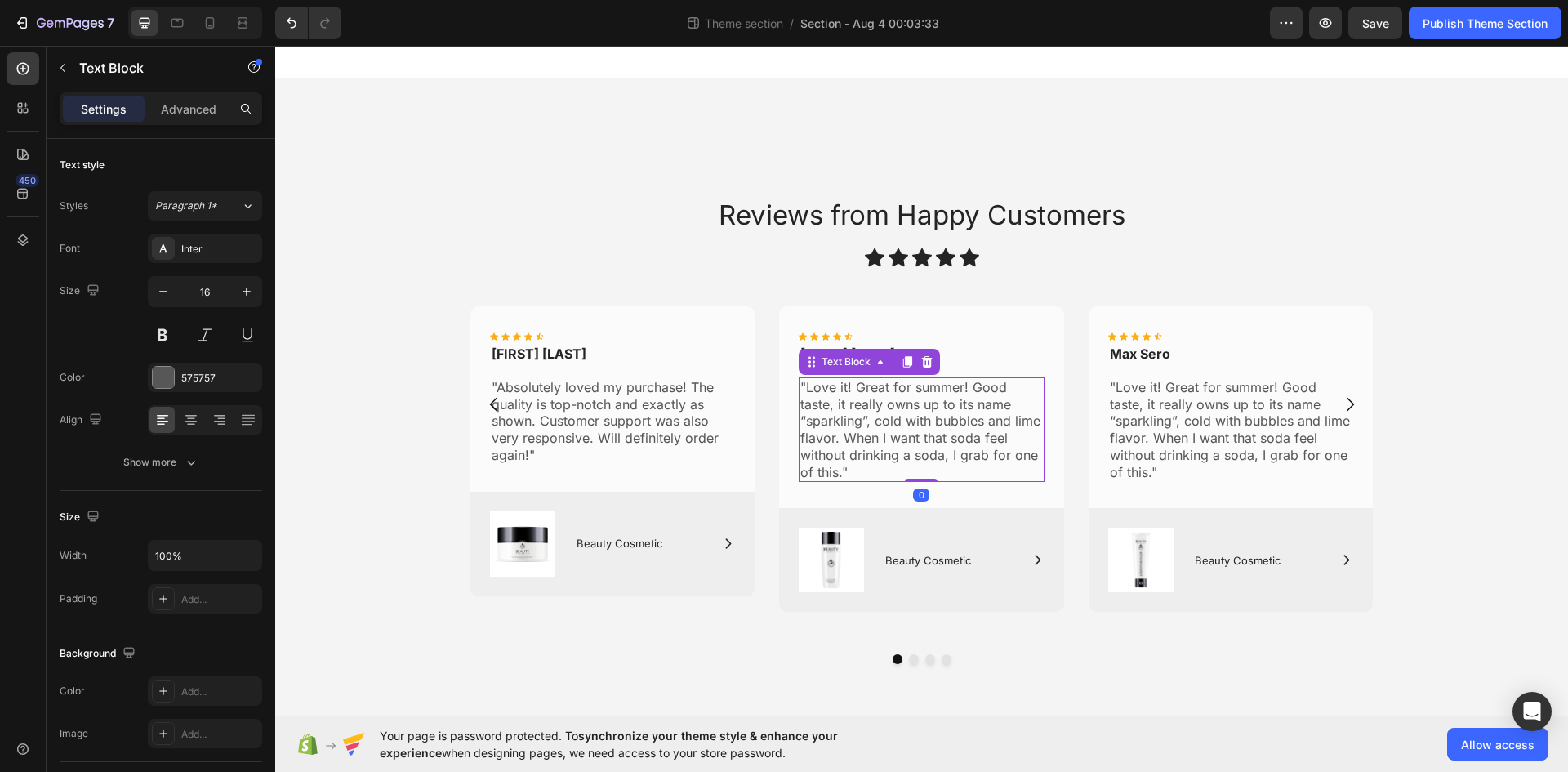 click on ""Love it! Great for summer! Good taste, it really owns up to its name “sparkling”, cold with bubbles and lime flavor. When I want that soda feel without drinking a soda, I grab for one of this."" at bounding box center [921, 430] 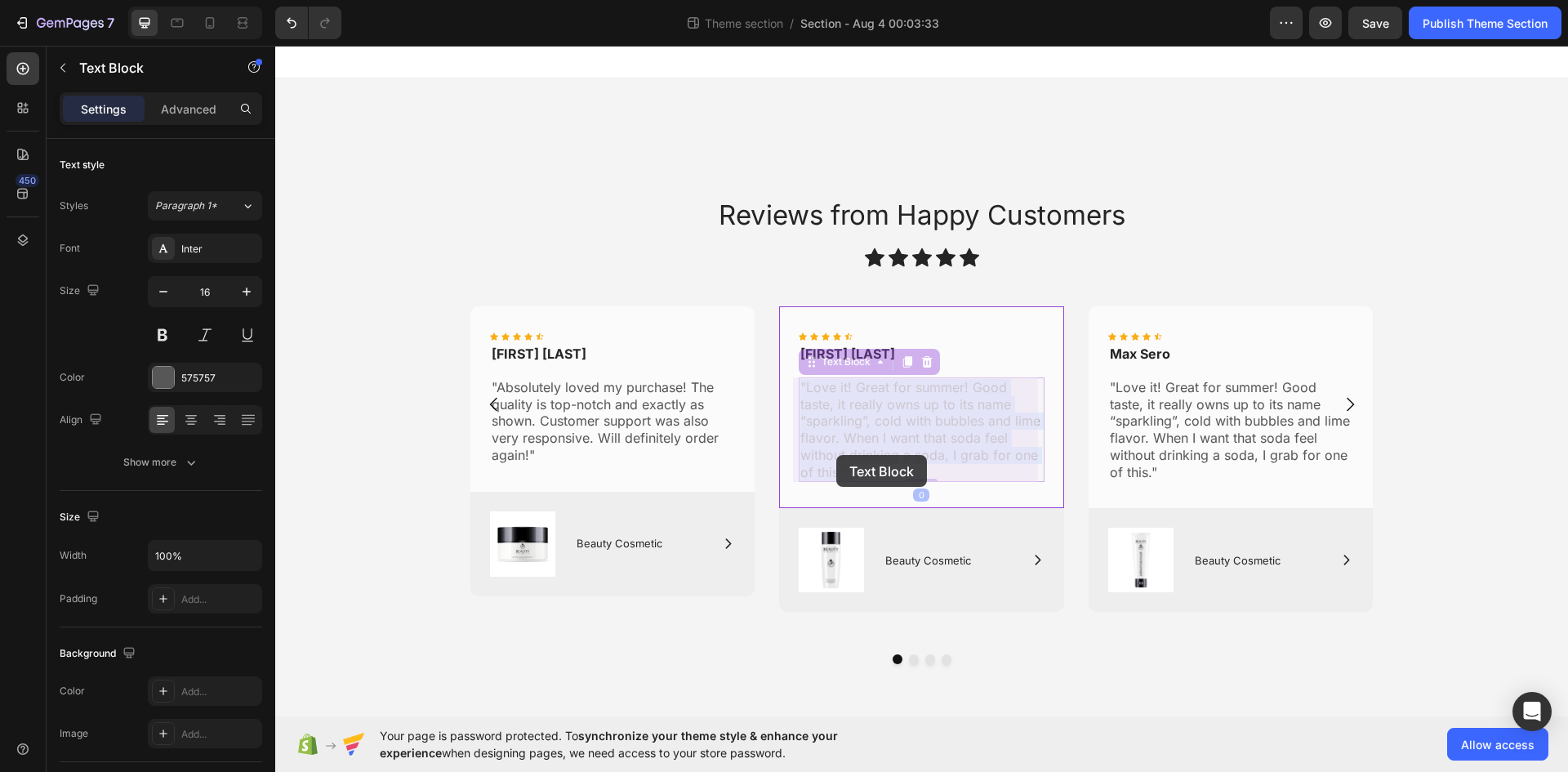 drag, startPoint x: 849, startPoint y: 468, endPoint x: 836, endPoint y: 455, distance: 18.384776 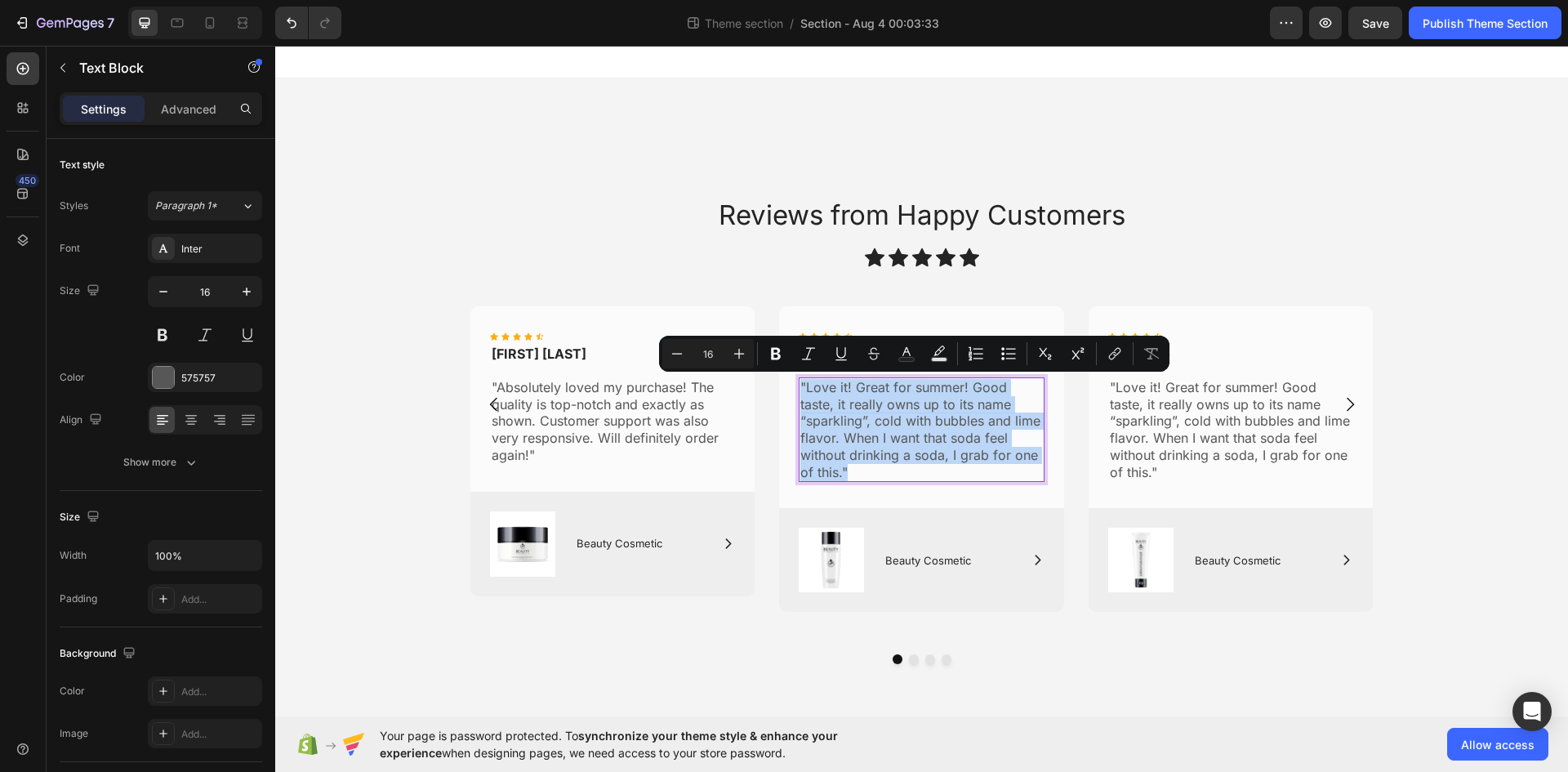drag, startPoint x: 847, startPoint y: 470, endPoint x: 795, endPoint y: 386, distance: 98.79271 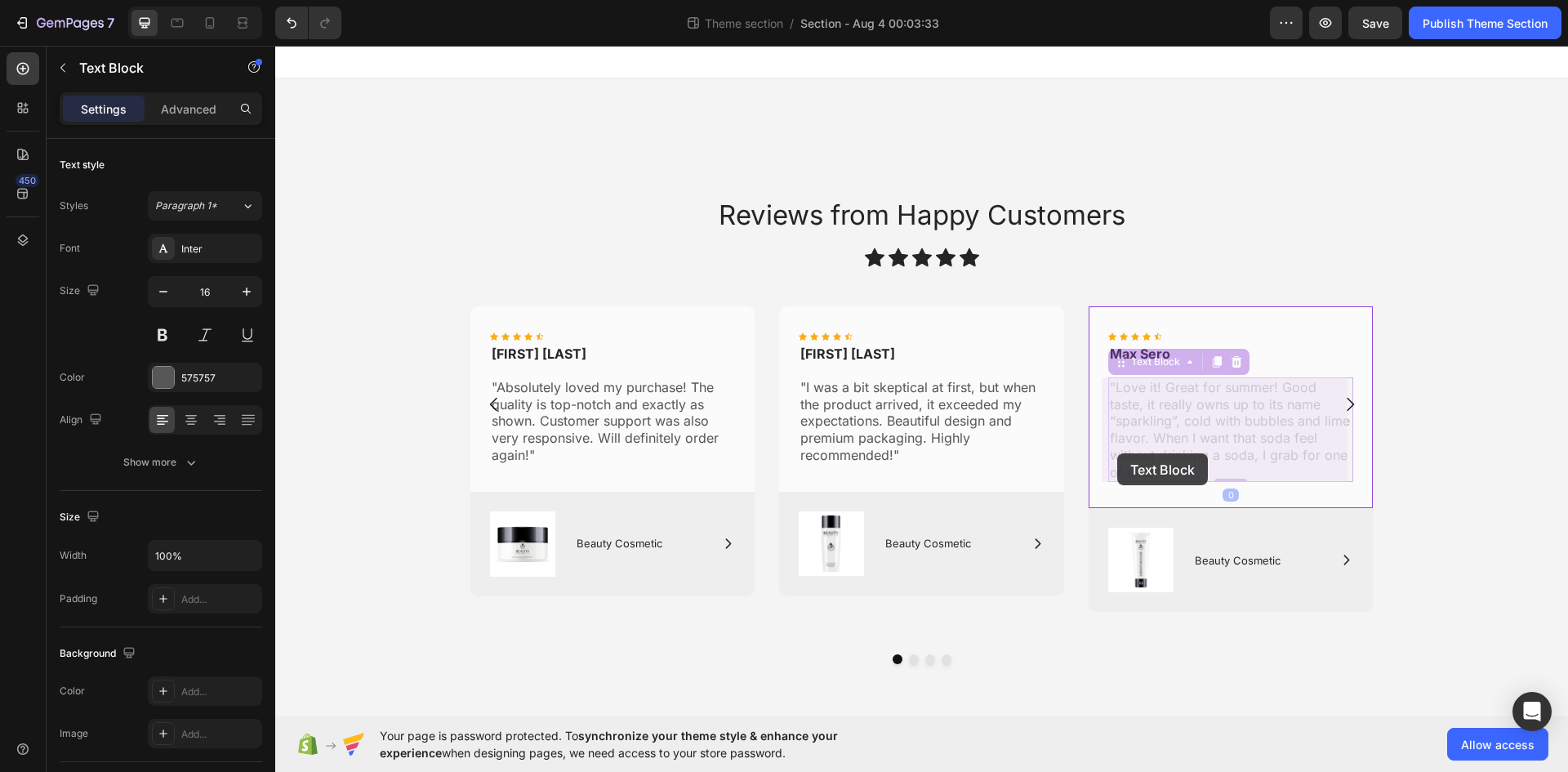 drag, startPoint x: 1165, startPoint y: 465, endPoint x: 1117, endPoint y: 453, distance: 49.47727 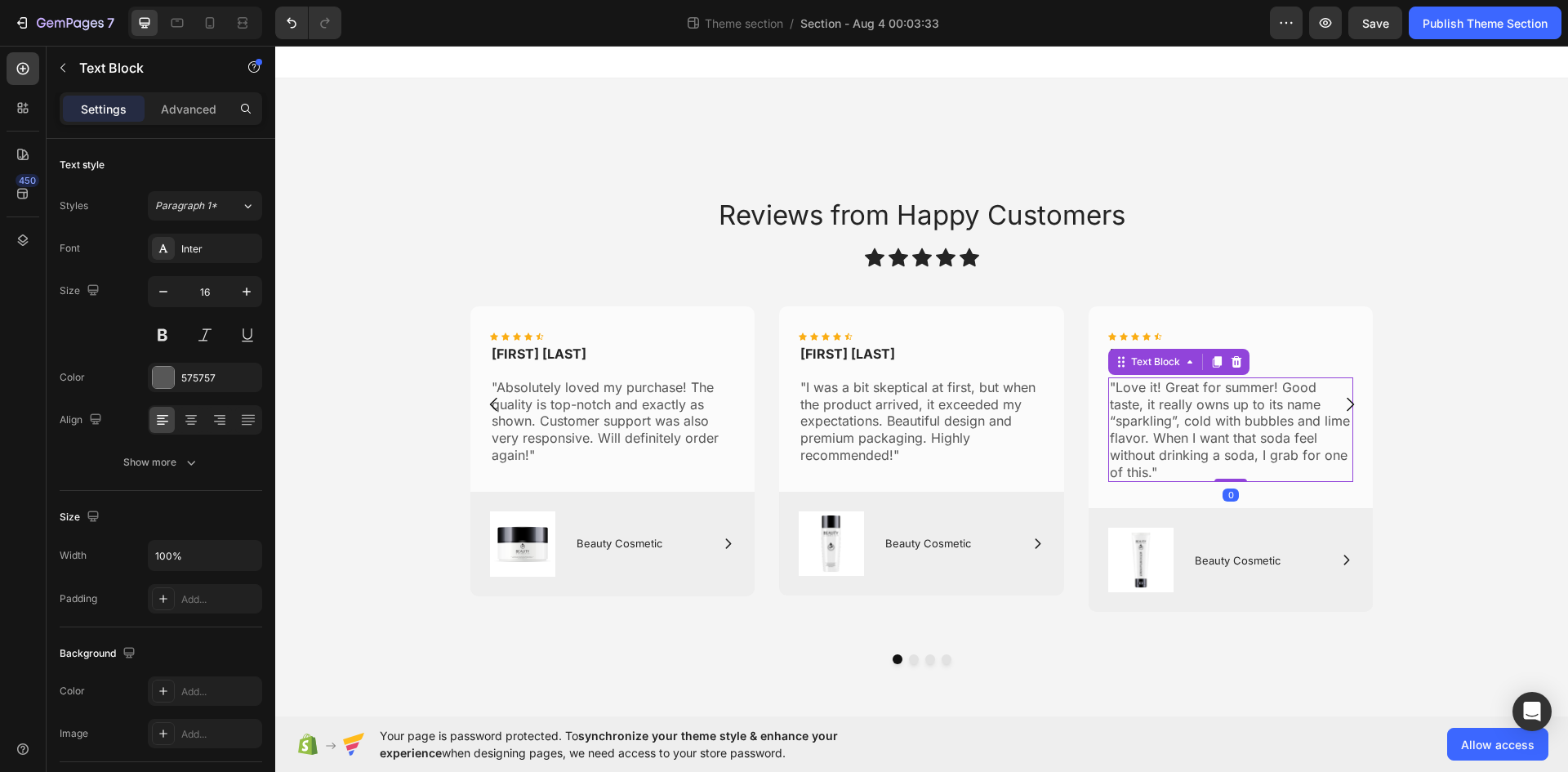 click on ""Love it! Great for summer! Good taste, it really owns up to its name “sparkling”, cold with bubbles and lime flavor. When I want that soda feel without drinking a soda, I grab for one of this."" at bounding box center [1231, 430] 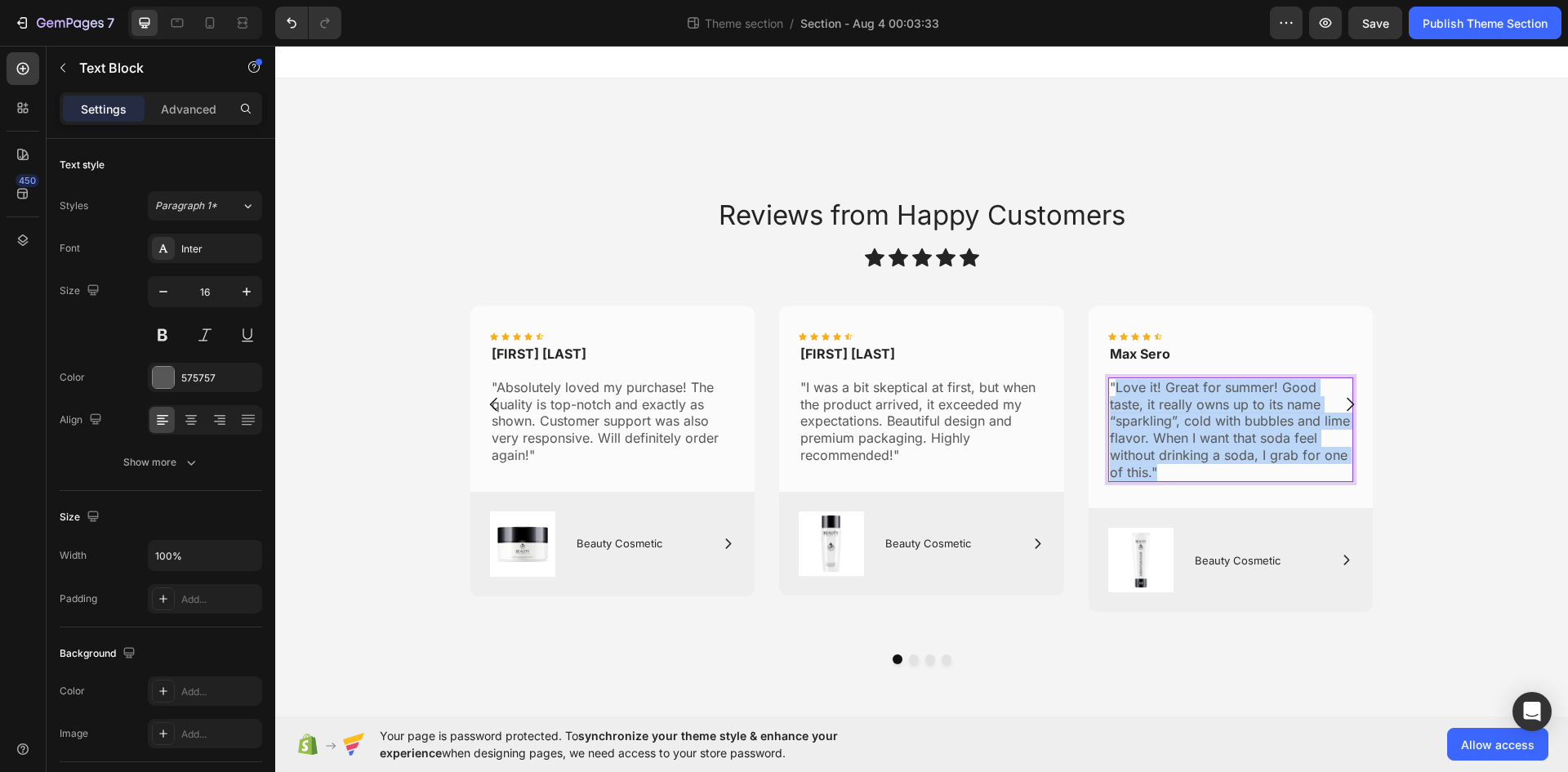 drag, startPoint x: 1153, startPoint y: 475, endPoint x: 1108, endPoint y: 387, distance: 98.83825 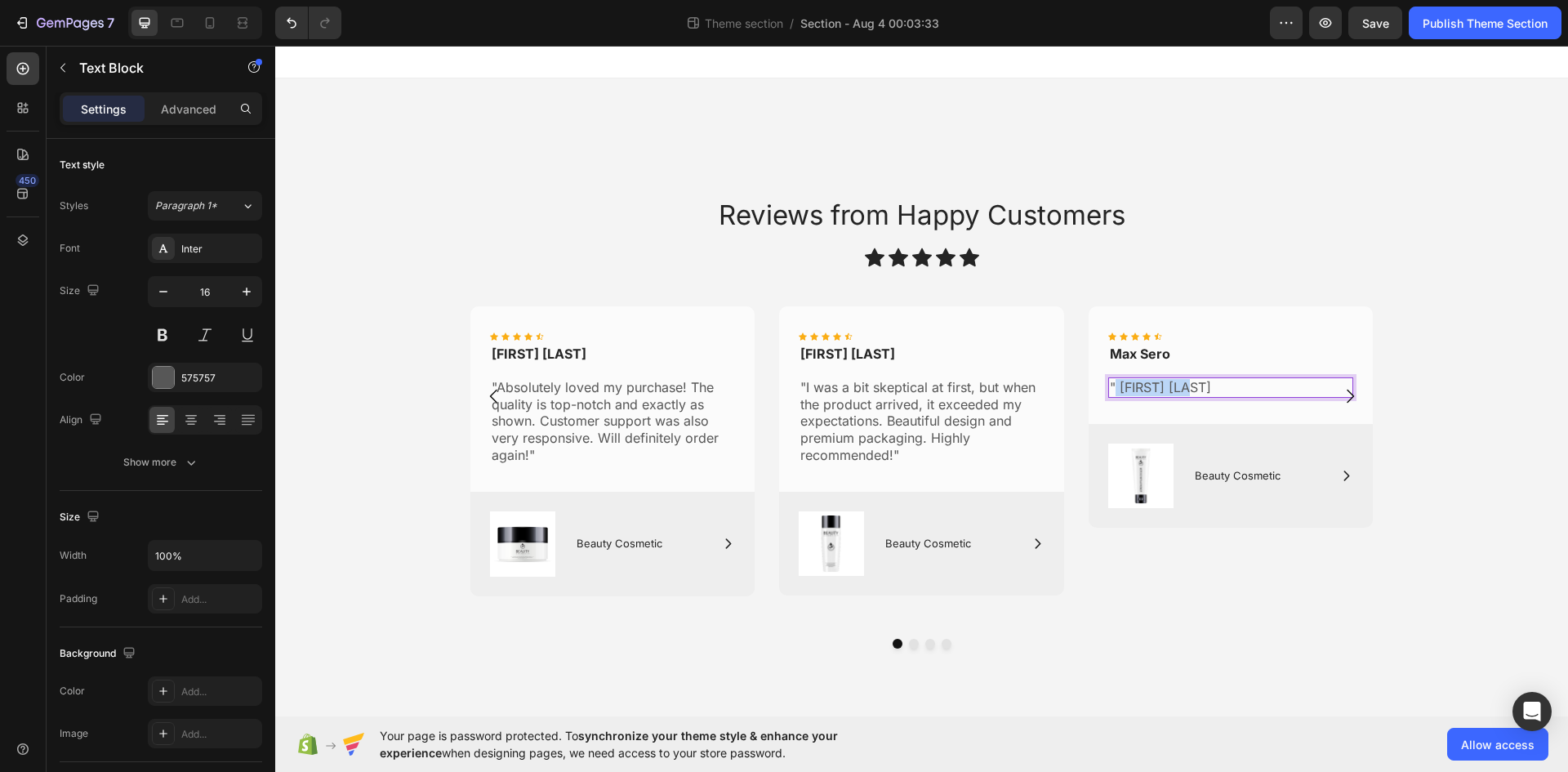 drag, startPoint x: 1200, startPoint y: 377, endPoint x: 1116, endPoint y: 380, distance: 84.053554 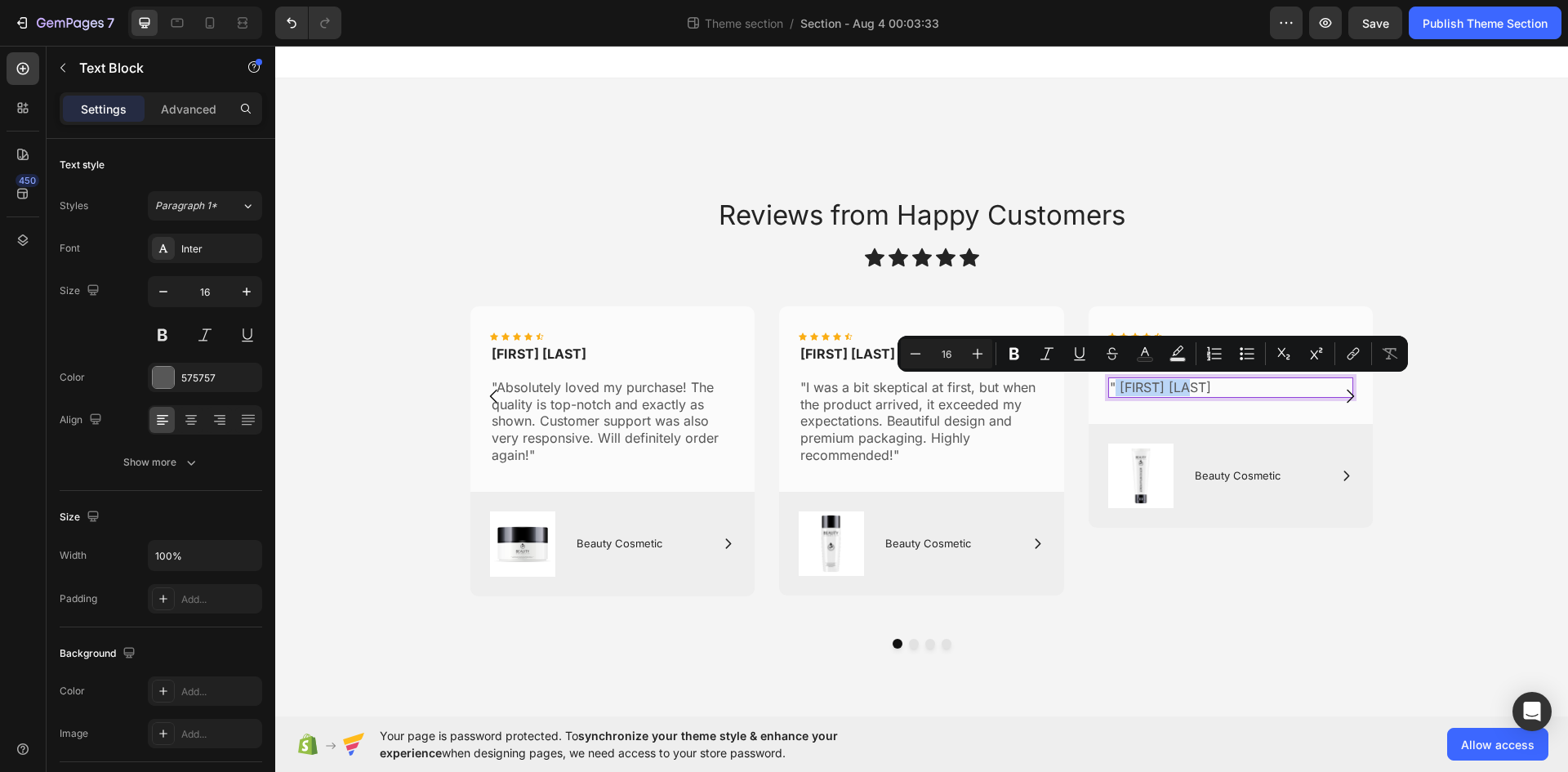 copy on "[FIRST] [LAST]" 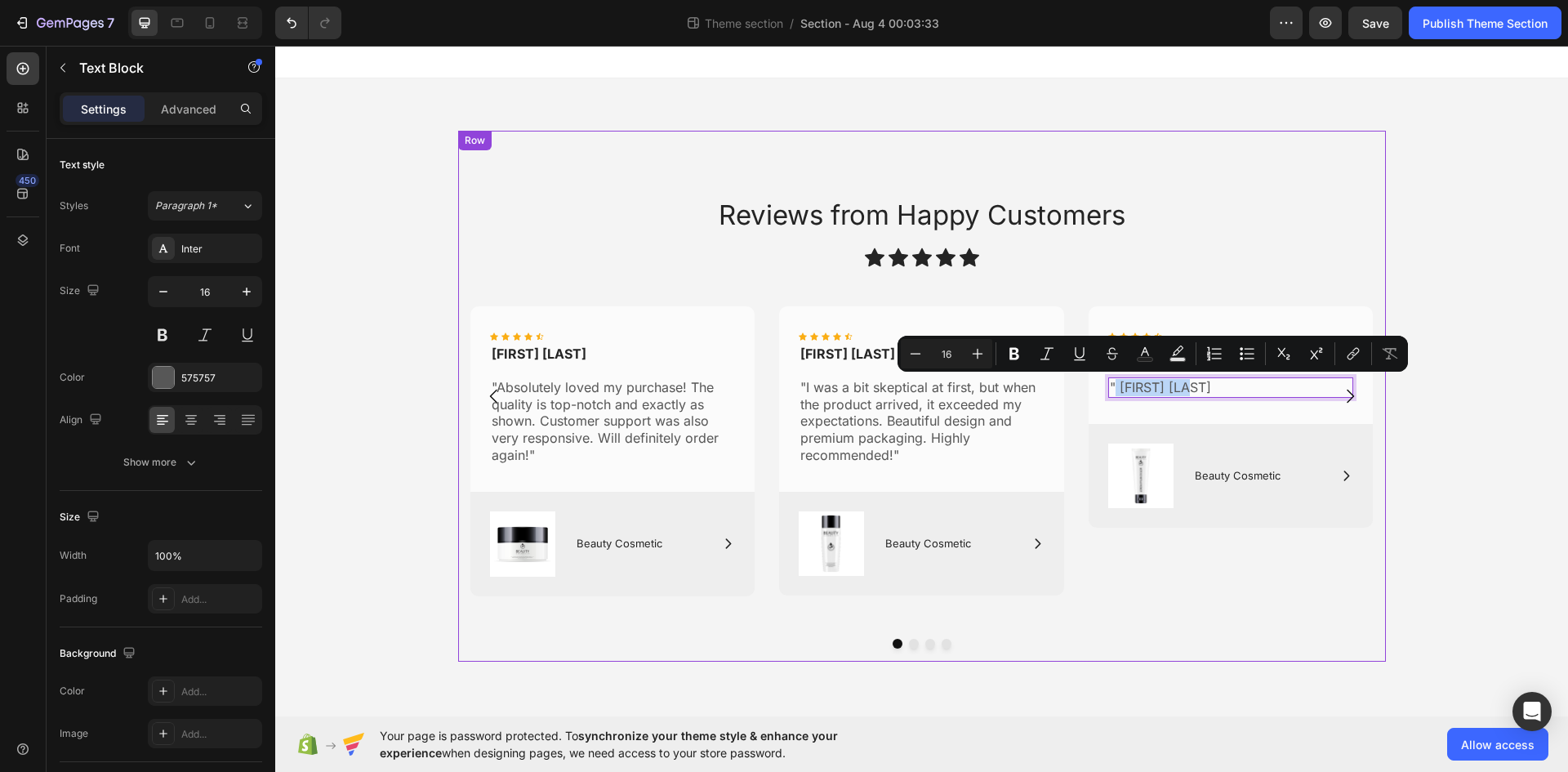 click on "Reviews from Happy Customers Heading Icon Icon Icon Icon Icon Icon List Row Icon Icon Icon Icon
Icon Icon List [FIRST] [LAST] Text Block "Absolutely loved my purchase! The quality is top-notch and exactly as shown. Customer support was also very responsive. Will definitely order again!" Text Block Row Image
Icon Beauty Cosmetic Text Block Row Row Hero Banner Icon Icon Icon Icon
Icon Icon List [FIRST] [LAST] Text Block "I was a bit skeptical at first, but when the product arrived, it exceeded my expectations. Beautiful design and premium packaging. Highly recommended!" Text Block Row Image
Icon Beauty Cosmetic Text Block Row Row Hero Banner Icon Icon Icon Icon
Icon Icon List [FIRST] [LAST] Text Block "[FIRST] [LAST] Text Block   0 Row Image
Icon Beauty Cosmetic Text Block Row Row Hero Banner Carousel Row" at bounding box center (922, 396) 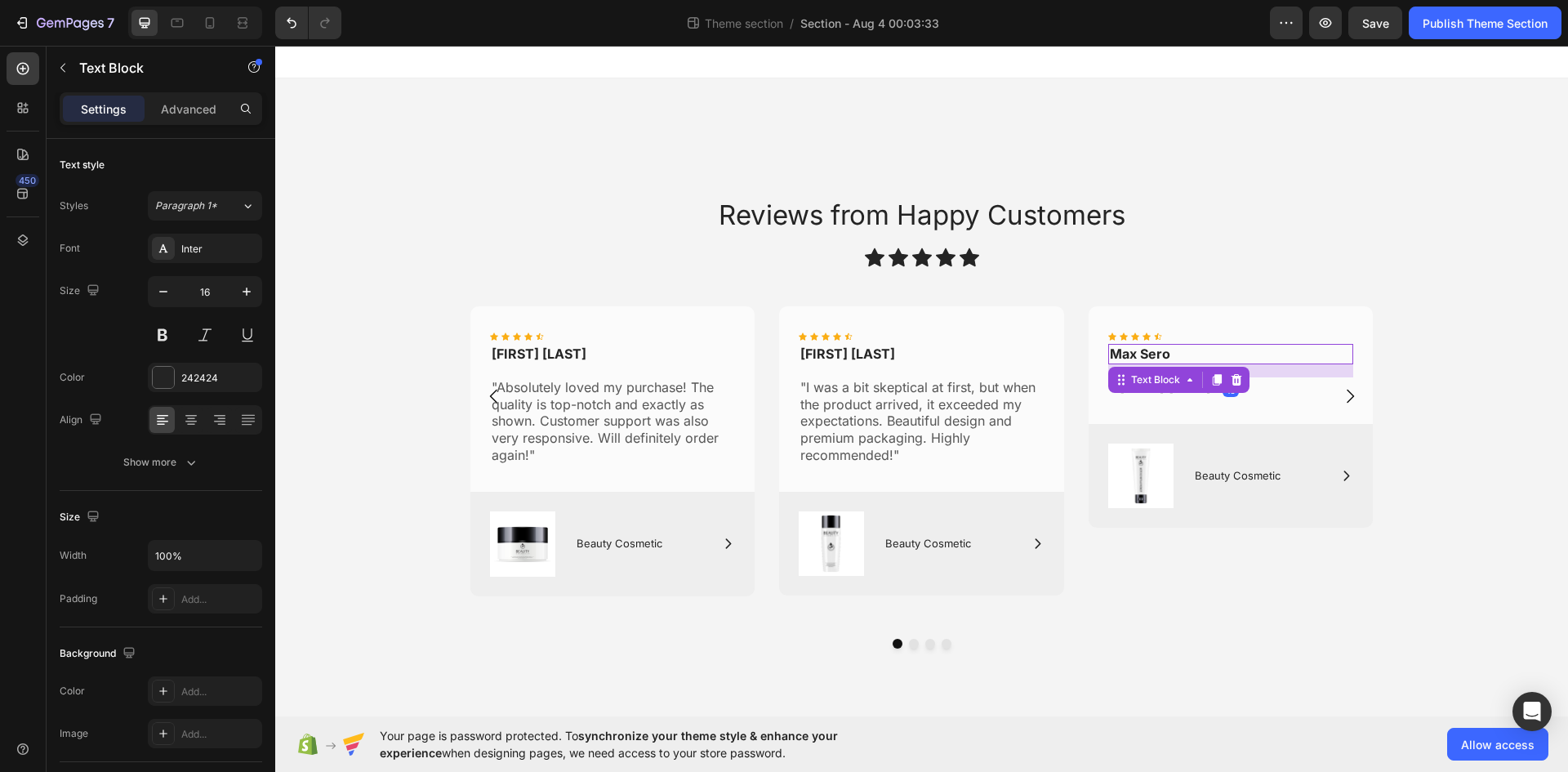 click on "Max Sero" at bounding box center (1231, 354) 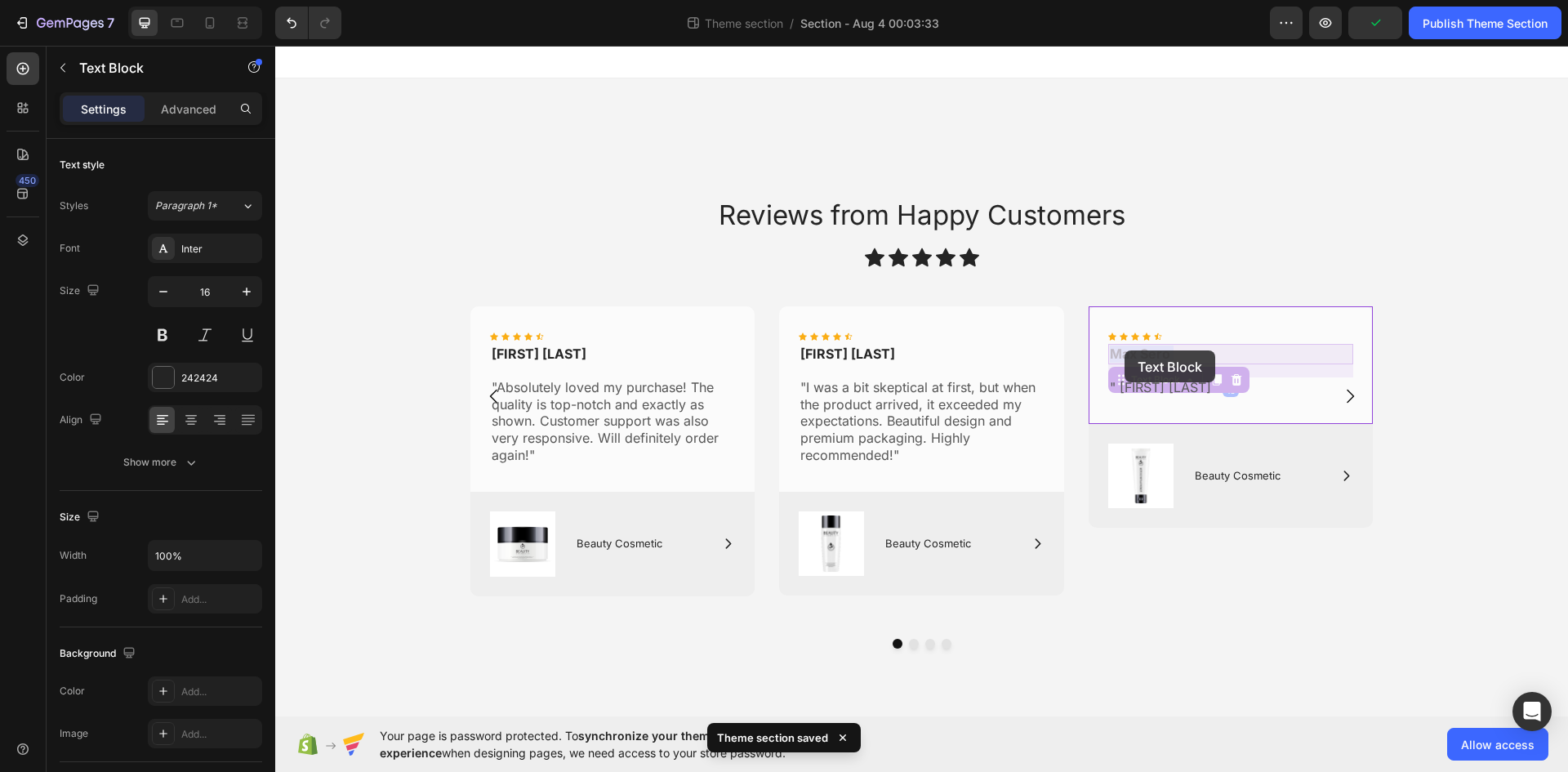 drag, startPoint x: 1187, startPoint y: 355, endPoint x: 1136, endPoint y: 350, distance: 51.24451 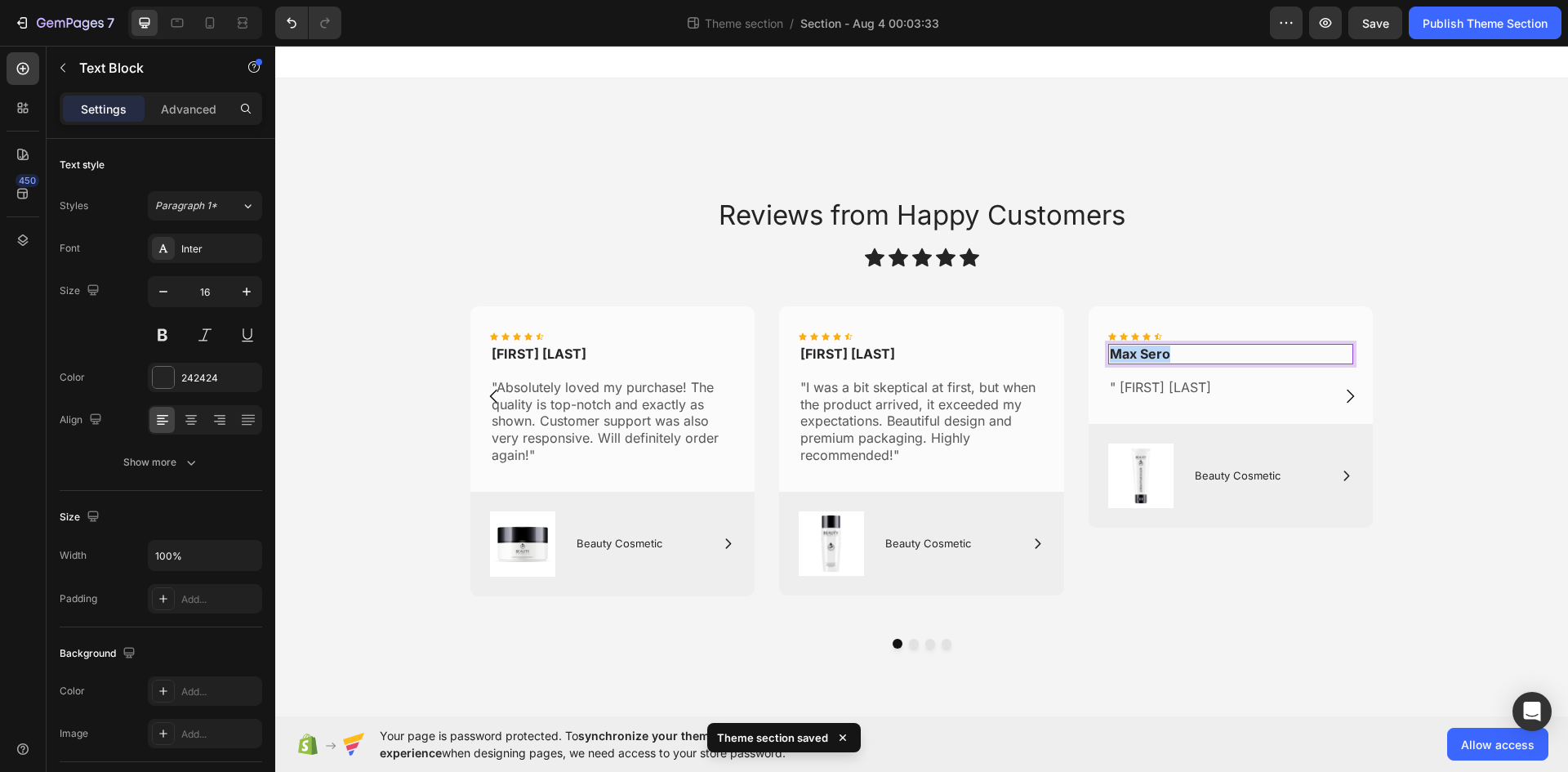 drag, startPoint x: 1168, startPoint y: 351, endPoint x: 1105, endPoint y: 352, distance: 63.00794 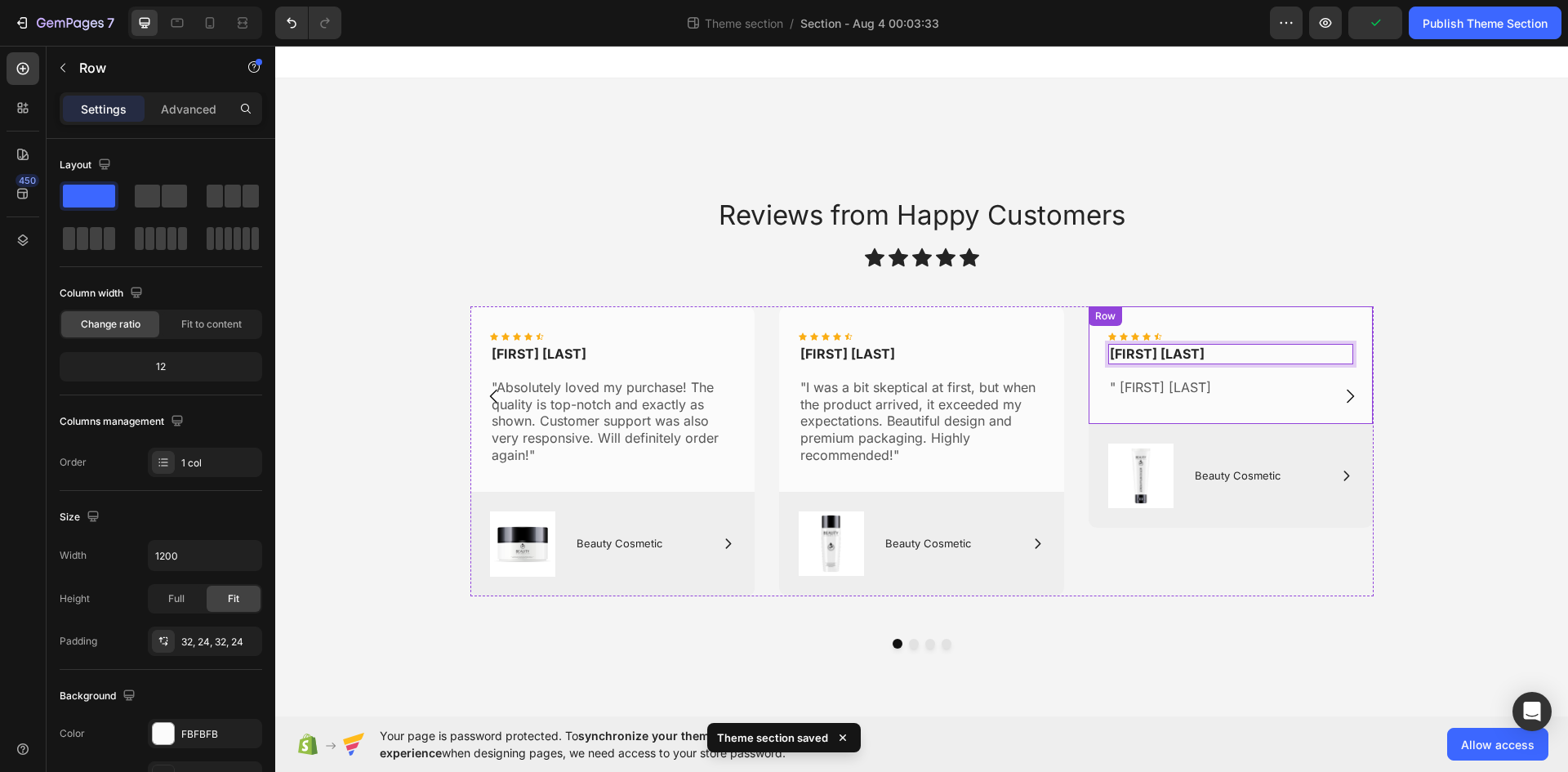 click on "Icon Icon Icon Icon
Icon Icon List [FIRST] [LAST] Text Block   16 "[FIRST] [LAST] Text Block Row" at bounding box center [1231, 365] 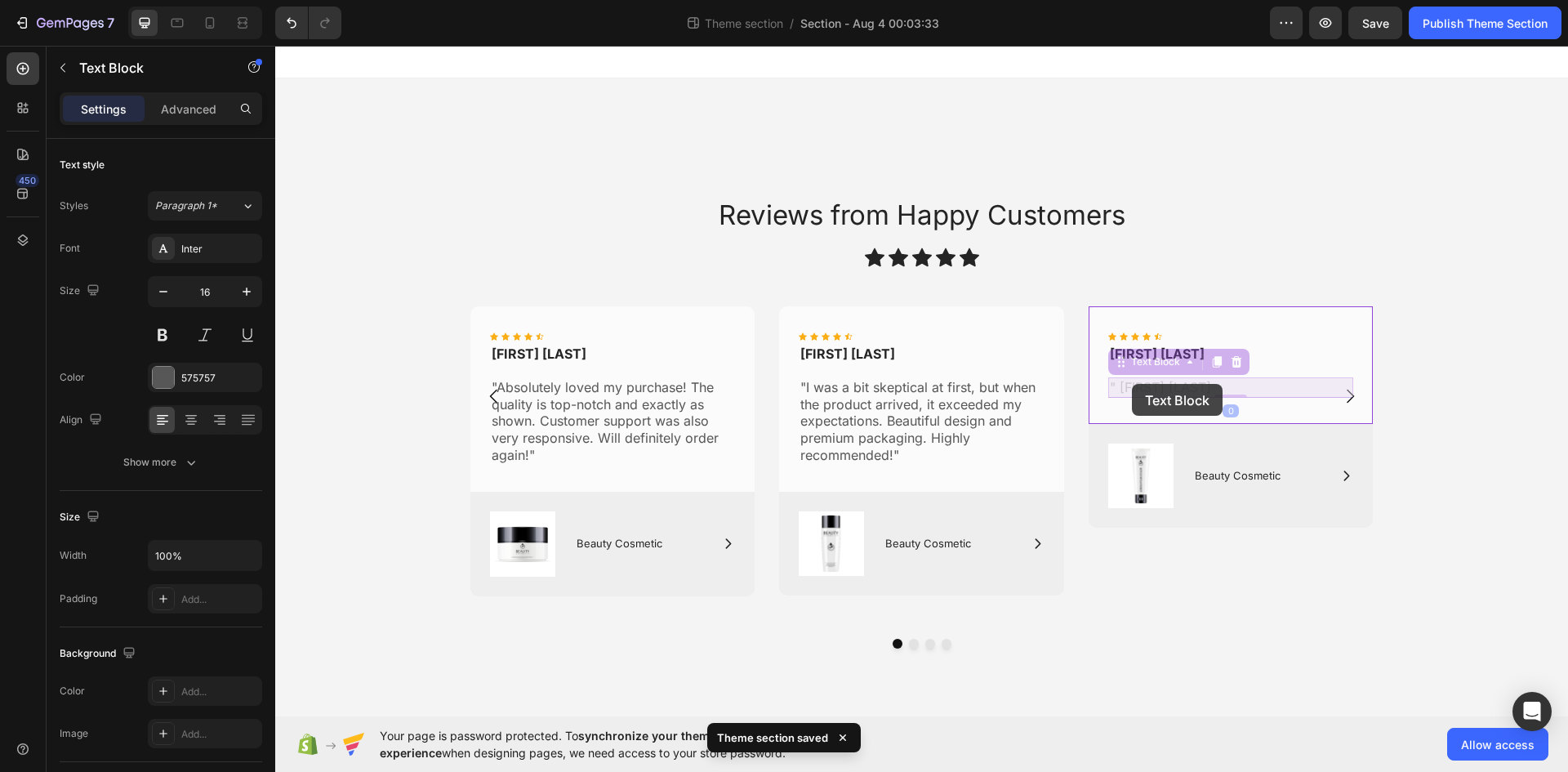 drag, startPoint x: 1223, startPoint y: 391, endPoint x: 1132, endPoint y: 384, distance: 91.268834 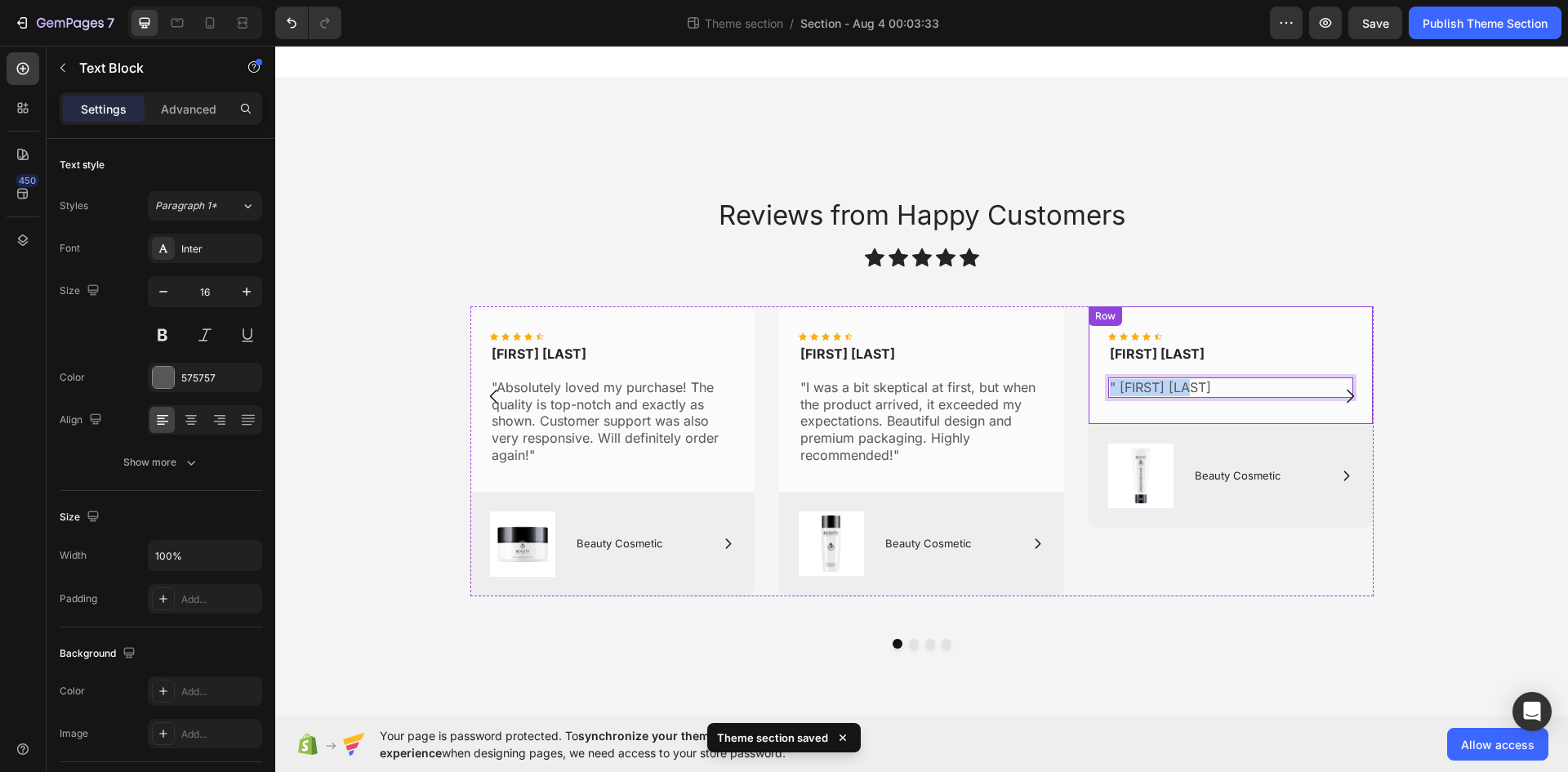 drag, startPoint x: 1189, startPoint y: 386, endPoint x: 1098, endPoint y: 377, distance: 91.44397 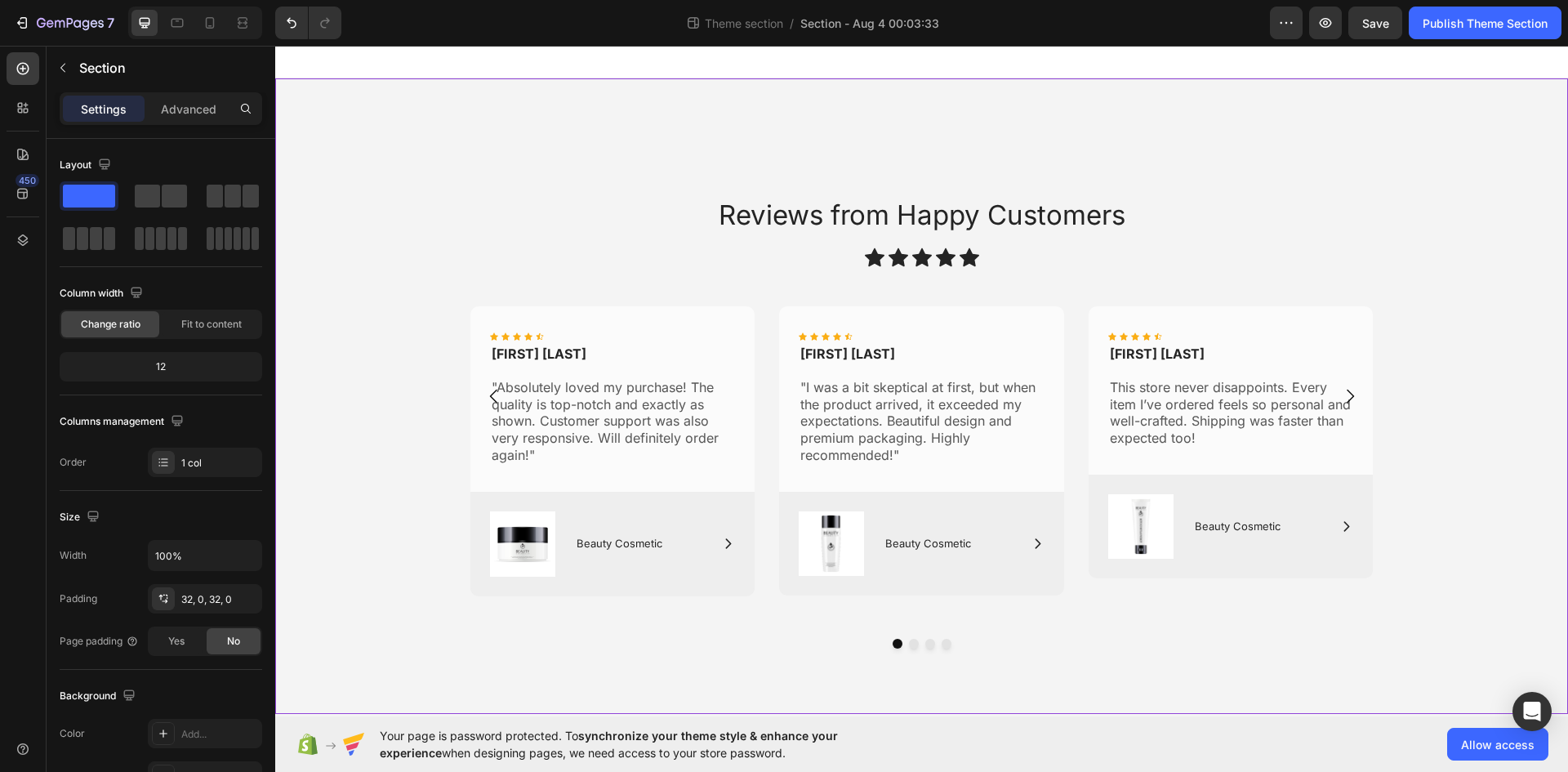 click on "Reviews from Happy Customers Heading Icon Icon Icon Icon Icon Icon List Row Icon Icon Icon Icon
Icon Icon List [FIRST] [LAST] Text Block "Absolutely loved my purchase! The quality is top-notch and exactly as shown. Customer support was also very responsive. Will definitely order again!" Text Block Row Image
Icon Beauty Cosmetic Text Block Row Row Hero Banner Icon Icon Icon Icon
Icon Icon List [FIRST] [LAST] Text Block "I was a bit skeptical at first, but when the product arrived, it exceeded my expectations. Beautiful design and premium packaging. Highly recommended!" Text Block Row Image
Icon Beauty Cosmetic Text Block Row Row Hero Banner Icon Icon Icon Icon
Icon Icon List [FIRST] [LAST] Text Block This store never disappoints. Every item I’ve ordered feels so personal and well-crafted. Shipping was faster than expected too! Text Block Row Image
Icon Beauty Cosmetic Text Block Row Row Hero Banner Carousel Row Row Row" at bounding box center [921, 396] 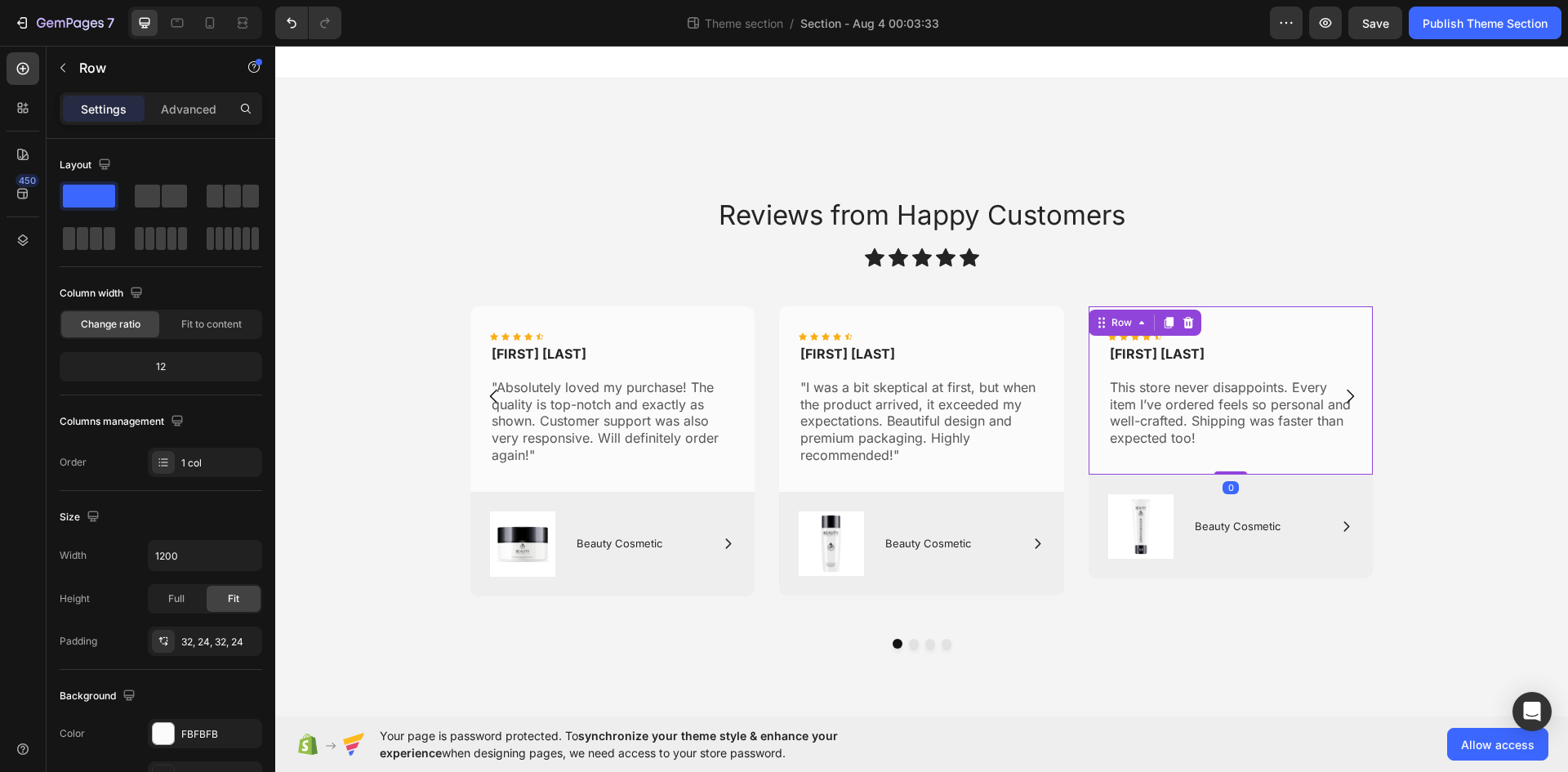 click on "Icon Icon Icon Icon
Icon Icon List [FIRST] [LAST] Text Block This store never disappoints. Every item I’ve ordered feels so personal and well-crafted. Shipping was faster than expected too! Text Block Row   0" at bounding box center [1231, 390] 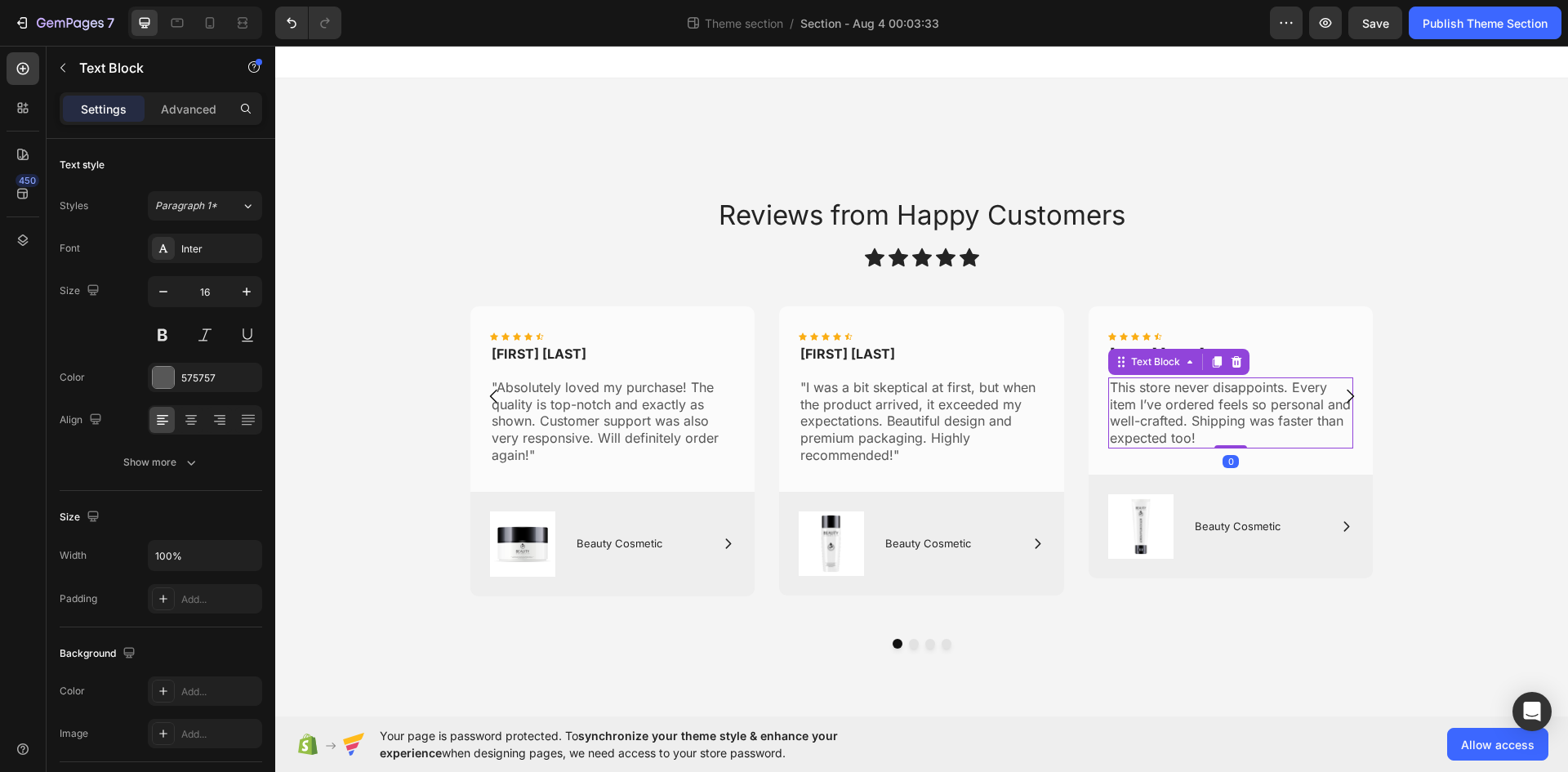 click on "This store never disappoints. Every item I’ve ordered feels so personal and well-crafted. Shipping was faster than expected too!" at bounding box center [1231, 413] 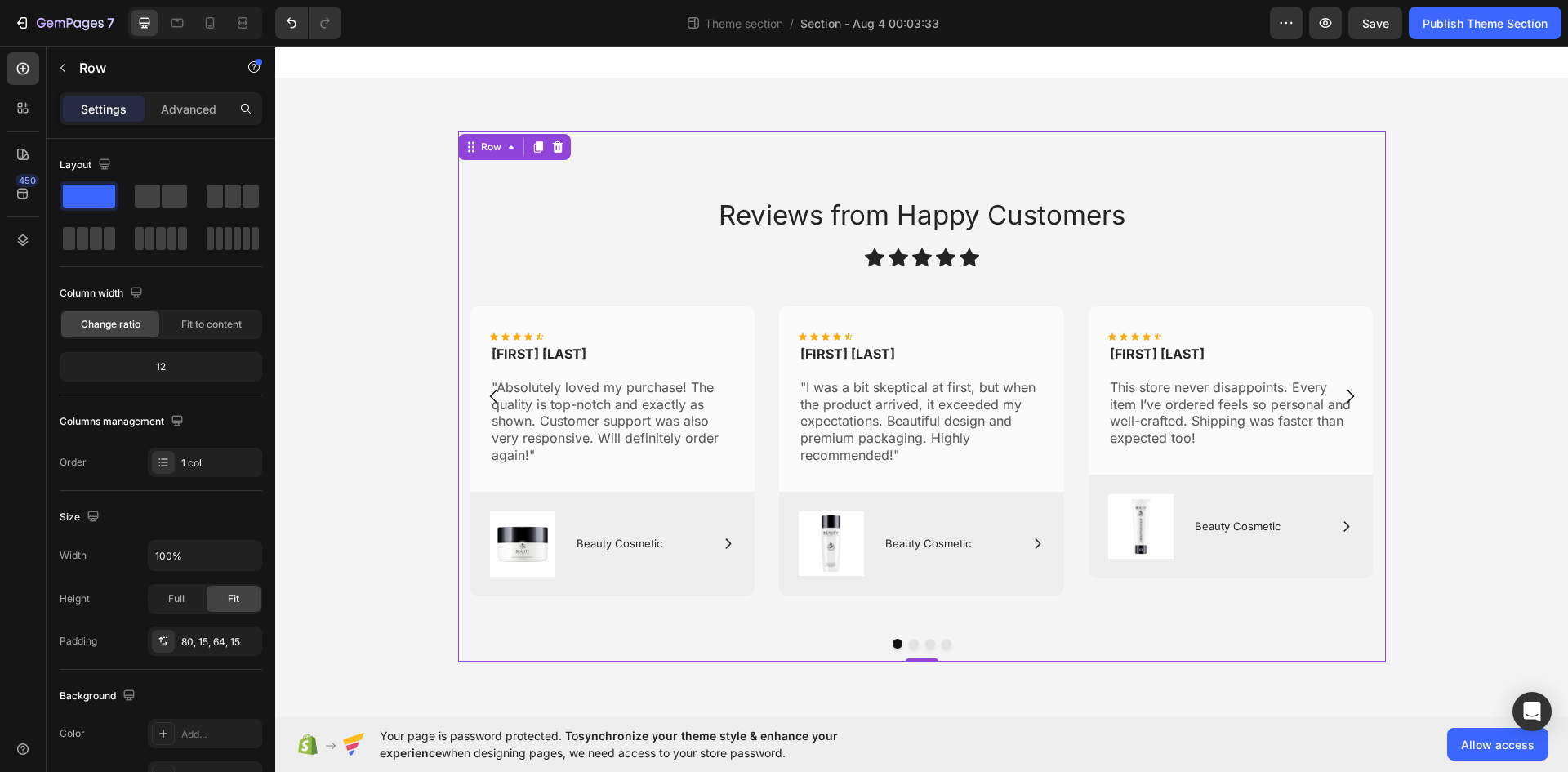 click on "Reviews from Happy Customers Heading Icon Icon Icon Icon Icon Icon List Row Icon Icon Icon Icon
Icon Icon List [FIRST] [LAST] Text Block "Absolutely loved my purchase! The quality is top-notch and exactly as shown. Customer support was also very responsive. Will definitely order again!" Text Block Row Image
Icon Beauty Cosmetic Text Block Row Row Hero Banner Icon Icon Icon Icon
Icon Icon List [FIRST] [LAST] Text Block "I was a bit skeptical at first, but when the product arrived, it exceeded my expectations. Beautiful design and premium packaging. Highly recommended!" Text Block Row Image
Icon Beauty Cosmetic Text Block Row Row Hero Banner Icon Icon Icon Icon
Icon Icon List [FIRST] [LAST] Text Block This store never disappoints. Every item I’ve ordered feels so personal and well-crafted. Shipping was faster than expected too! Text Block Row Image
Icon Beauty Cosmetic Text Block Row Row Hero Banner Carousel Row   0" at bounding box center [922, 396] 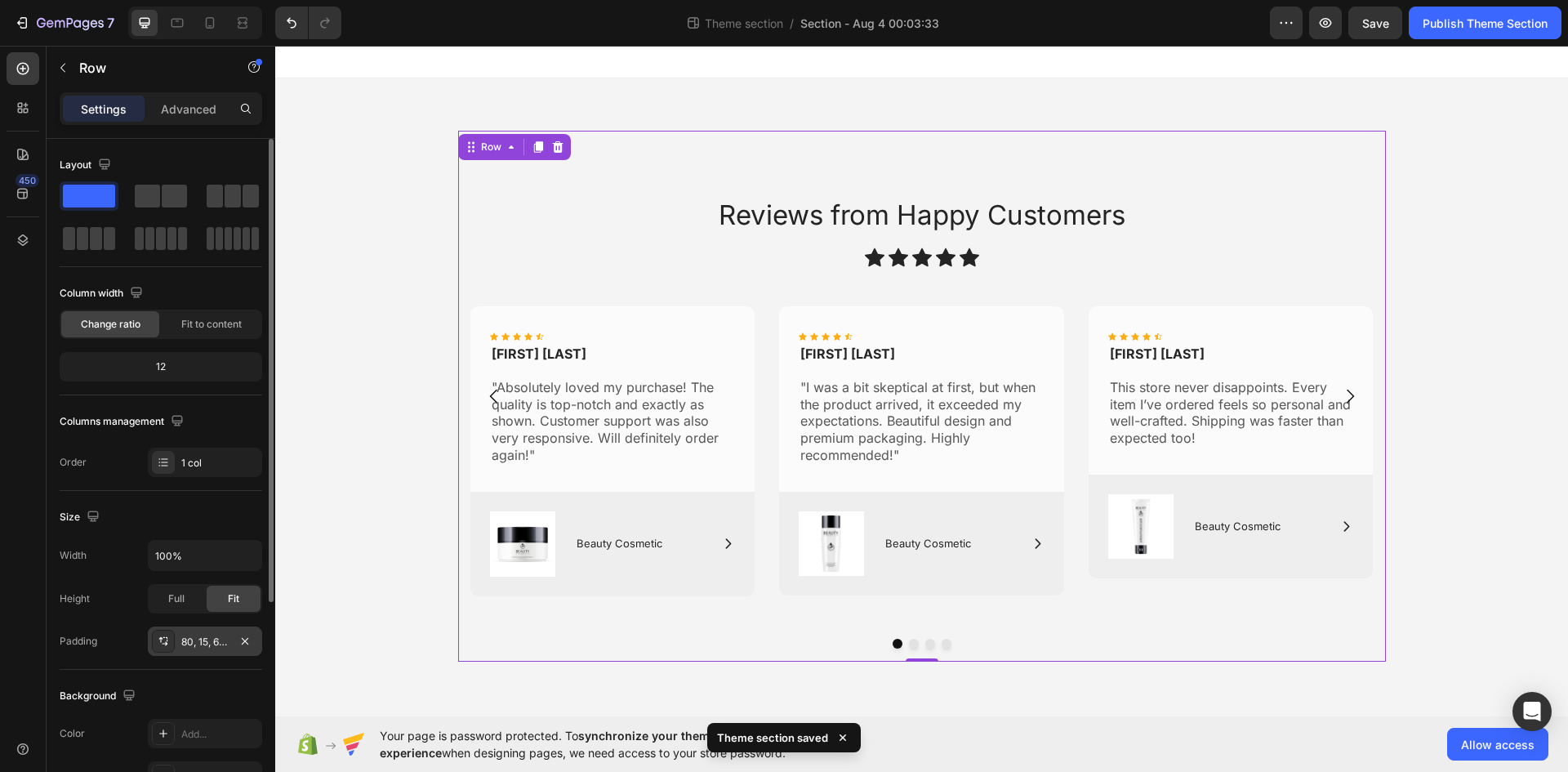 click on "80, 15, 64, 15" at bounding box center (205, 642) 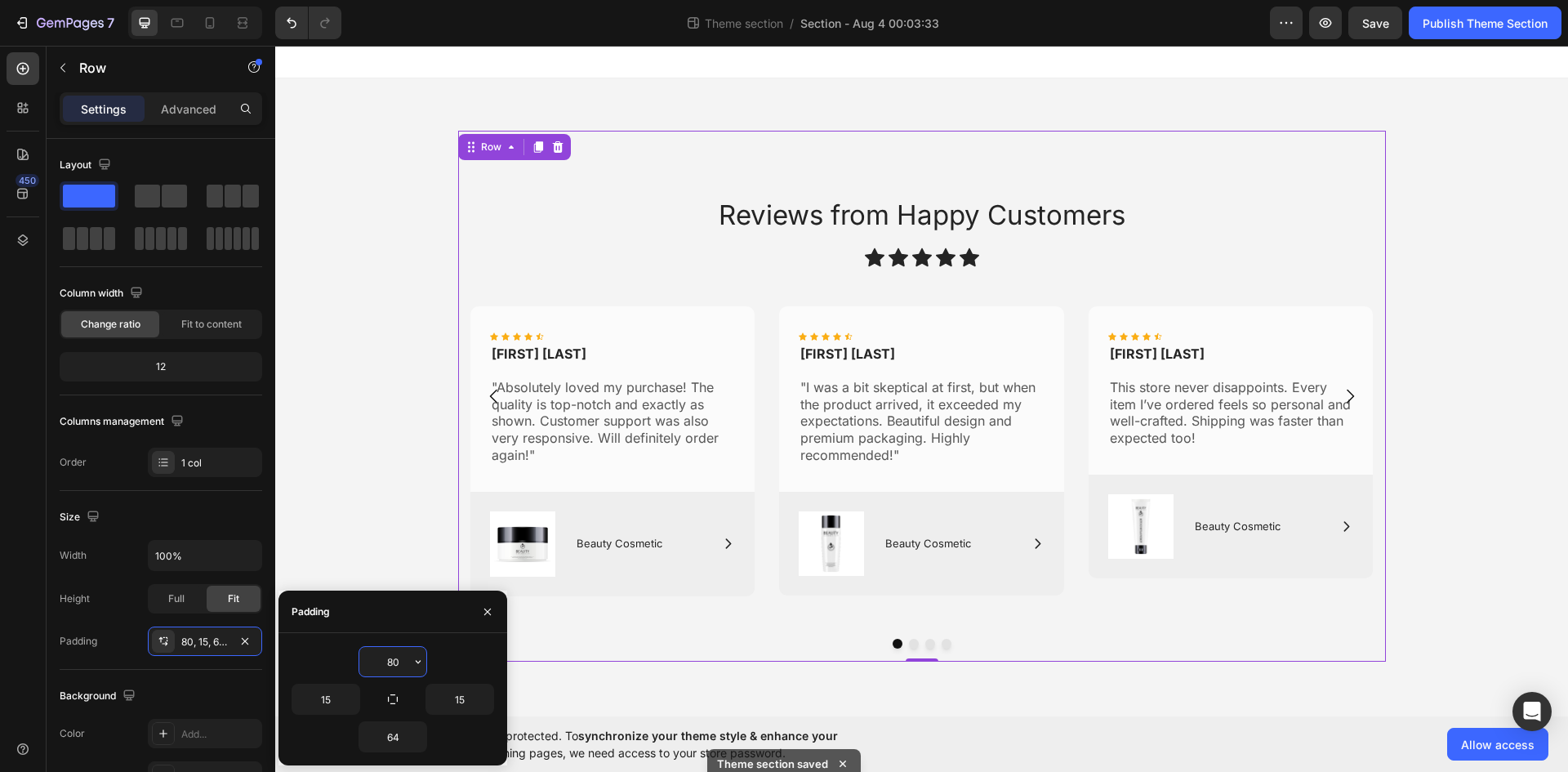 type 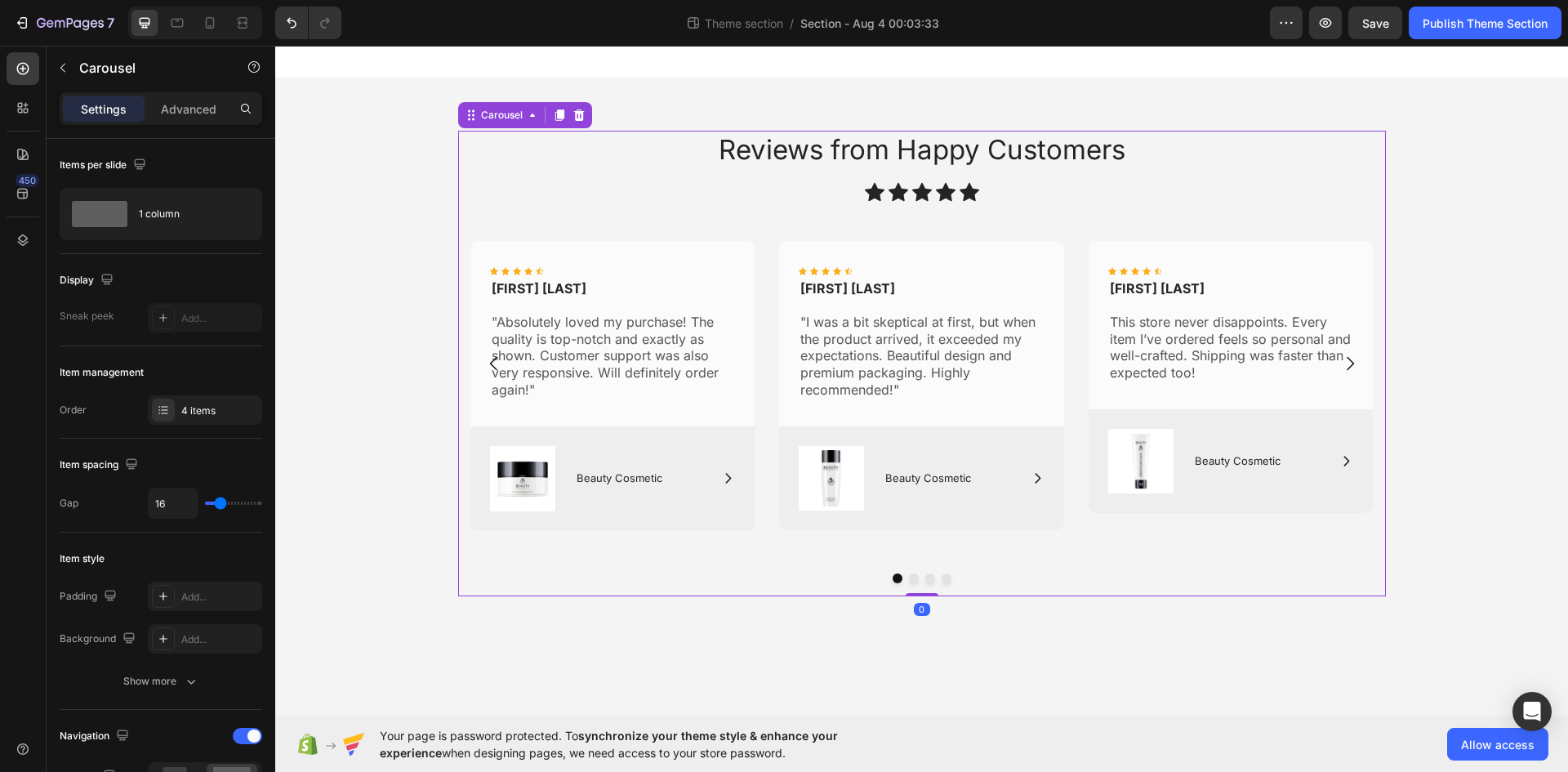 click 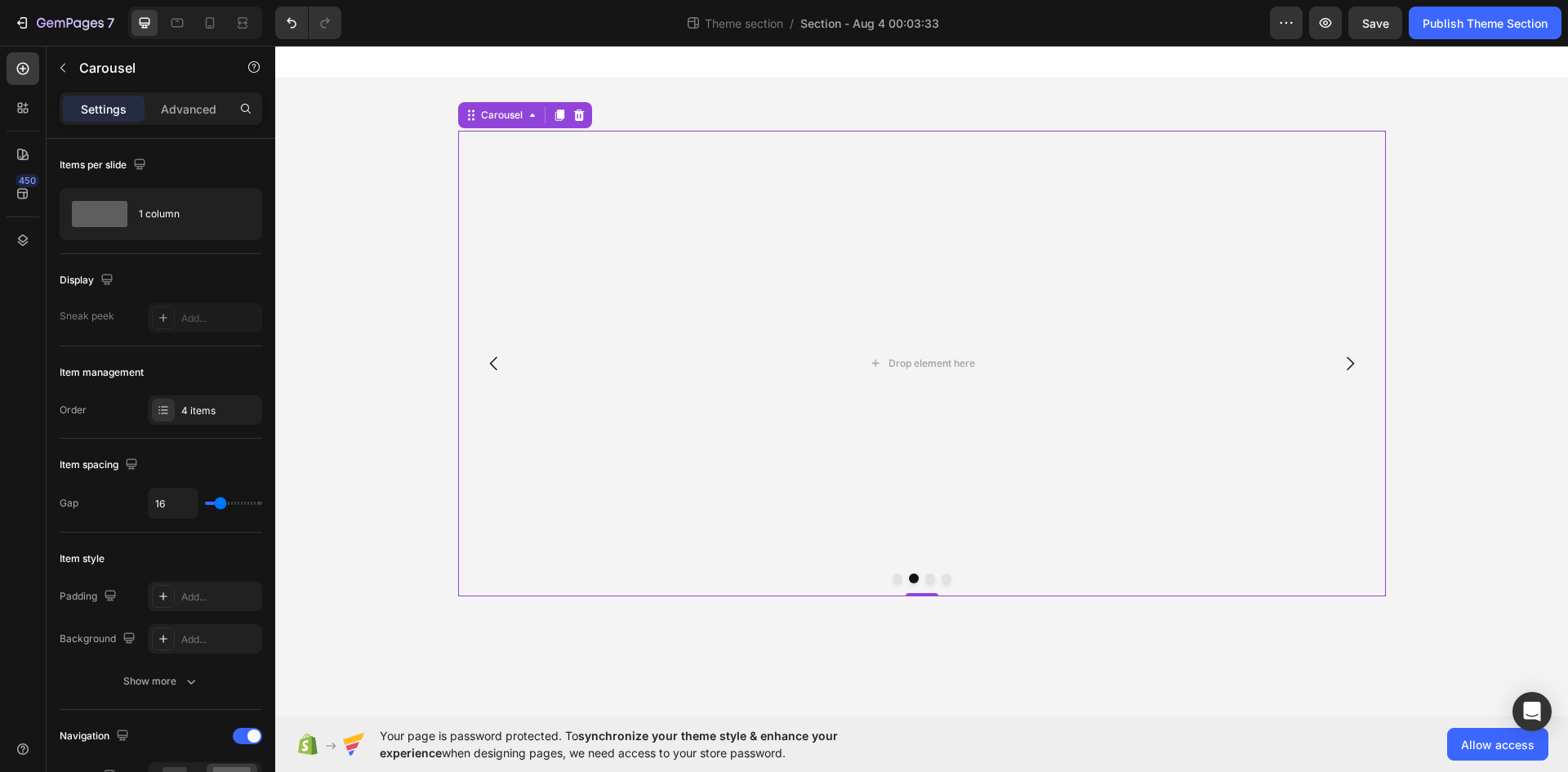 click 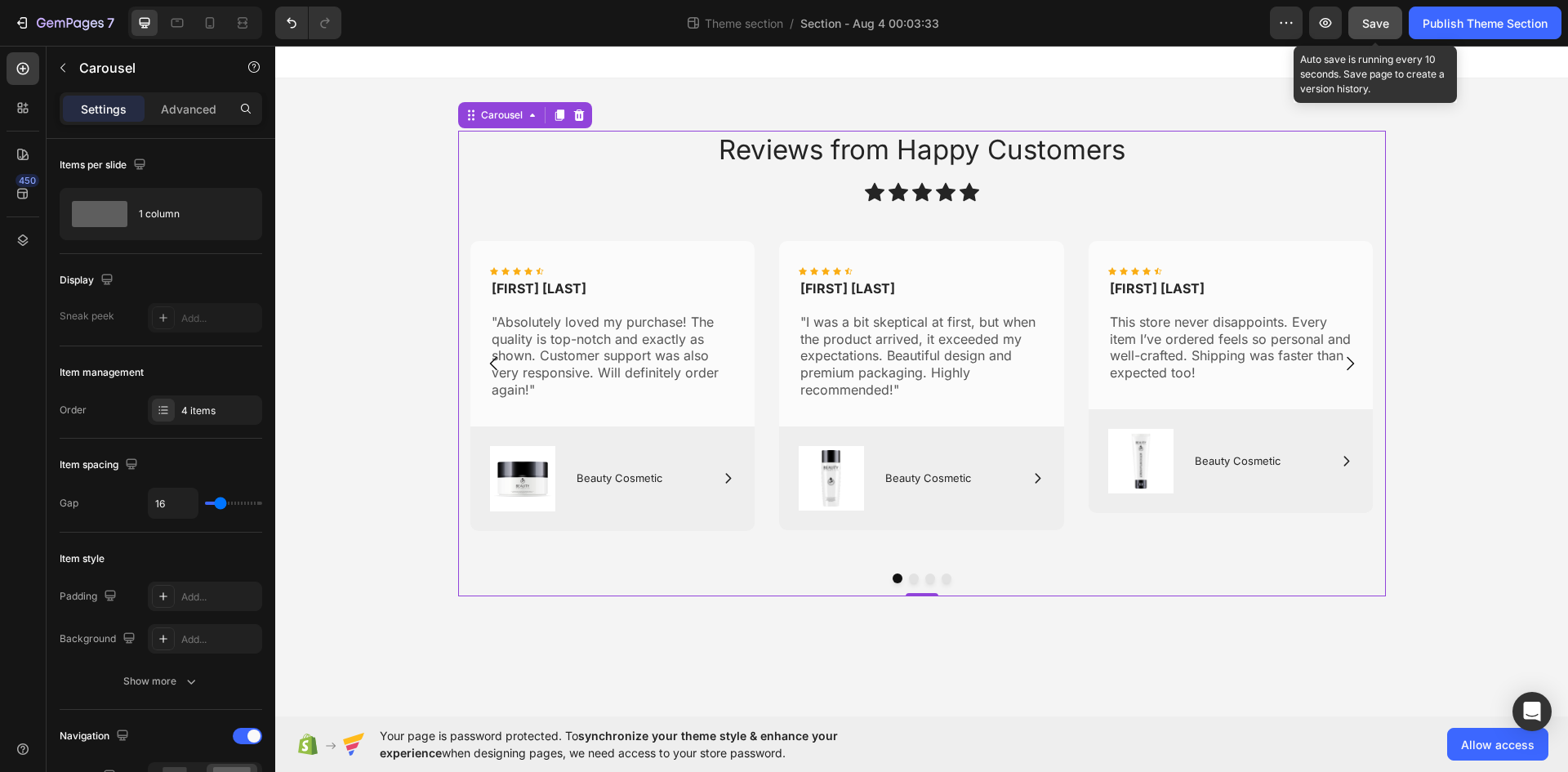 click on "Save" at bounding box center (1375, 23) 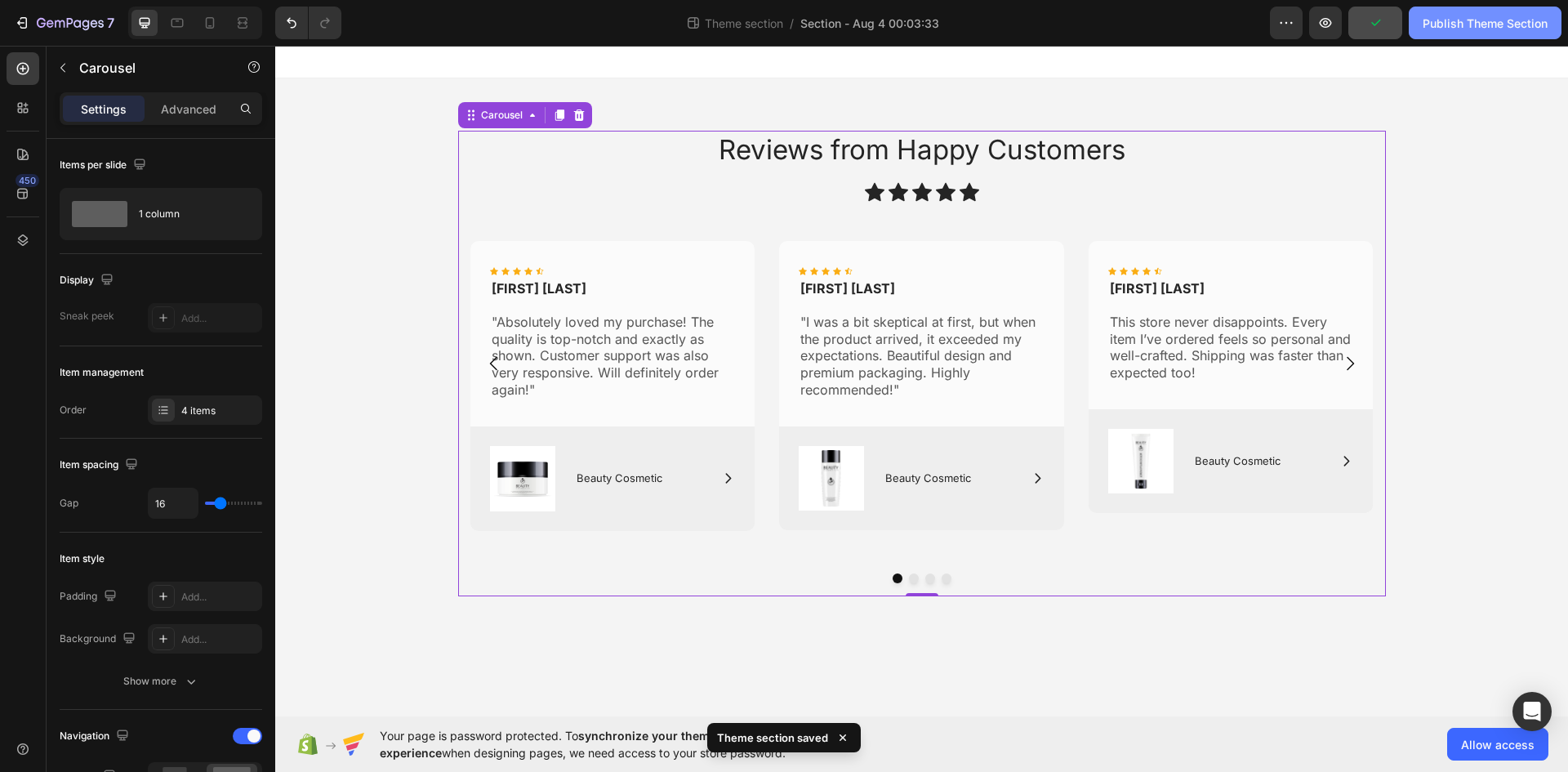 click on "Publish Theme Section" at bounding box center [1485, 23] 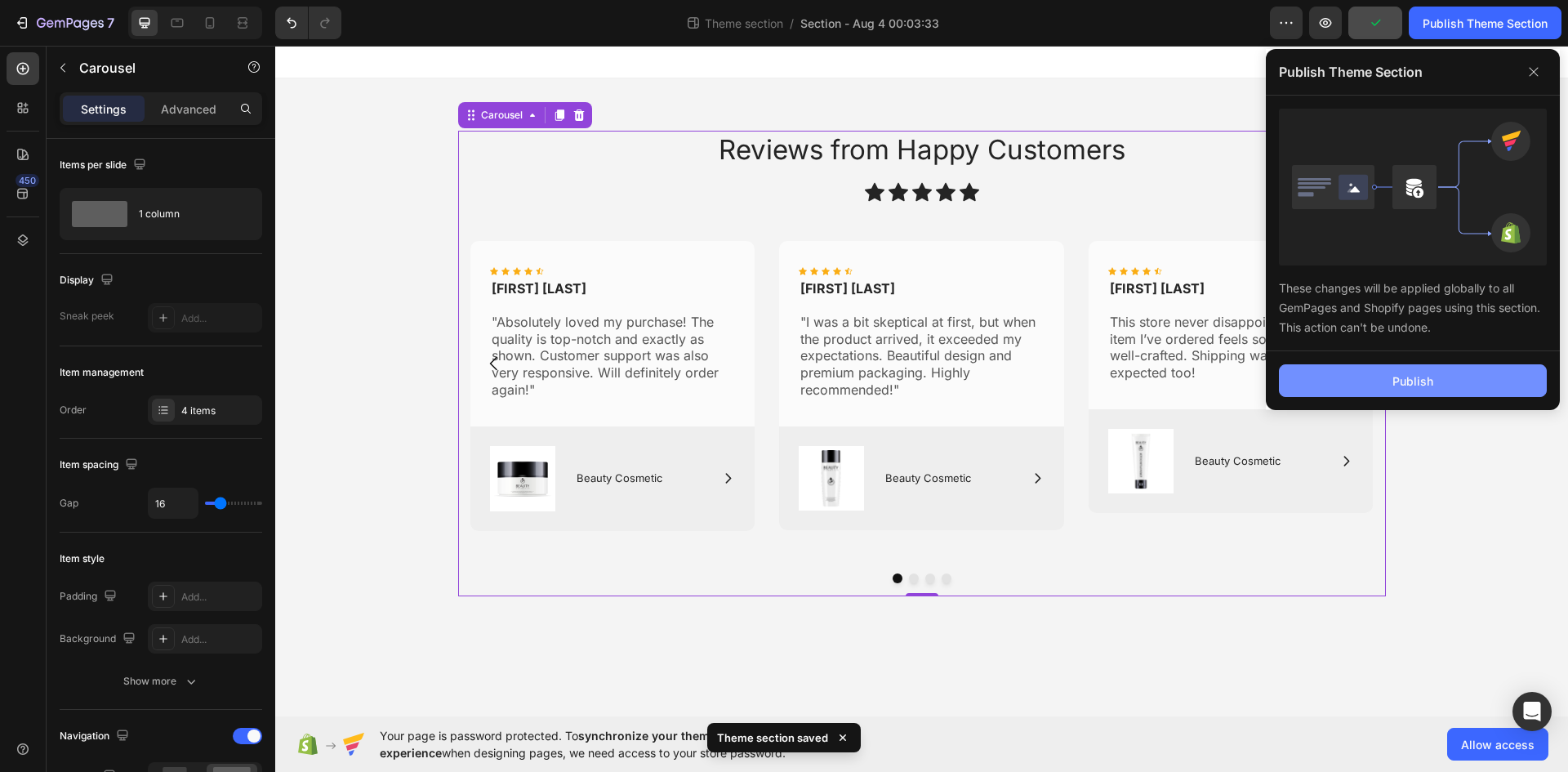 click on "Publish" 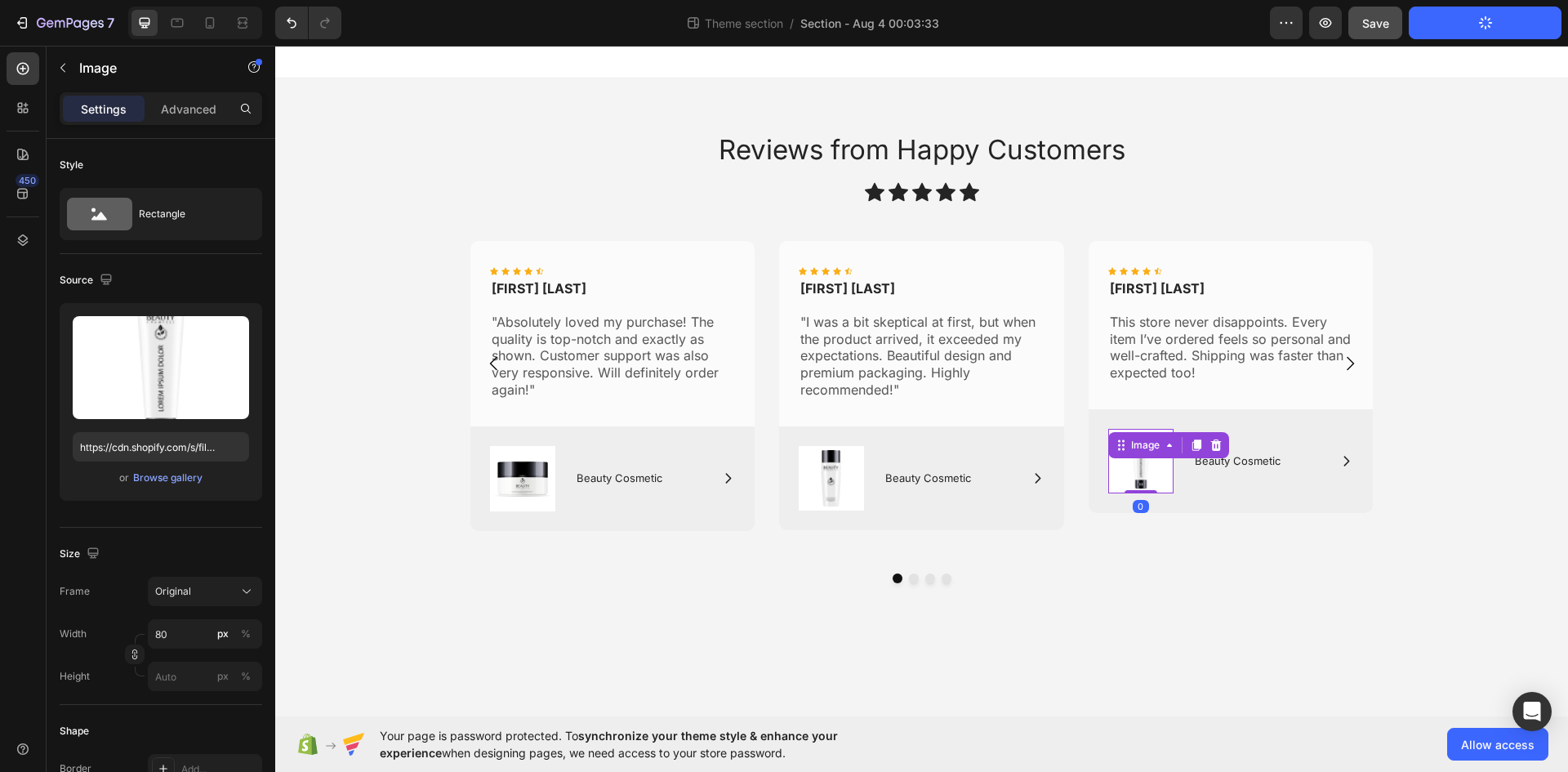 click at bounding box center [1141, 461] 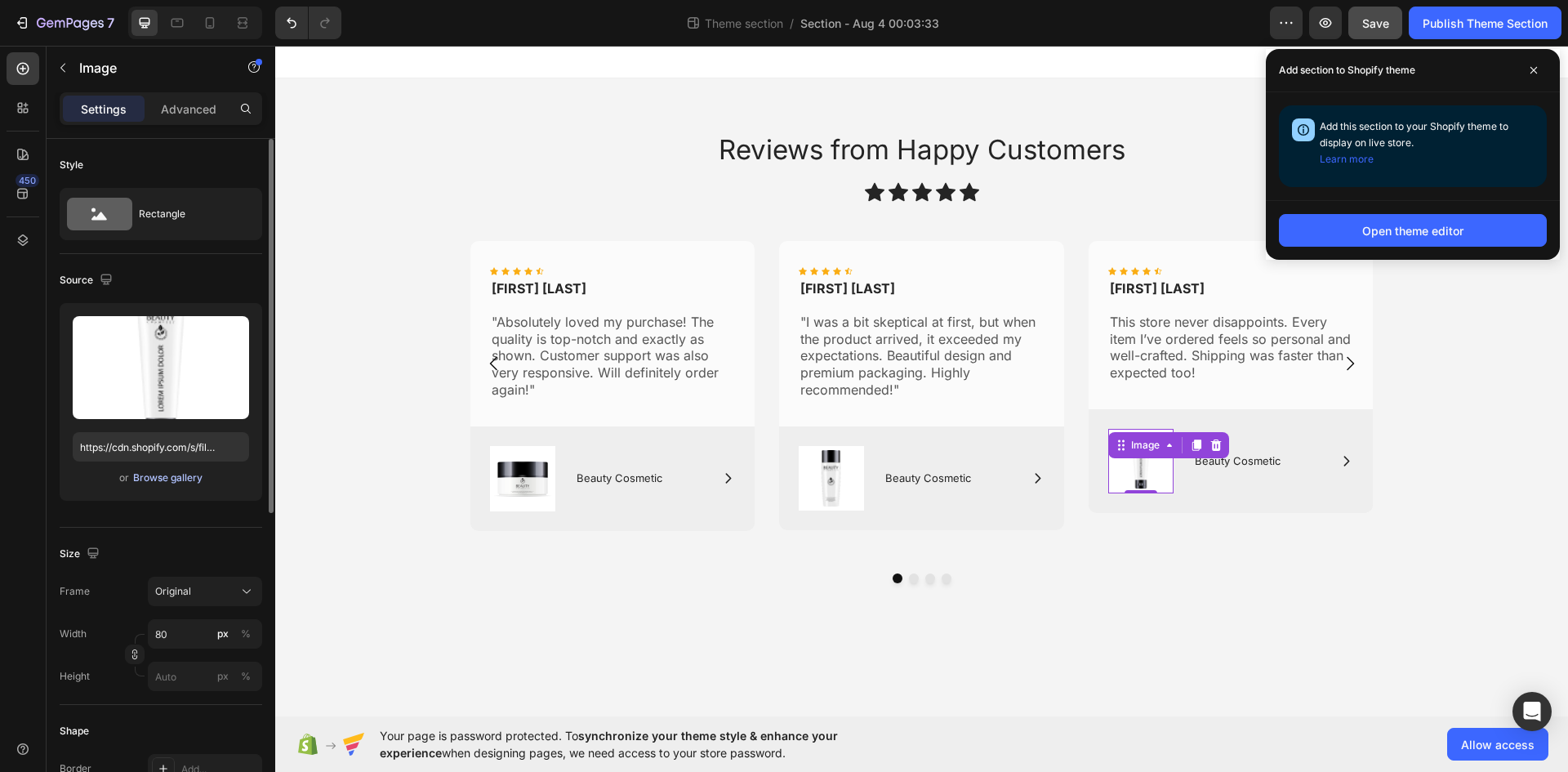 click on "Browse gallery" at bounding box center [167, 478] 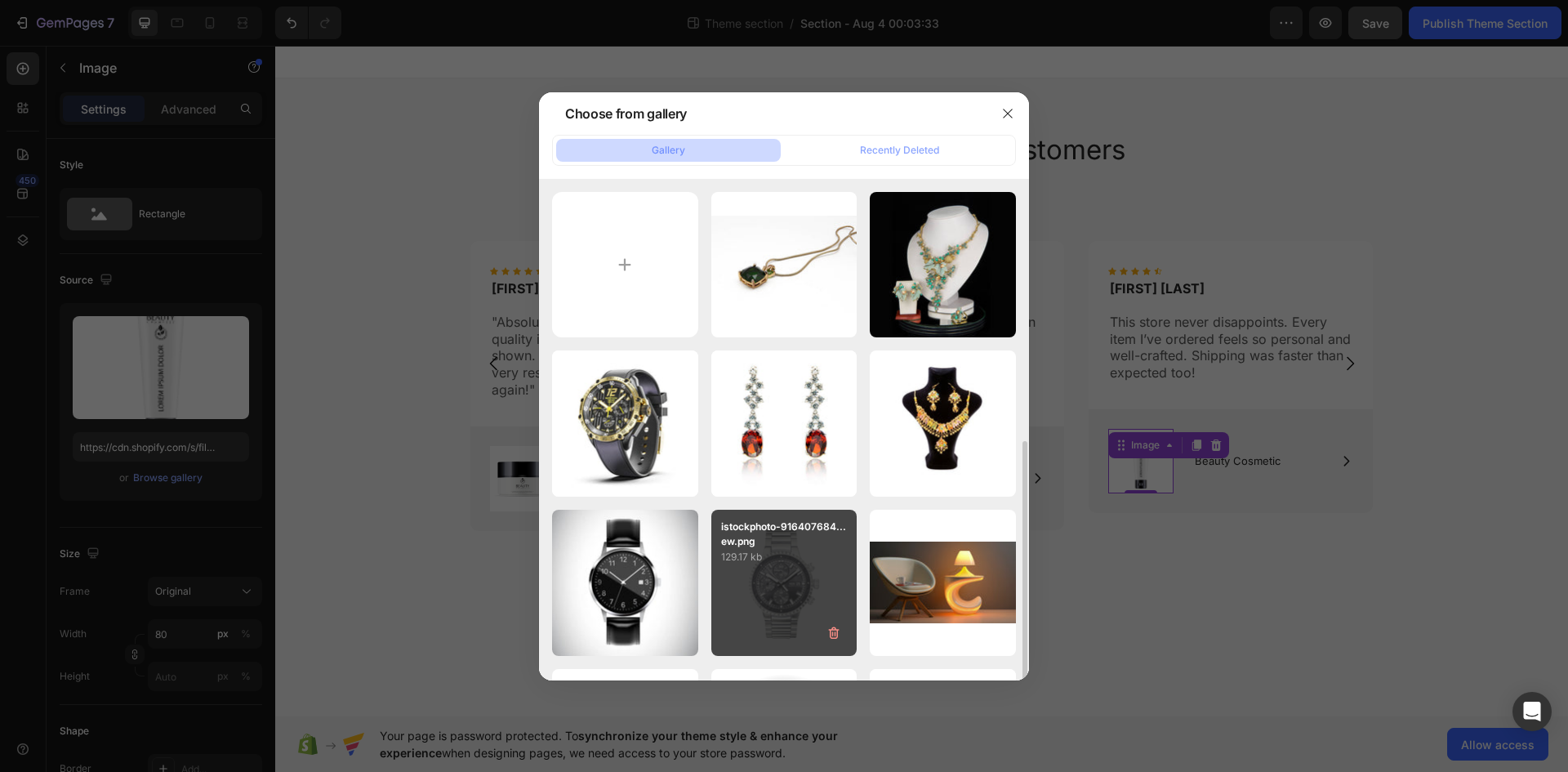 scroll, scrollTop: 148, scrollLeft: 0, axis: vertical 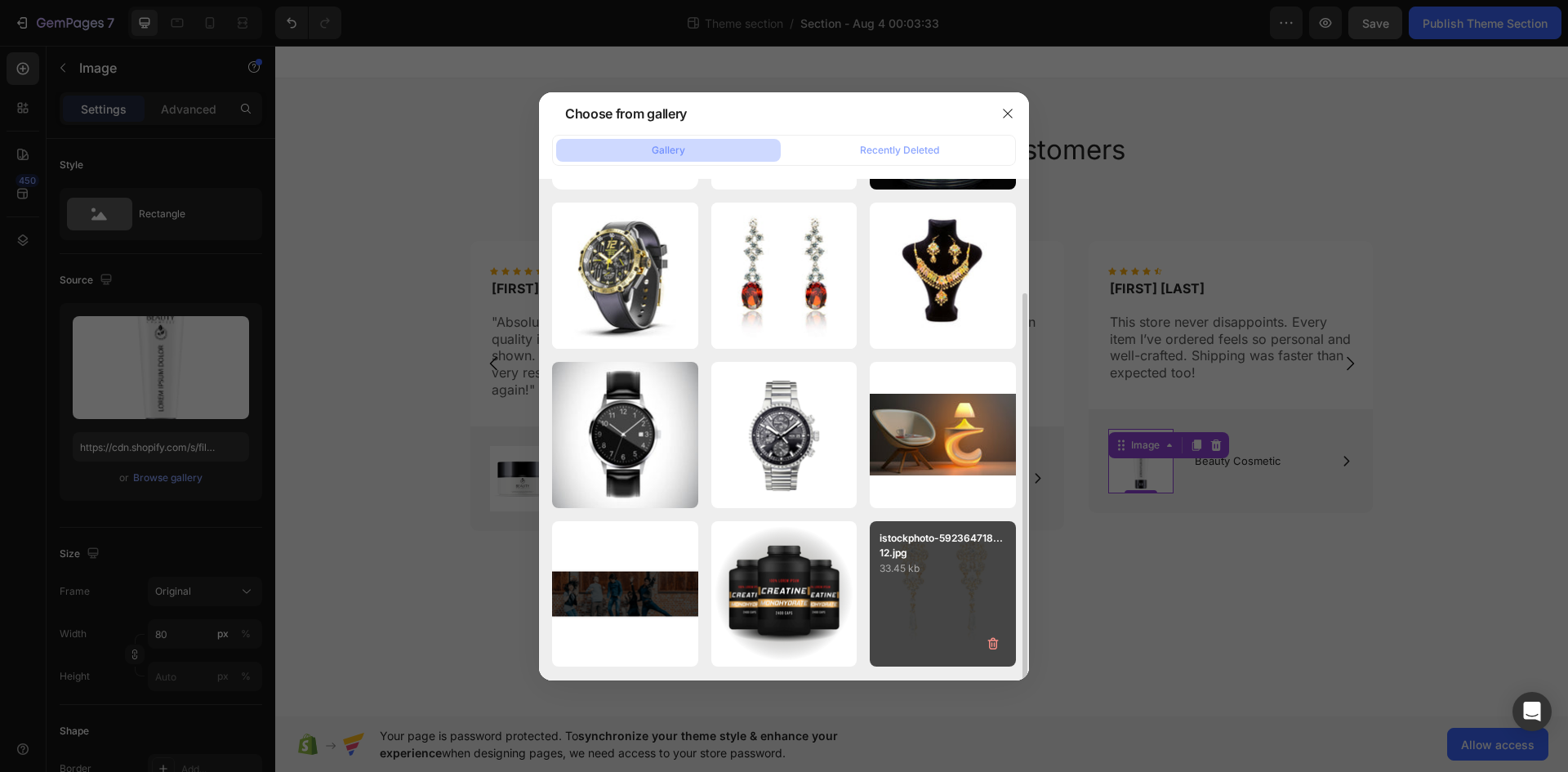 click on "istockphoto-592364718...12.jpg 33.45 kb" at bounding box center (942, 594) 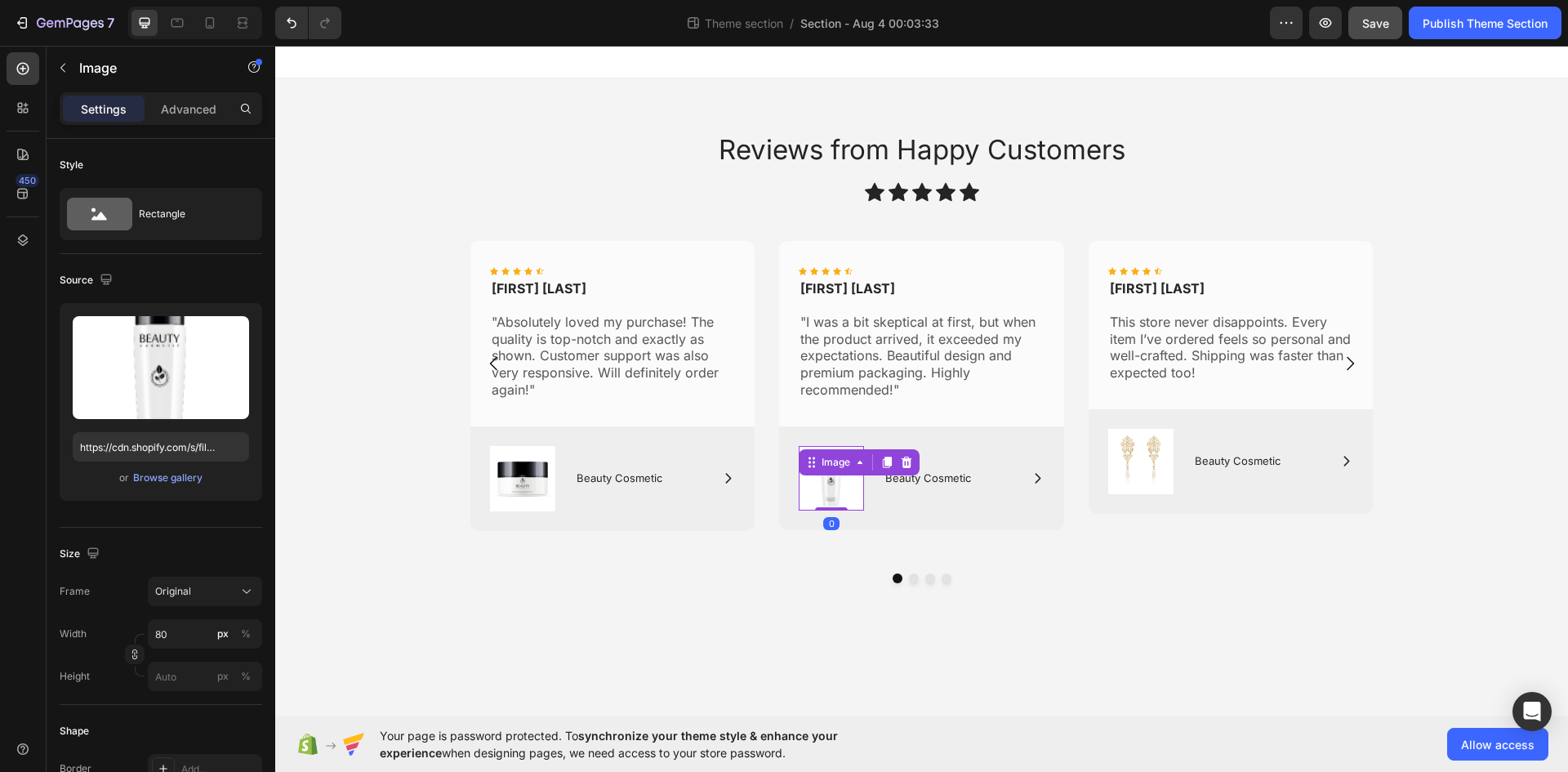 click at bounding box center [831, 478] 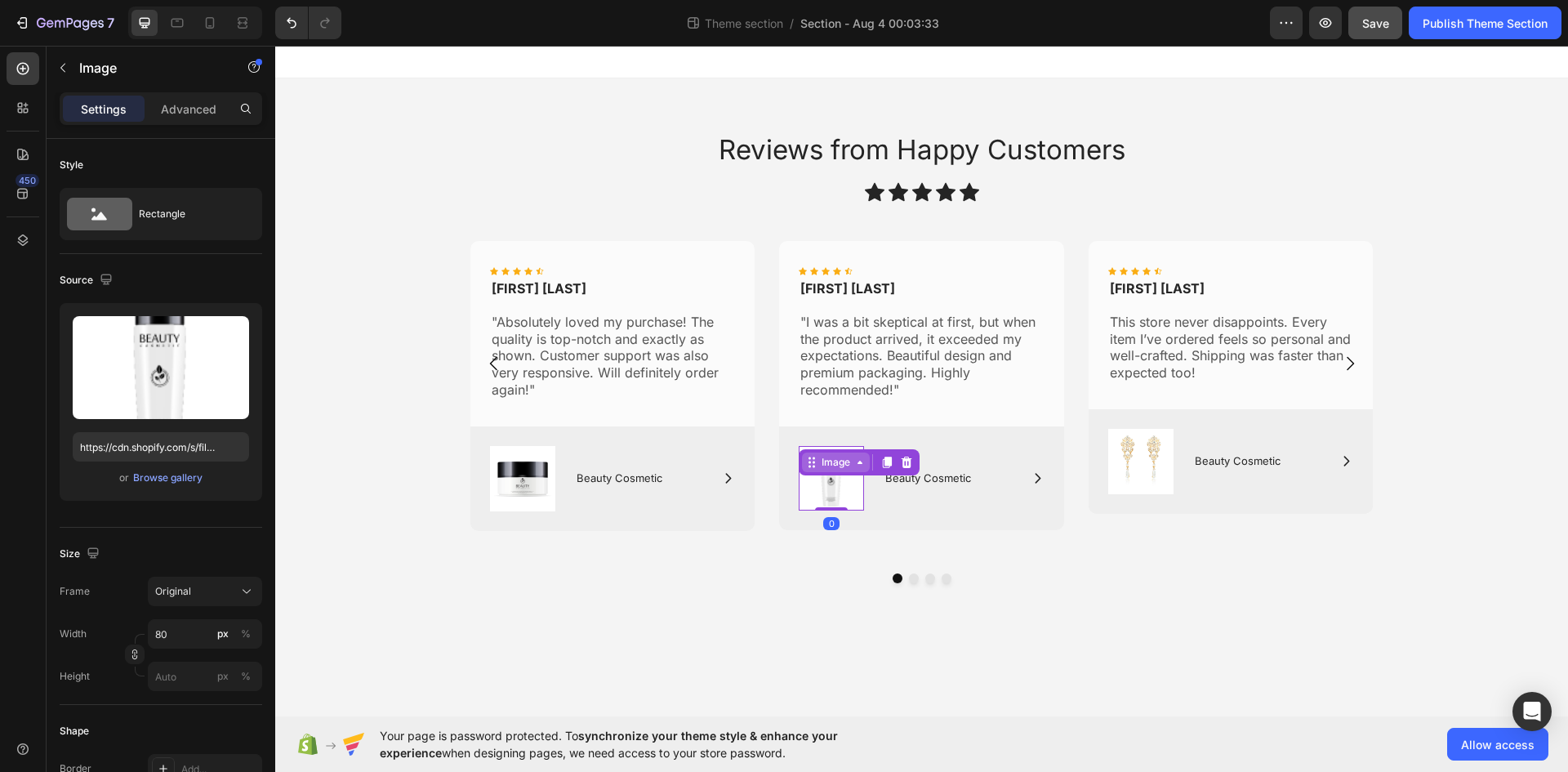 click on "Image" at bounding box center (835, 462) 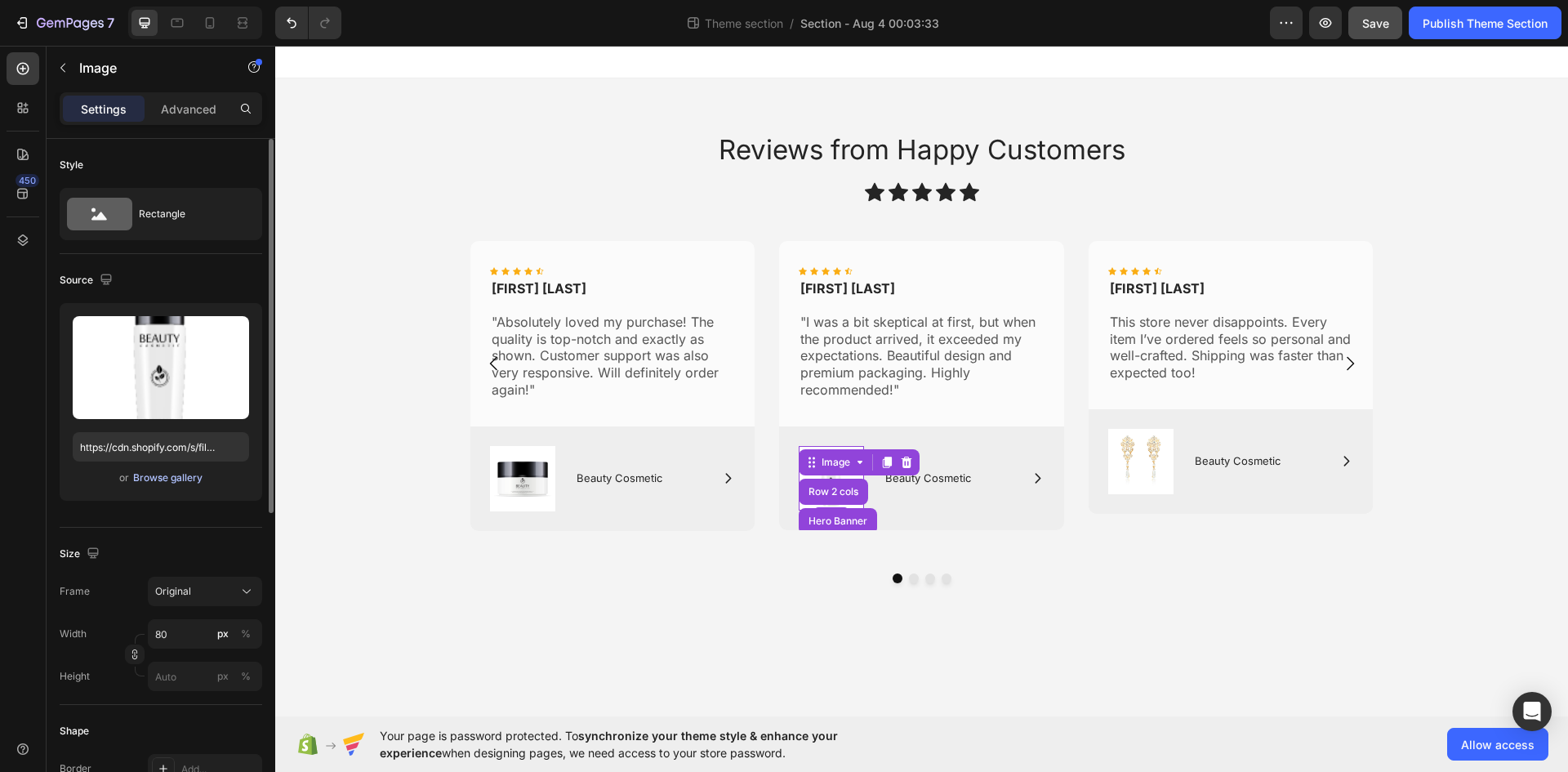click on "Browse gallery" at bounding box center [167, 478] 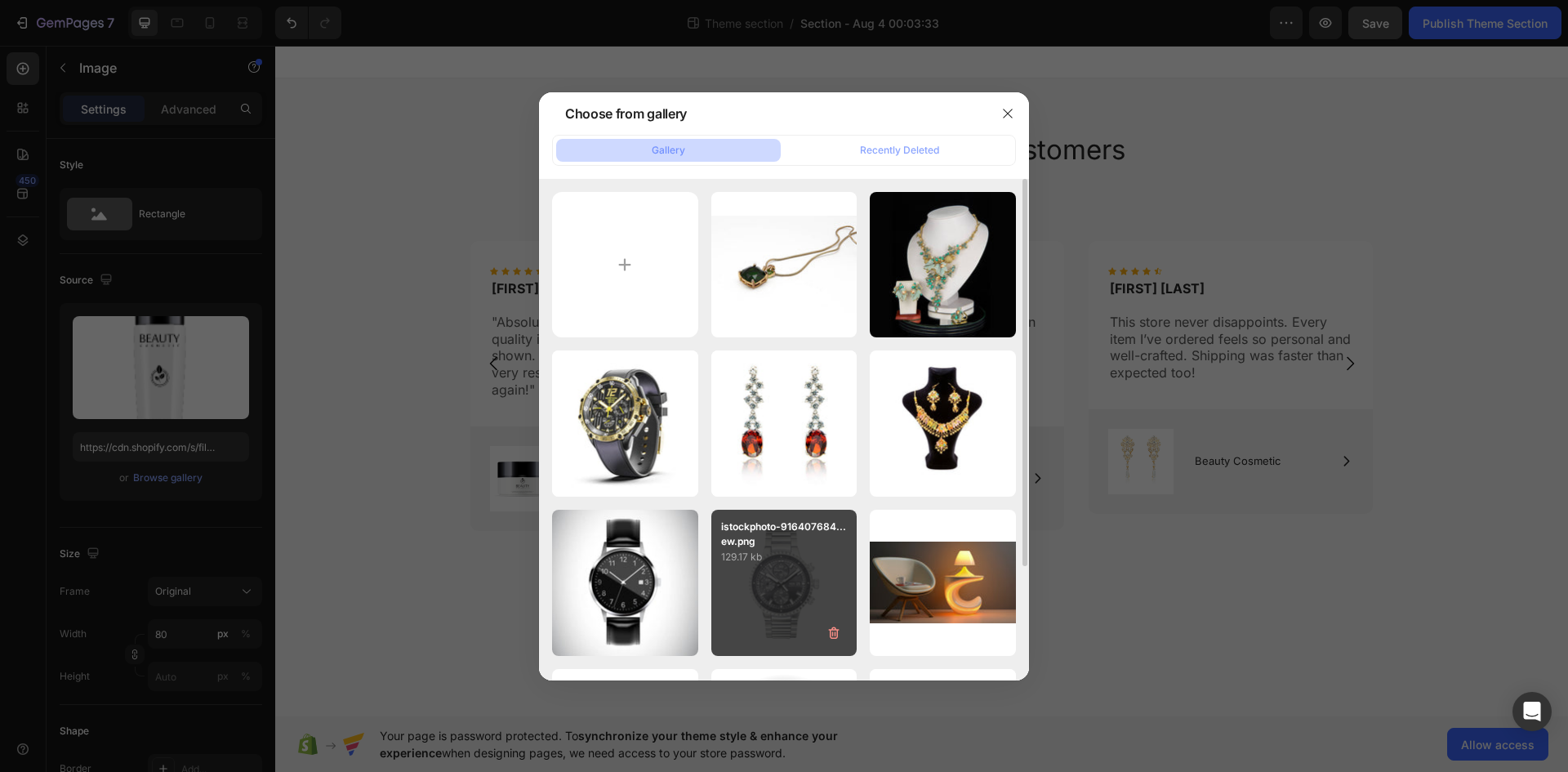 click on "istockphoto-916407684...ew.png 129.17 kb" at bounding box center (784, 582) 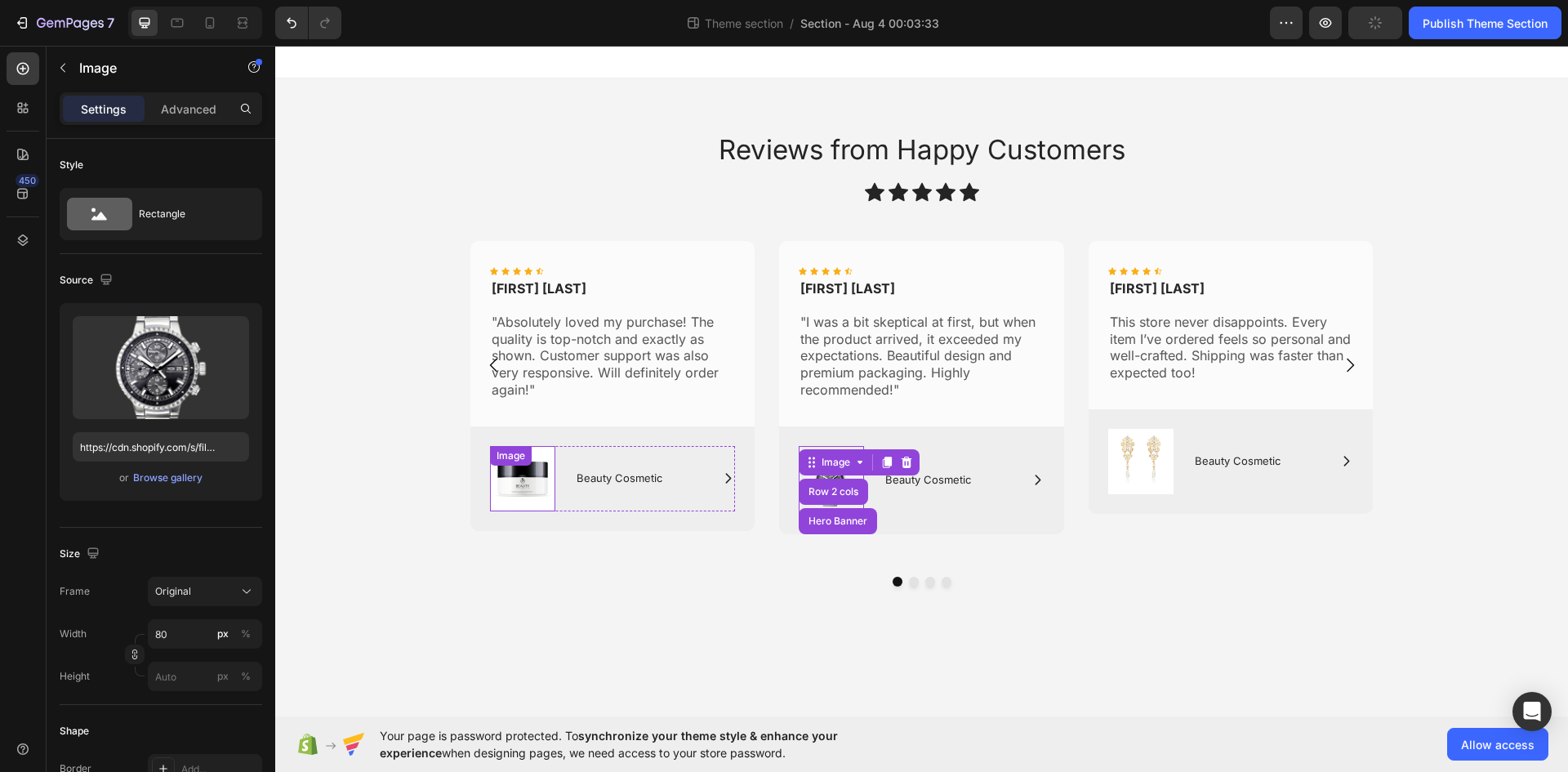 click at bounding box center [523, 479] 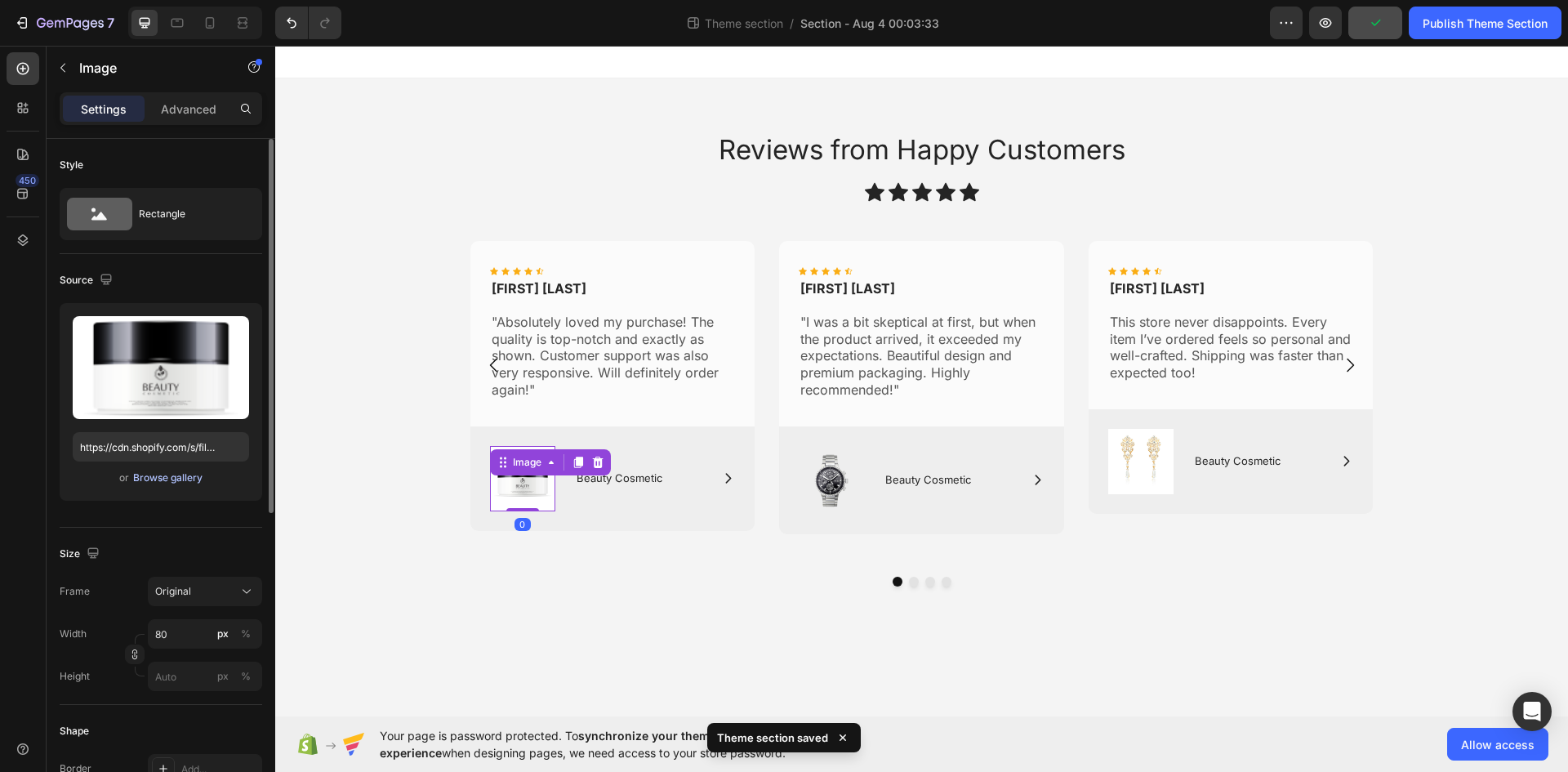 click on "Browse gallery" at bounding box center [167, 478] 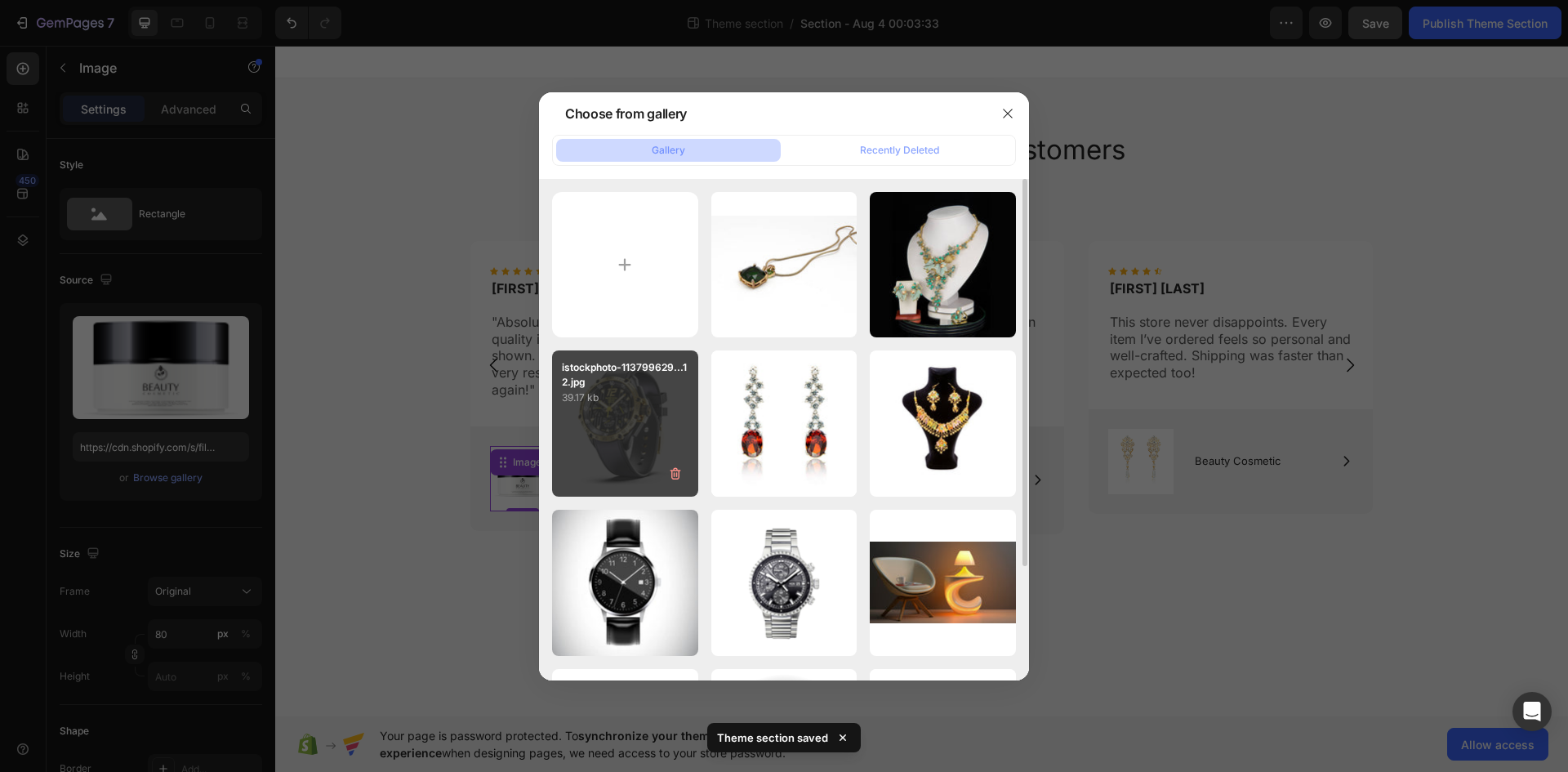 click on "istockphoto-113799629...12.jpg 39.17 kb" at bounding box center (625, 423) 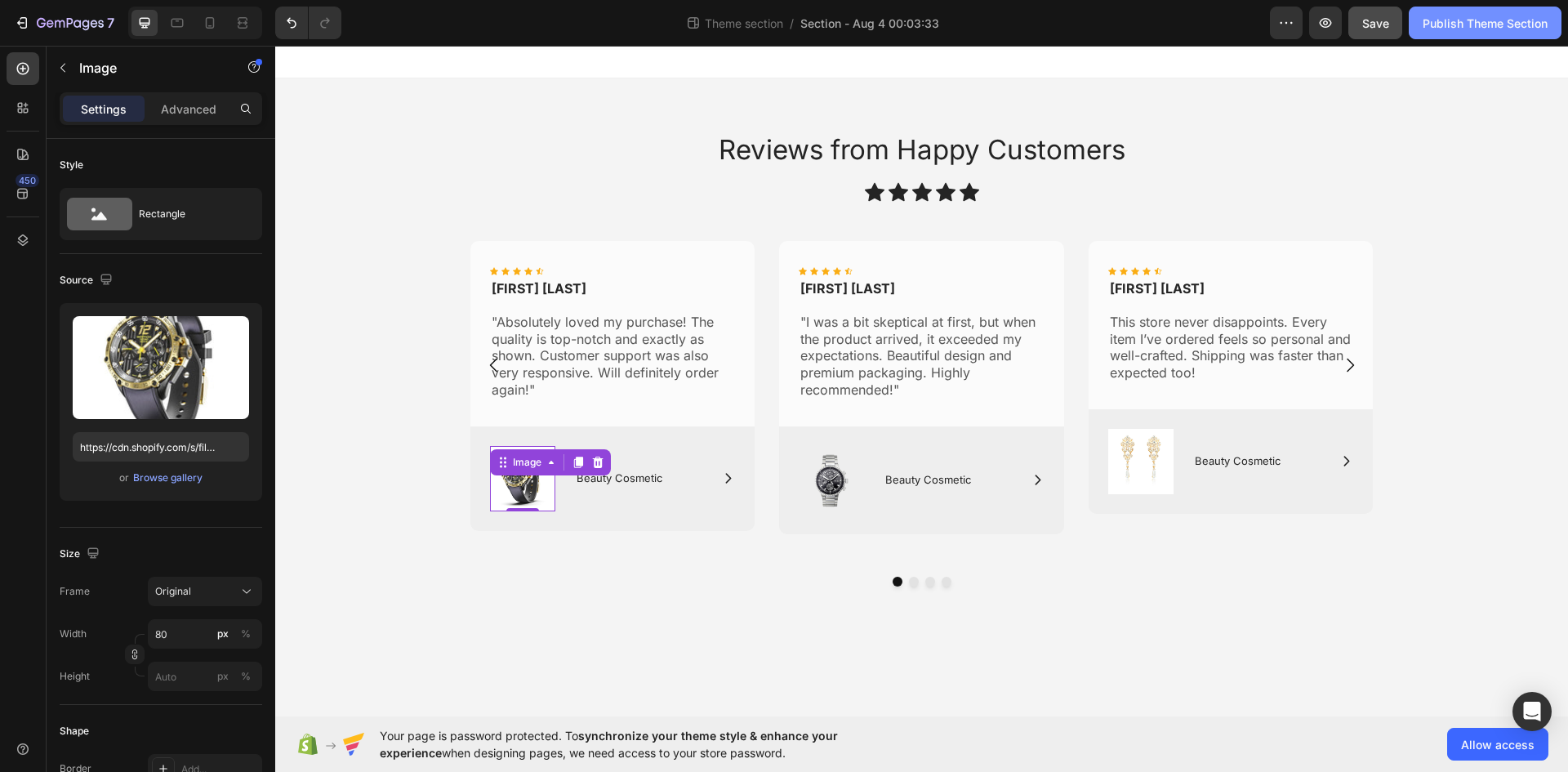 click on "Publish Theme Section" 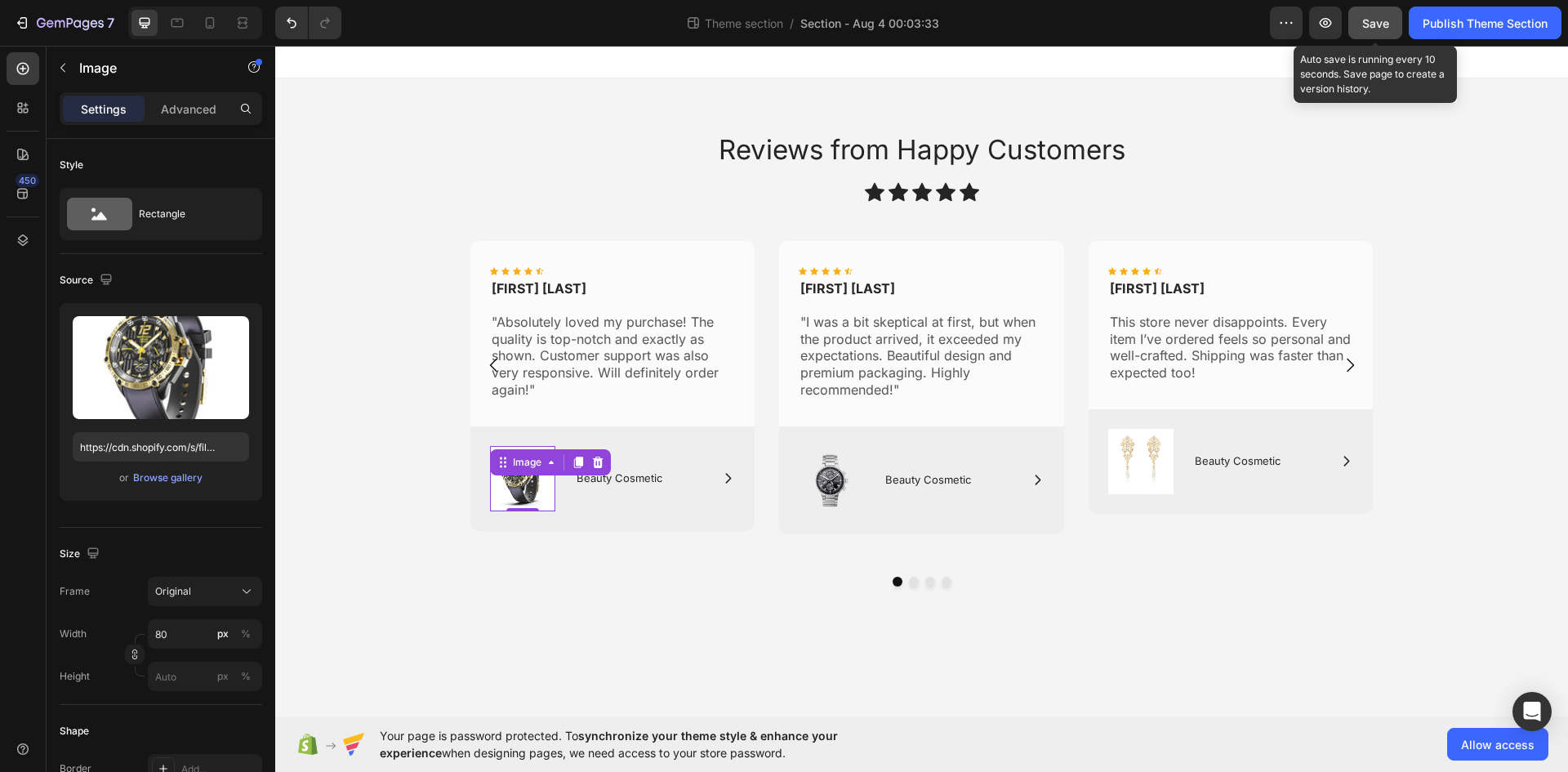 click on "Save" 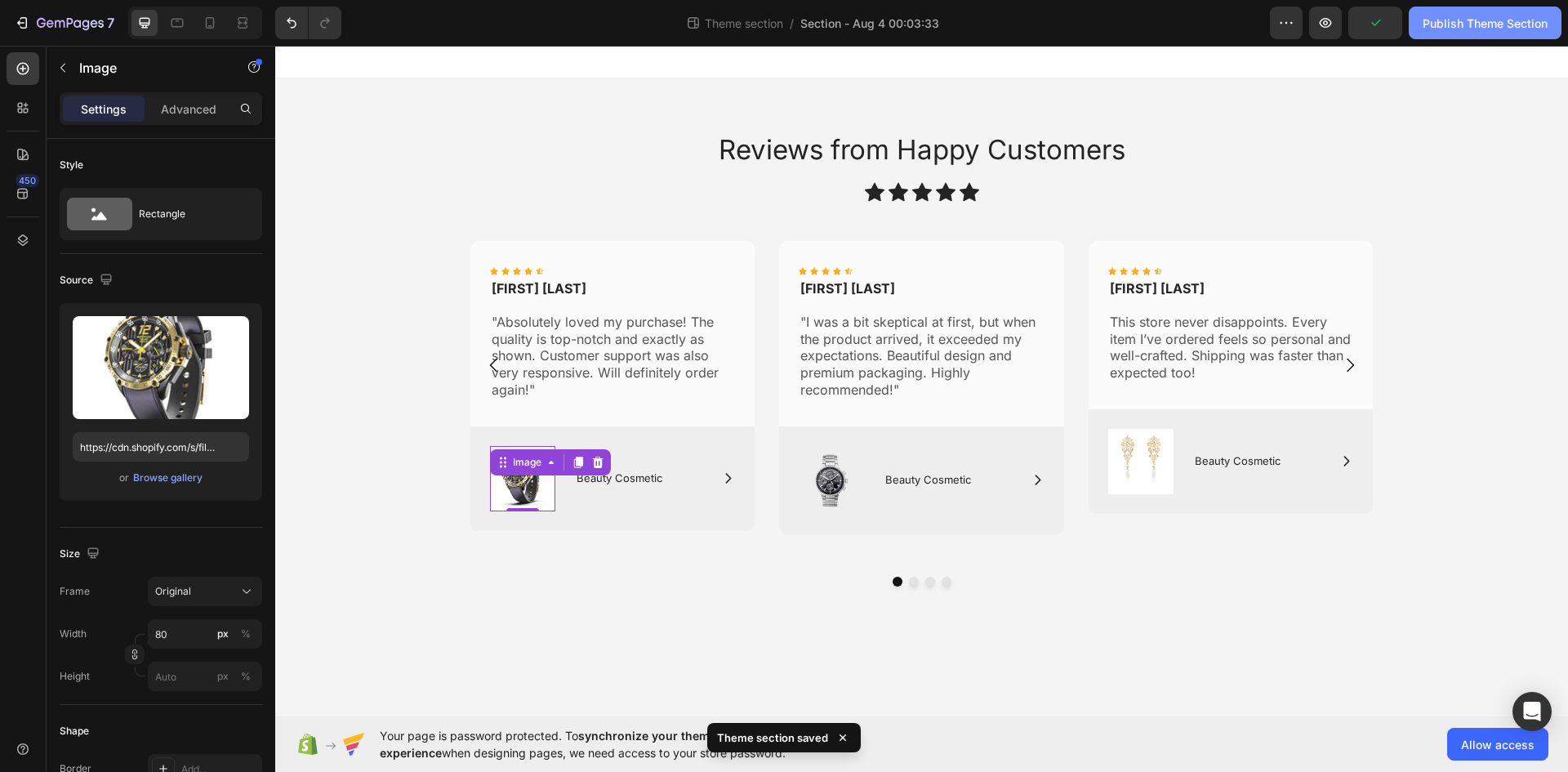 click on "Publish Theme Section" at bounding box center (1485, 23) 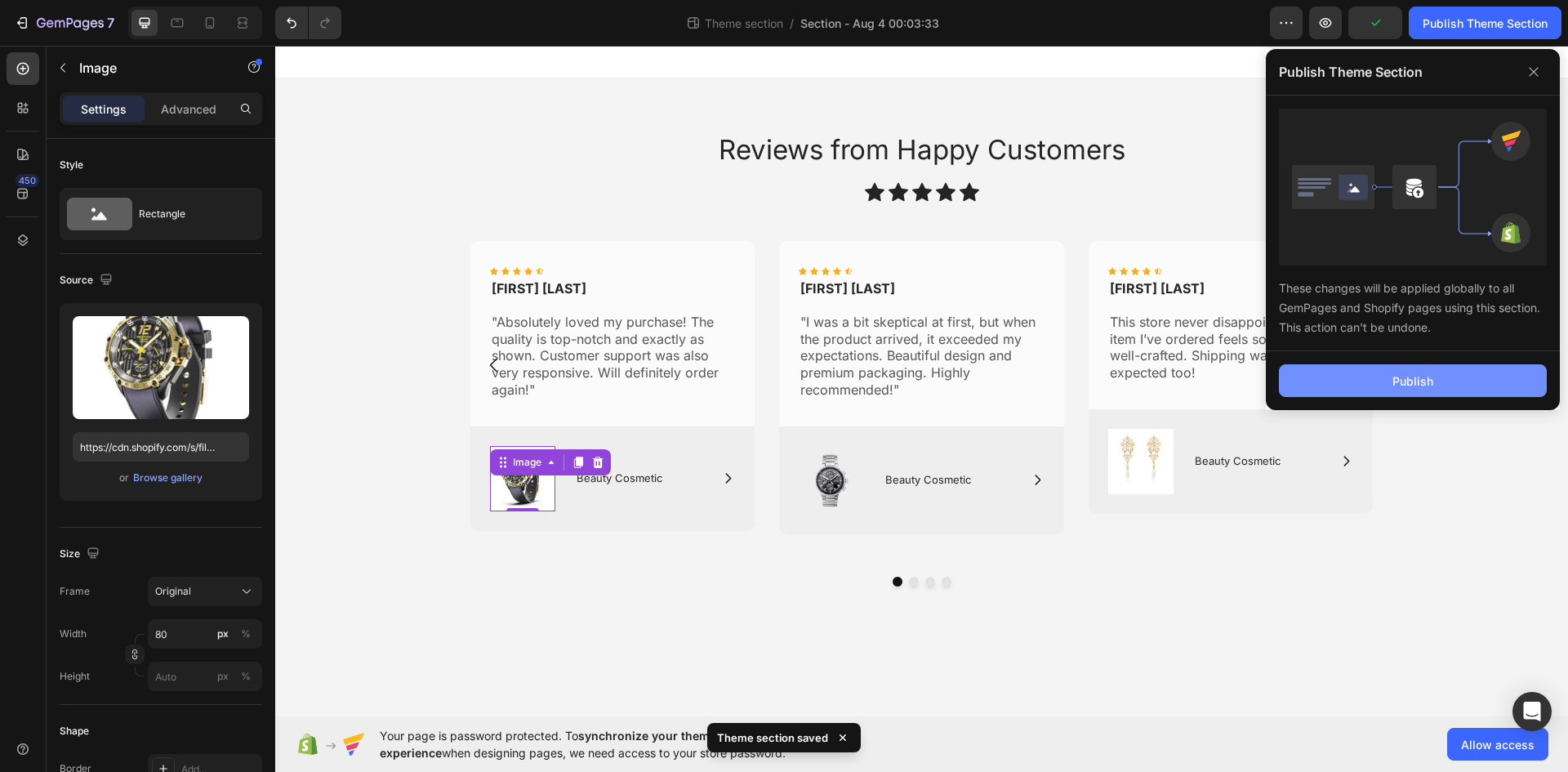 click on "Publish" 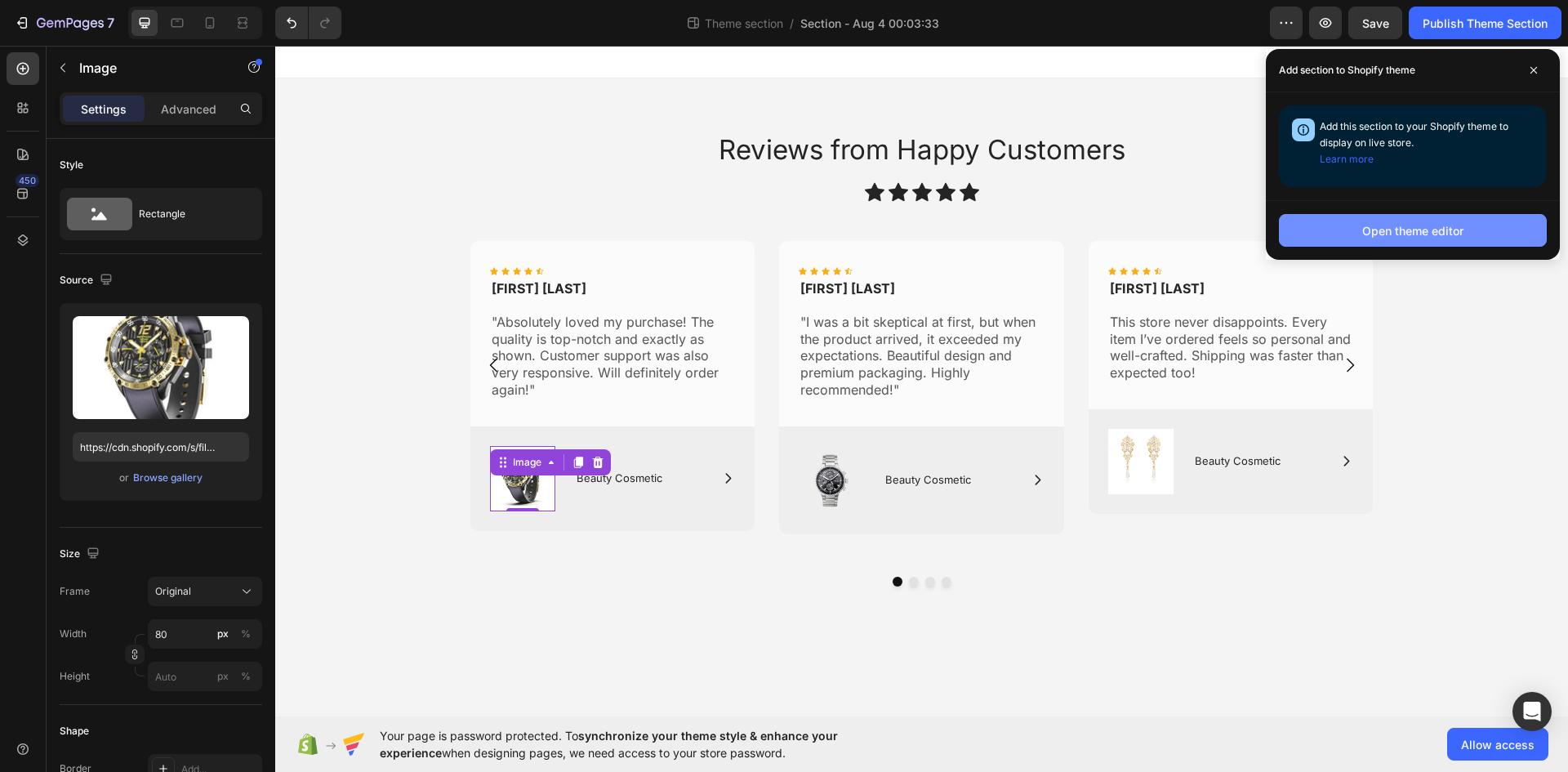 click on "Open theme editor" at bounding box center [1413, 230] 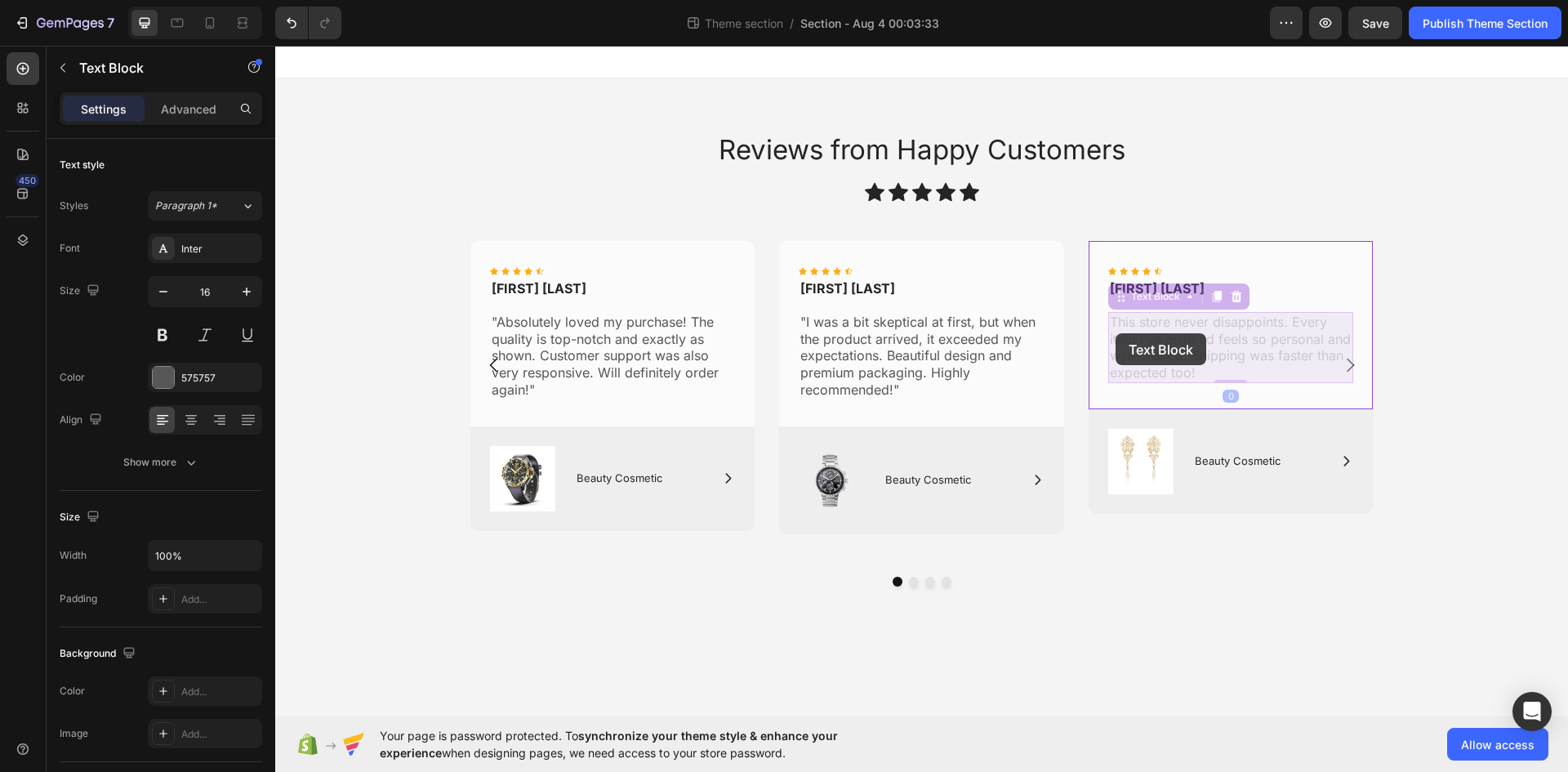 drag, startPoint x: 1216, startPoint y: 373, endPoint x: 1127, endPoint y: 340, distance: 94.921 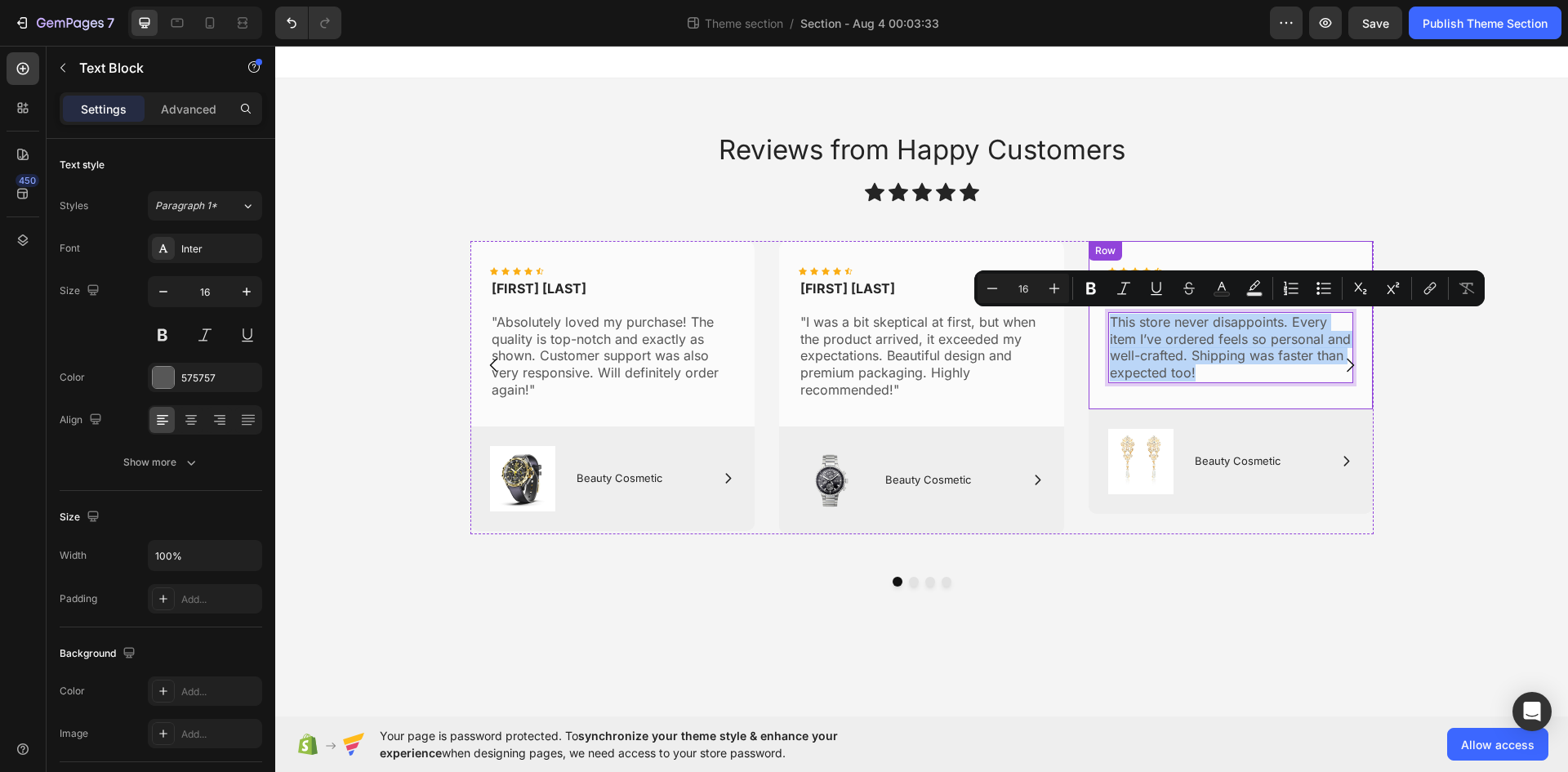 drag, startPoint x: 1202, startPoint y: 370, endPoint x: 1093, endPoint y: 317, distance: 121.20231 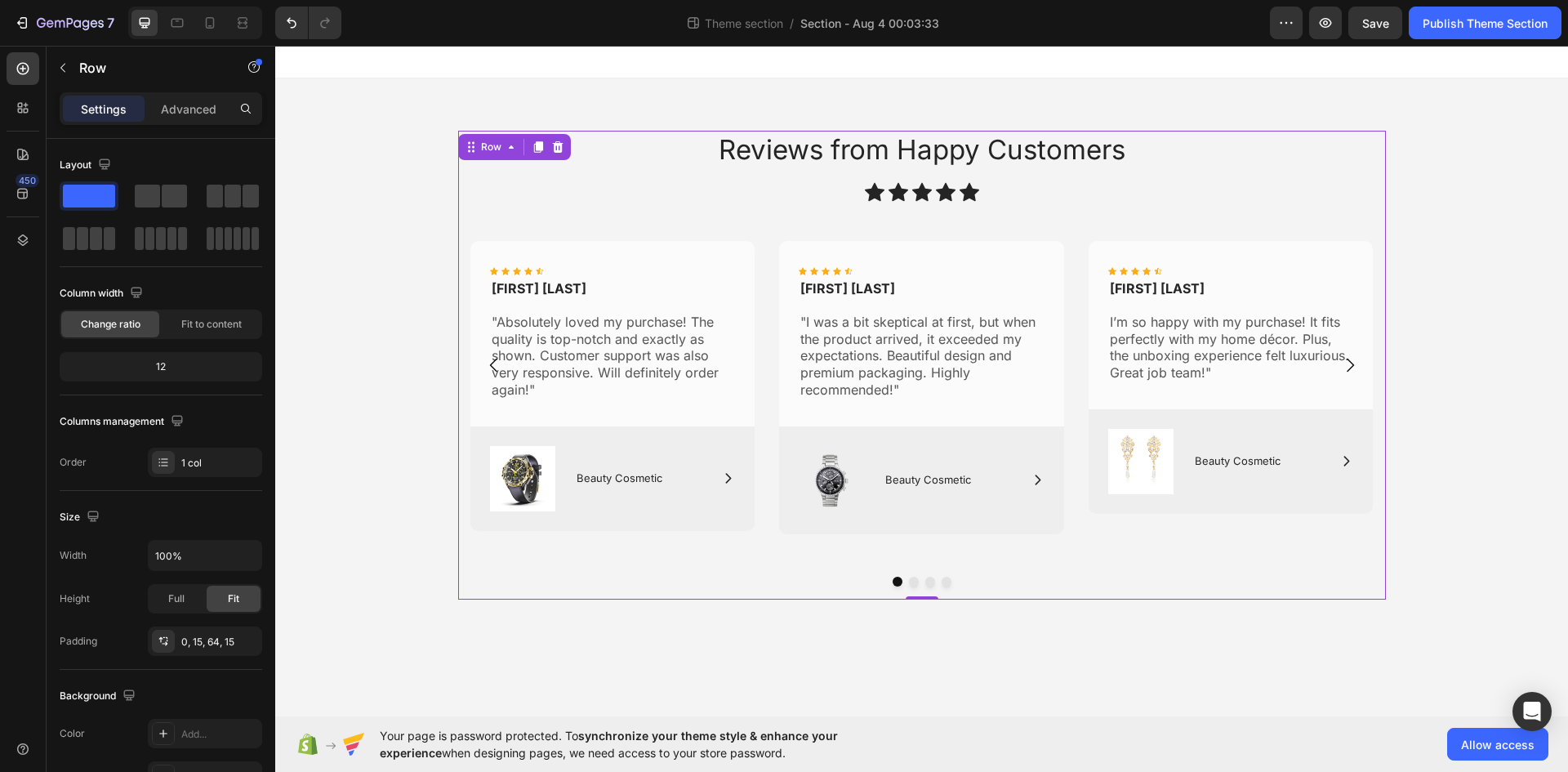 click on "Reviews from Happy Customers Heading Icon Icon Icon Icon Icon Icon List Row Icon Icon Icon Icon
Icon Icon List [FIRST] [LAST] Text Block "Absolutely loved my purchase! The quality is top-notch and exactly as shown. Customer support was also very responsive. Will definitely order again!" Text Block Row Image
Icon Beauty Cosmetic Text Block Row Row Hero Banner Icon Icon Icon Icon
Icon Icon List [FIRST] [LAST] Text Block "I was a bit skeptical at first, but when the product arrived, it exceeded my expectations. Beautiful design and premium packaging. Highly recommended!" Text Block Row Image
Icon Beauty Cosmetic Text Block Row Row Row Hero Banner Icon Icon Icon Icon
Icon Icon List [FIRST] [LAST] Text Block I’m so happy with my purchase! It fits perfectly with my home décor. Plus, the unboxing experience felt luxurious. Great job team!" Text Block Row Image
Icon Beauty Cosmetic Text Block Row Row Hero Banner Carousel Row   0" at bounding box center [922, 365] 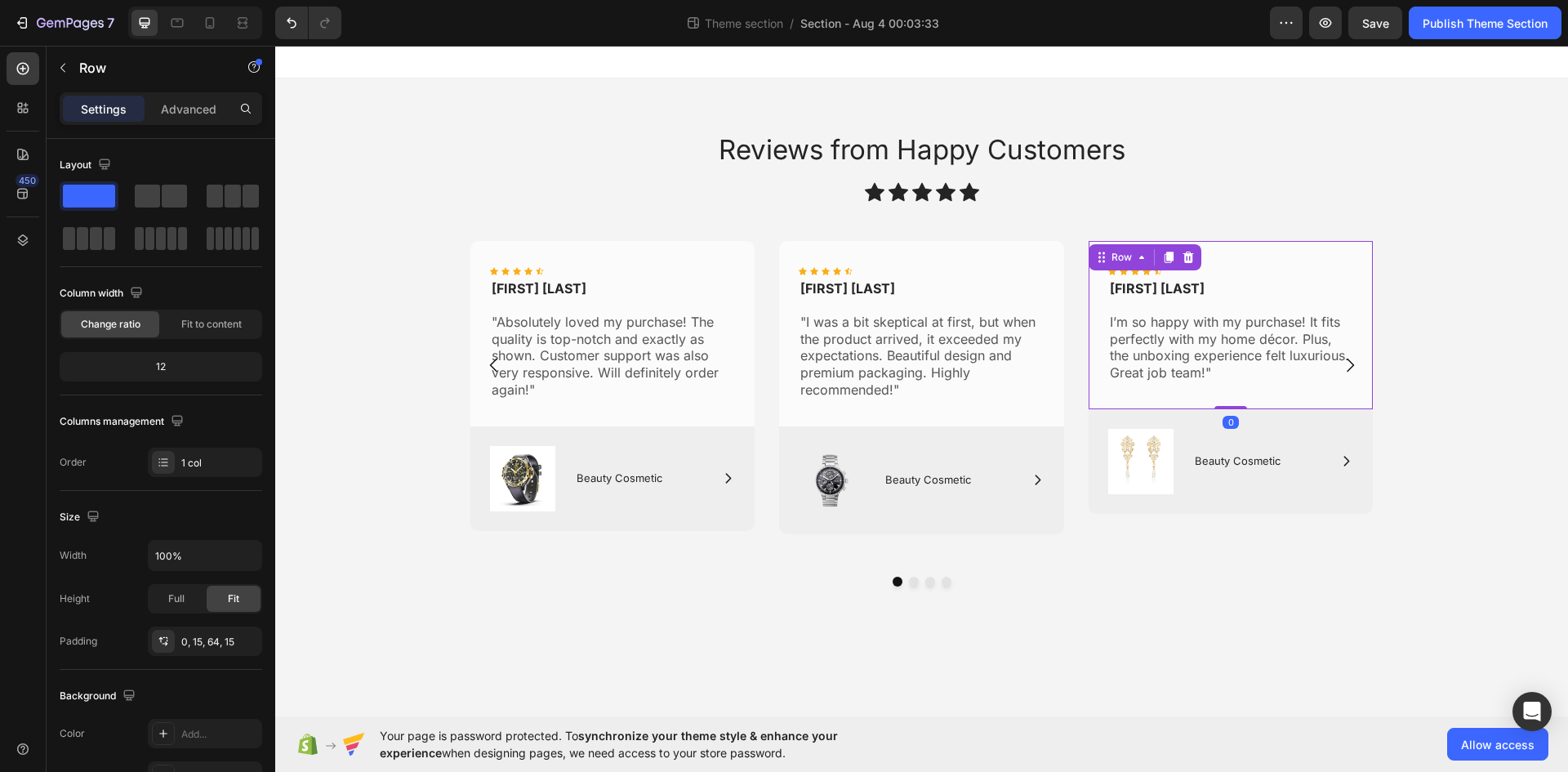 click on "Icon Icon Icon Icon
Icon Icon List [FIRST] [LAST] Text Block I’m so happy with my purchase! It fits perfectly with my home décor. Plus, the unboxing experience felt luxurious. Great job team!" Text Block Row   0" at bounding box center [1231, 325] 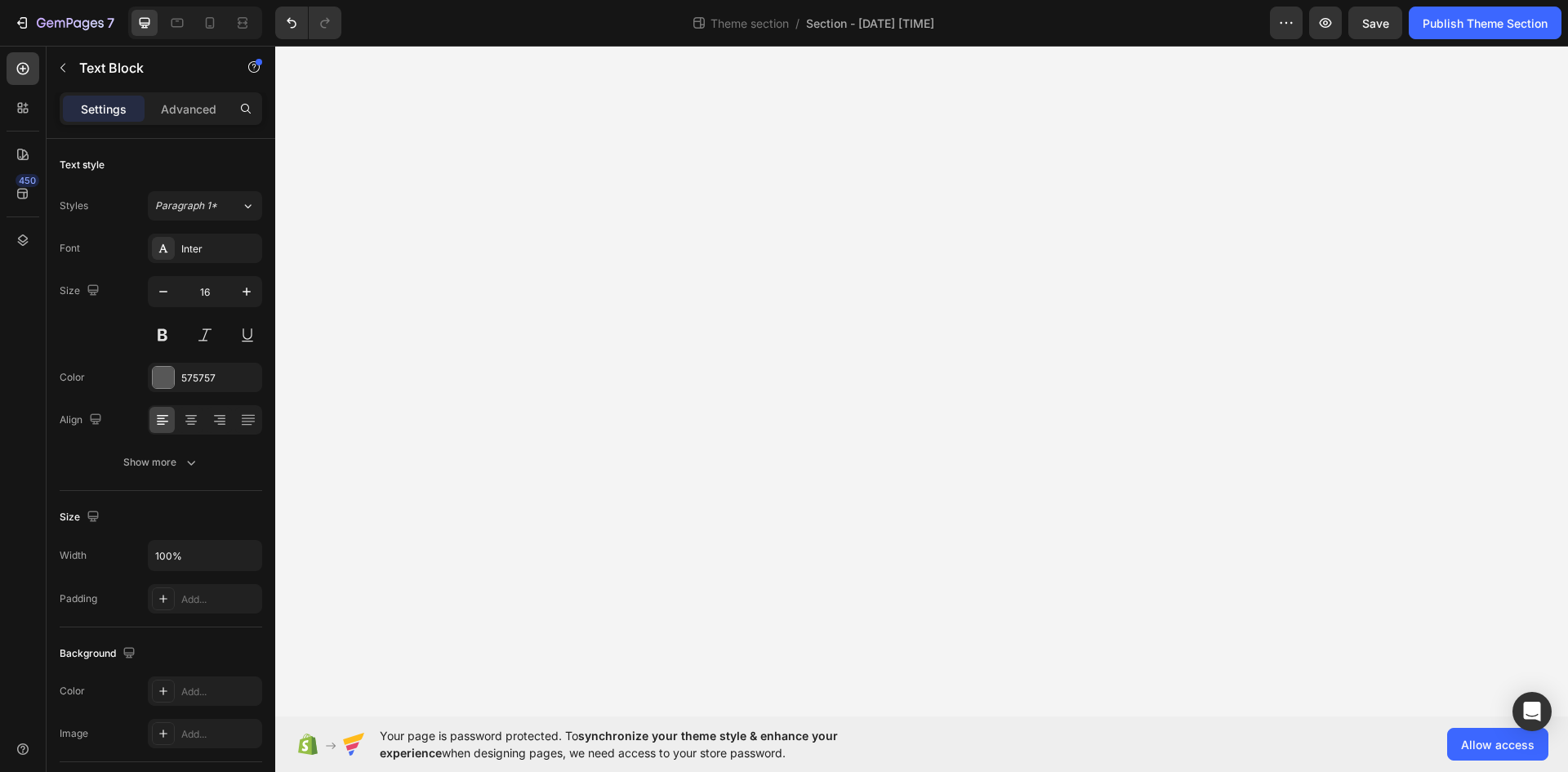 scroll, scrollTop: 0, scrollLeft: 0, axis: both 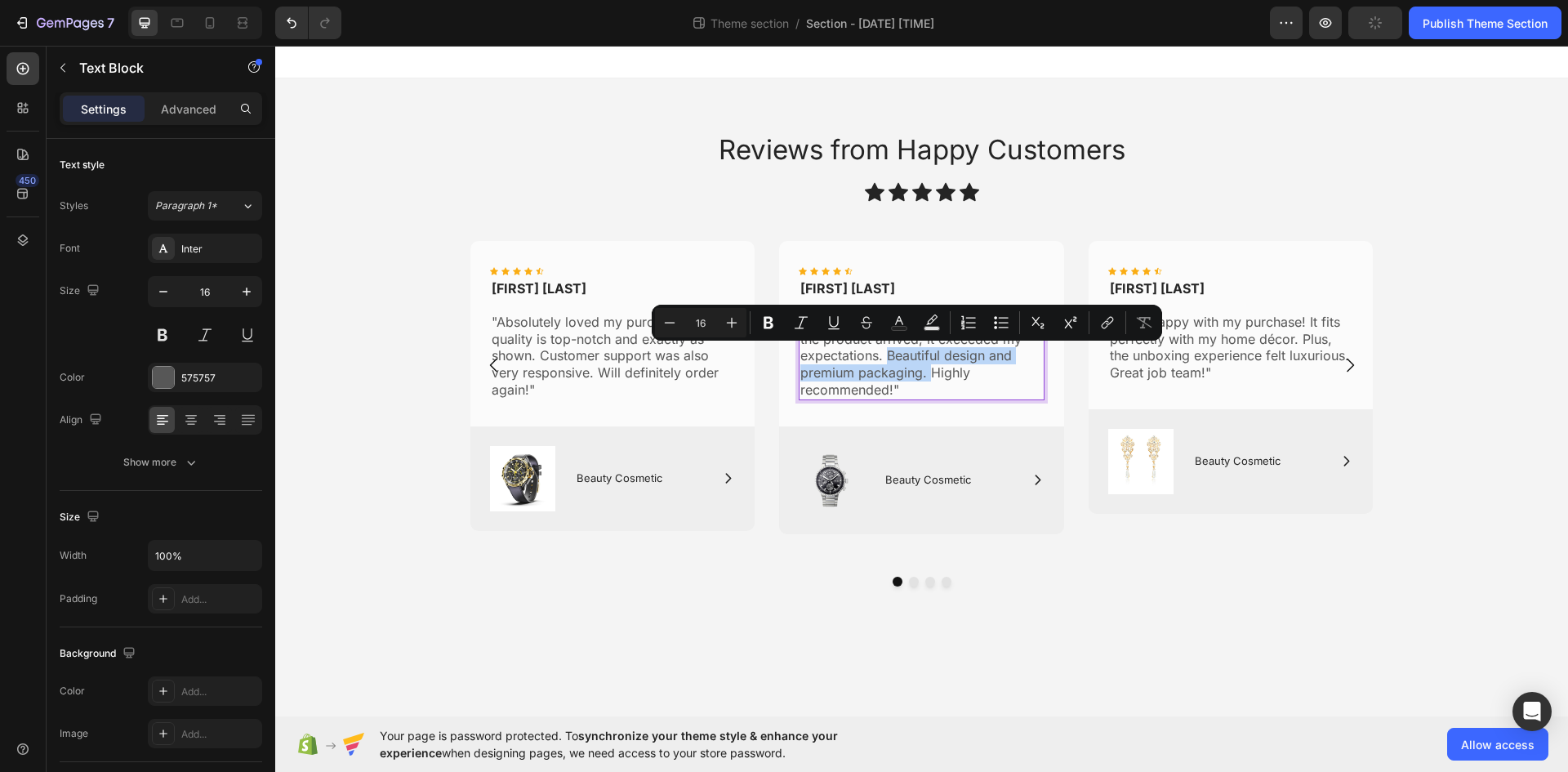 drag, startPoint x: 888, startPoint y: 350, endPoint x: 930, endPoint y: 370, distance: 46.518813 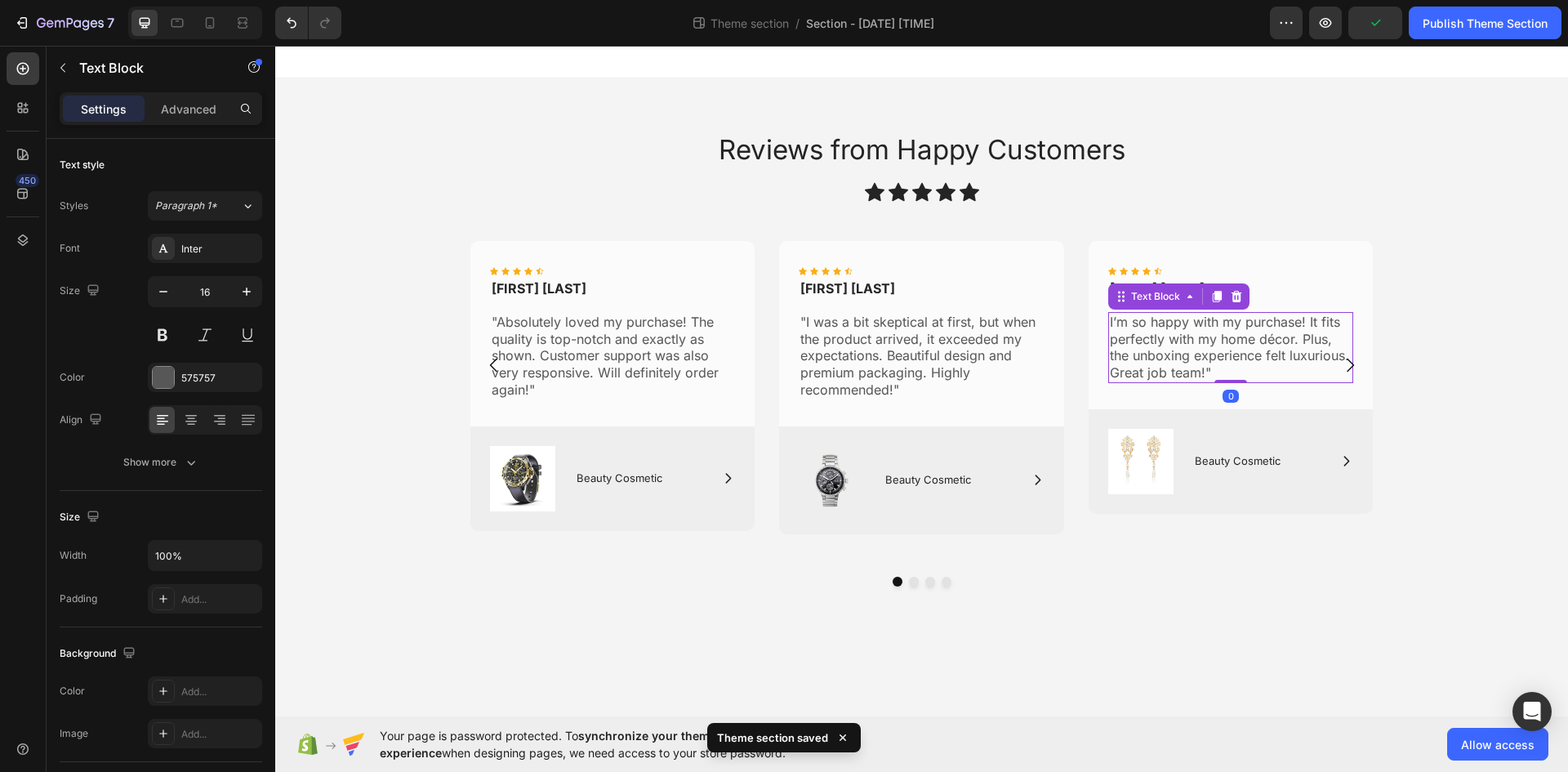 click on "I’m so happy with my purchase! It fits perfectly with my home décor. Plus, the unboxing experience felt luxurious. Great job team!"" at bounding box center (1231, 347) 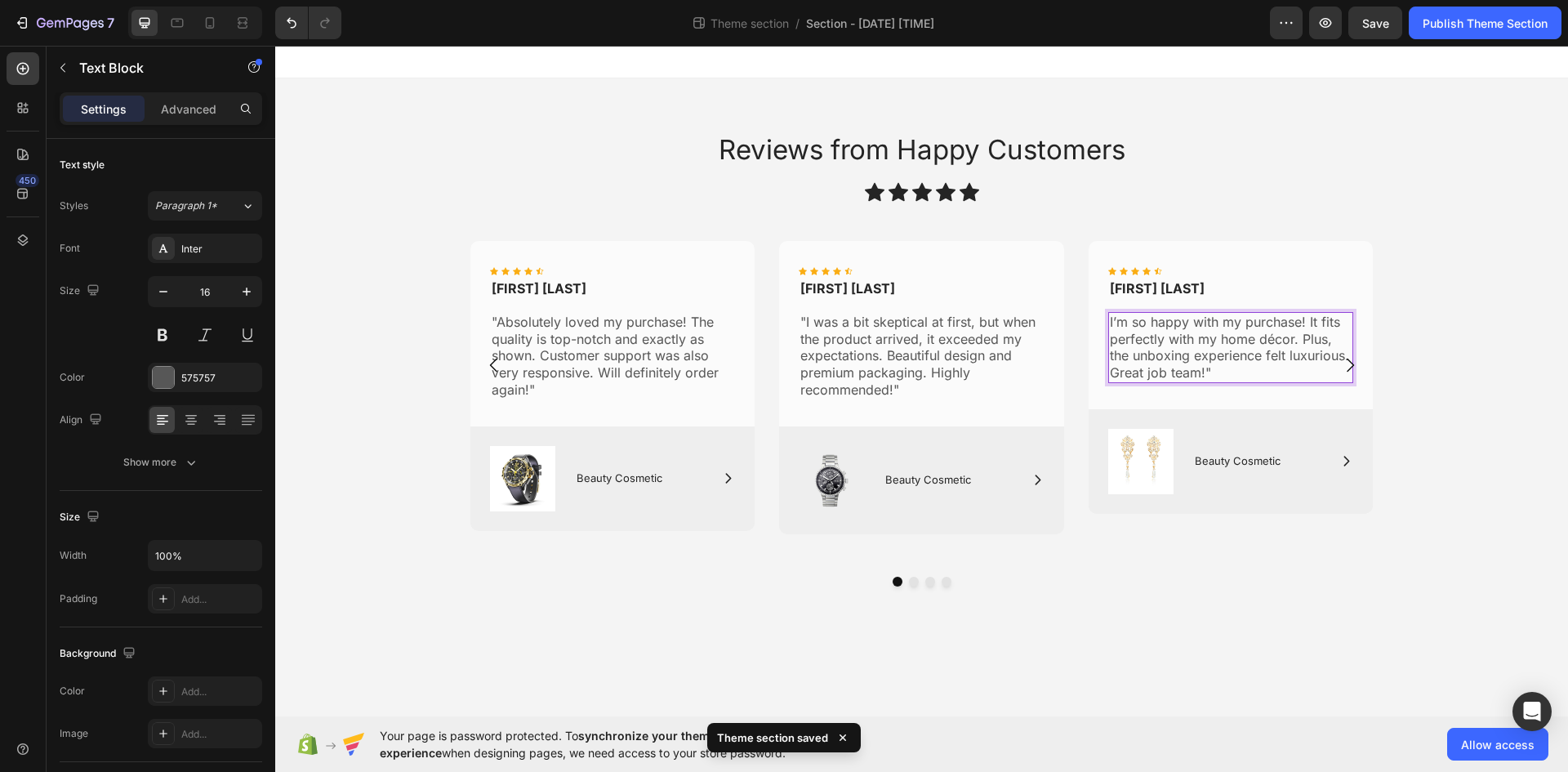 click on "I’m so happy with my purchase! It fits perfectly with my home décor. Plus, the unboxing experience felt luxurious. Great job team!"" at bounding box center (1231, 347) 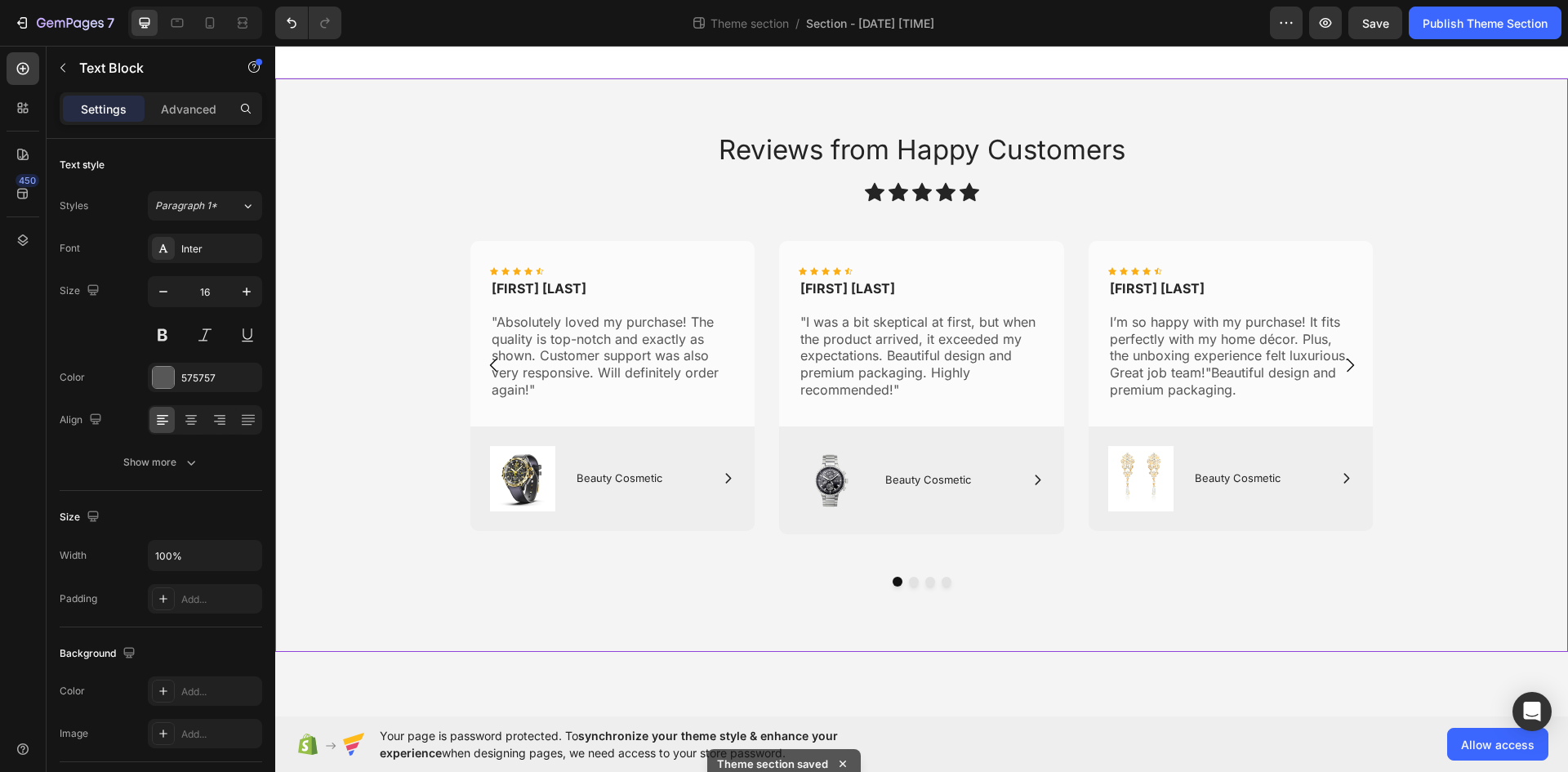 click on "Reviews from Happy Customers Heading Icon Icon Icon Icon Icon Icon List Row Icon Icon Icon Icon
Icon Icon List Olivia Turne Text Block "Absolutely loved my purchase! The quality is top-notch and exactly as shown. Customer support was also very responsive. Will definitely order again!" Text Block Row Image
Icon Beauty Cosmetic Text Block Row Row Hero Banner Icon Icon Icon Icon
Icon Icon List Ayaan Rahman Text Block "I was a bit skeptical at first, but when the product arrived, it exceeded my expectations. Beautiful design and premium packaging. Highly recommended!" Text Block Row Image
Icon Beauty Cosmetic Text Block Row Row Hero Banner Icon Icon Icon Icon
Icon Icon List Emily Carter Text Block I’m so happy with my purchase! It fits perfectly with my home décor. Plus, the unboxing experience felt luxurious. Great job team!"Beautiful design and premium packaging.  Text Block   0 Row Image
Icon Row" at bounding box center [921, 365] 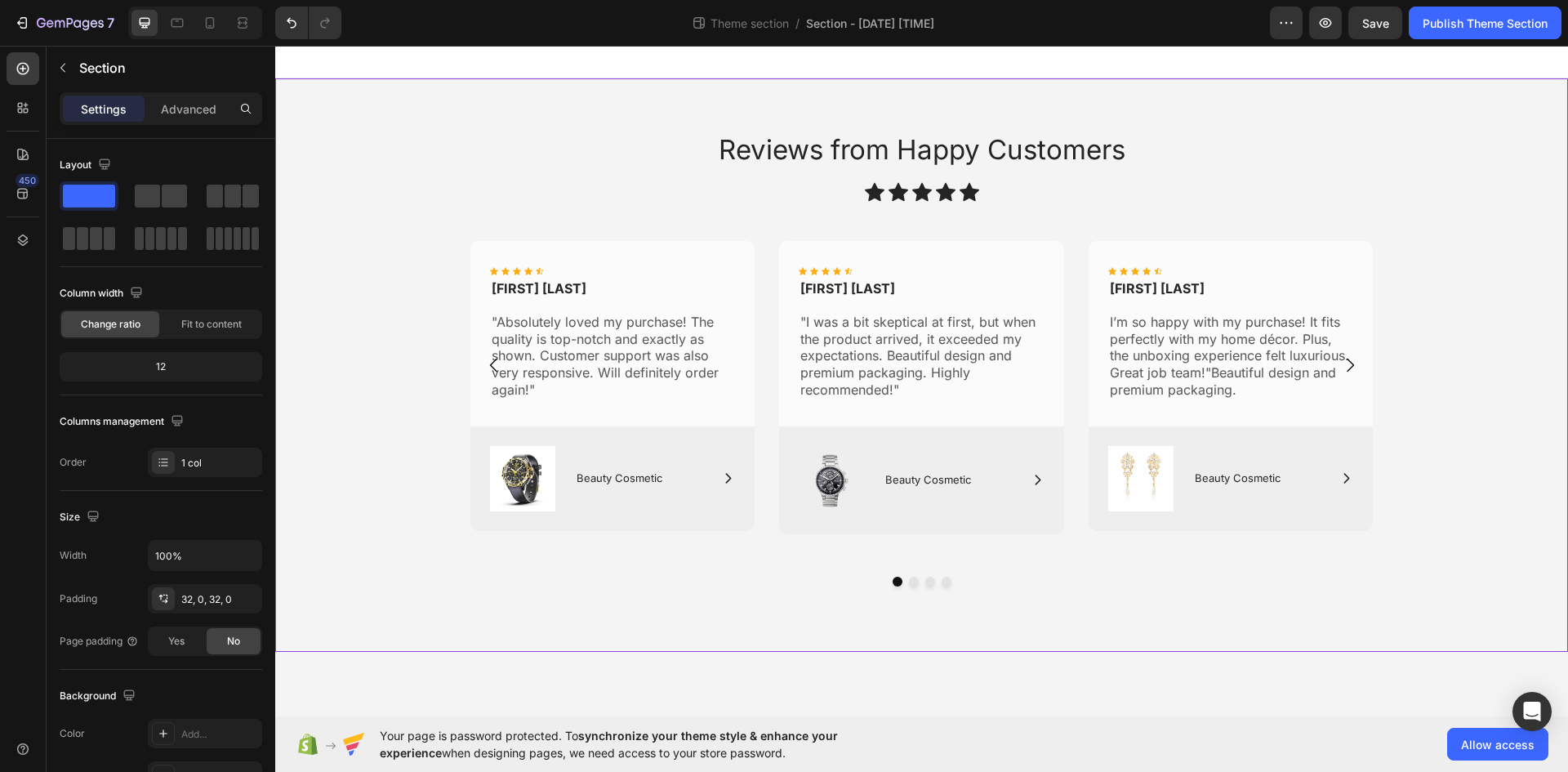 click on "Preview  Save   Publish Theme Section" at bounding box center [1415, 23] 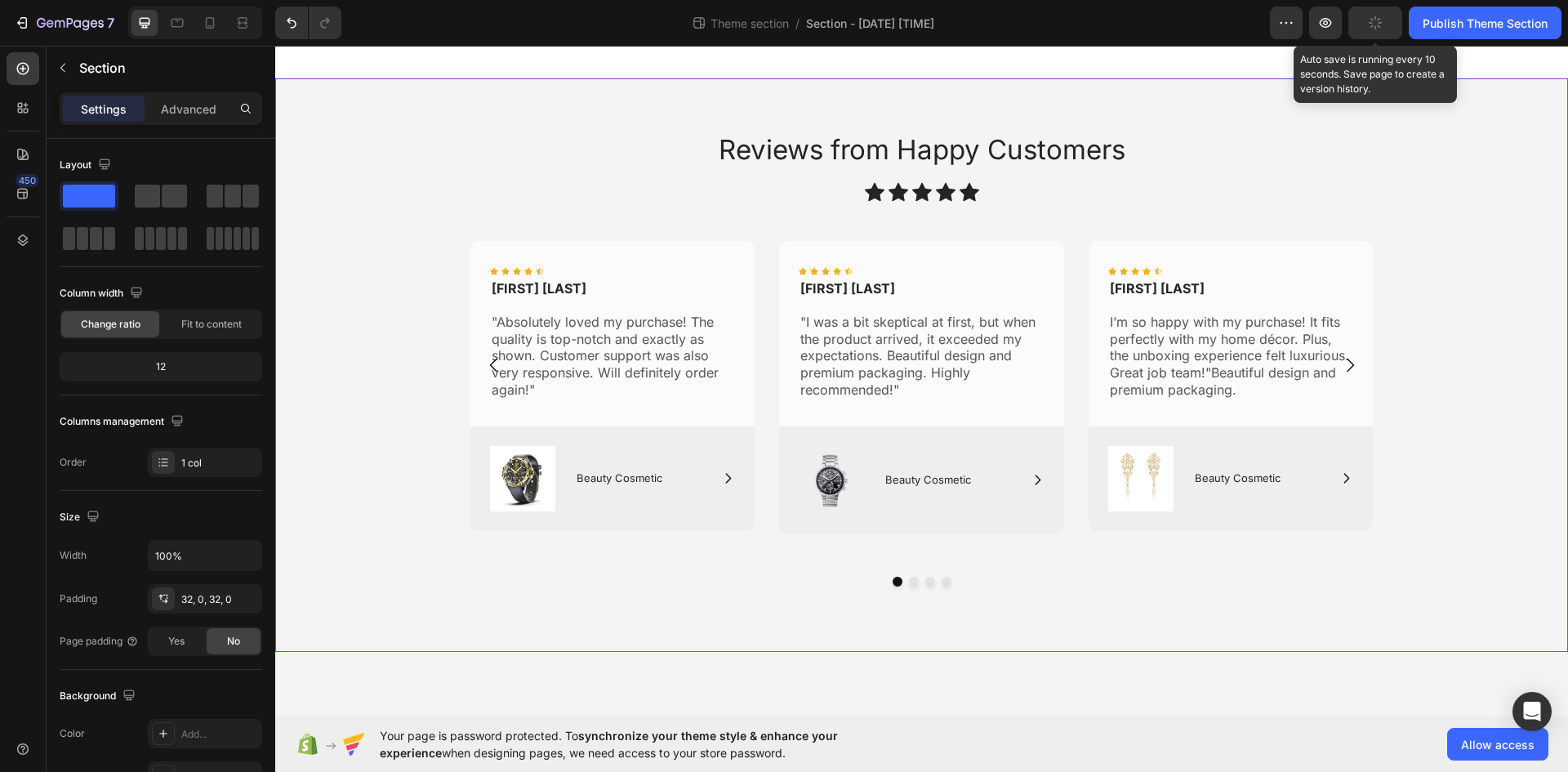 click 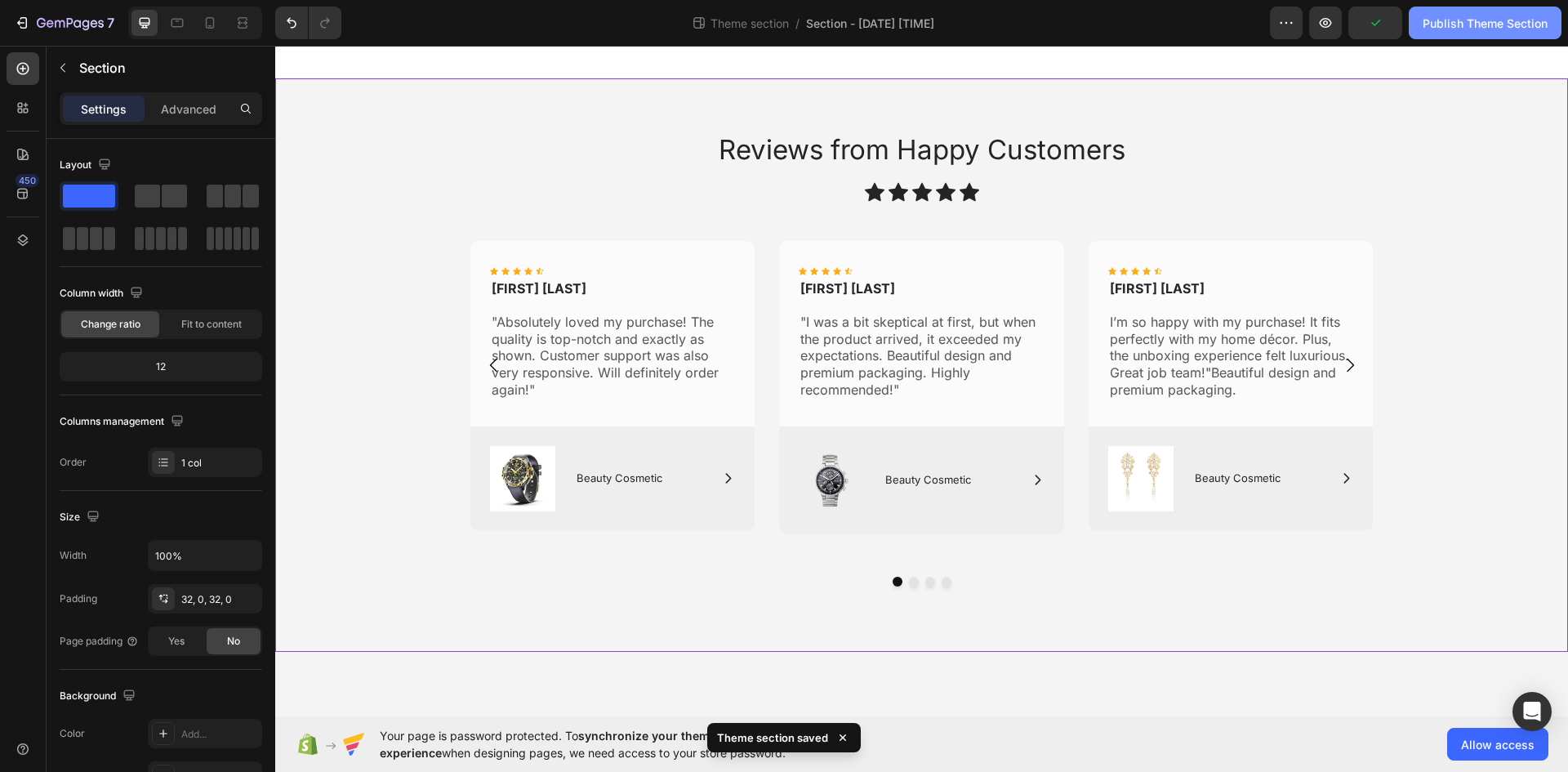 click on "Publish Theme Section" 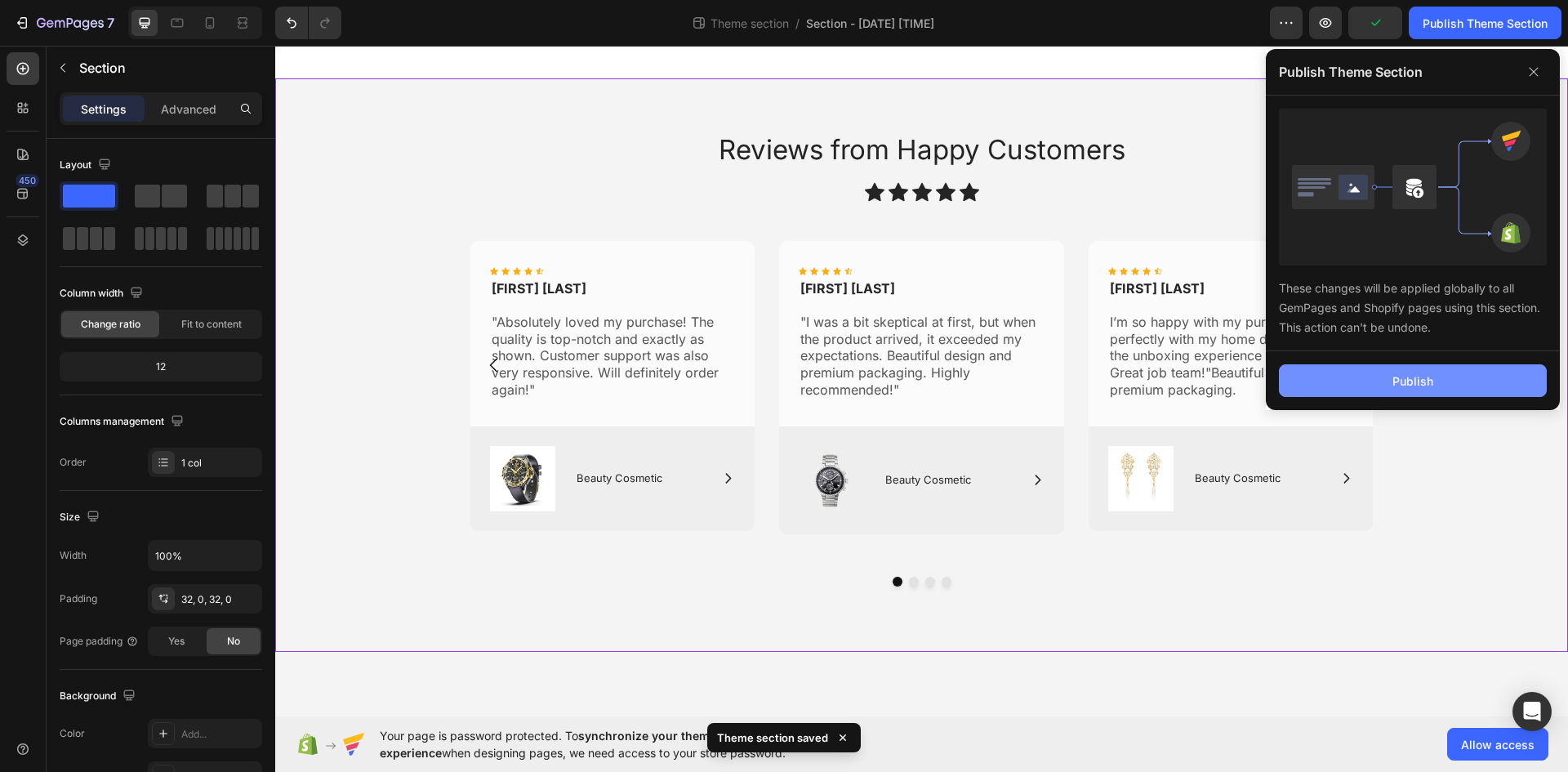 click on "Publish" at bounding box center (1413, 381) 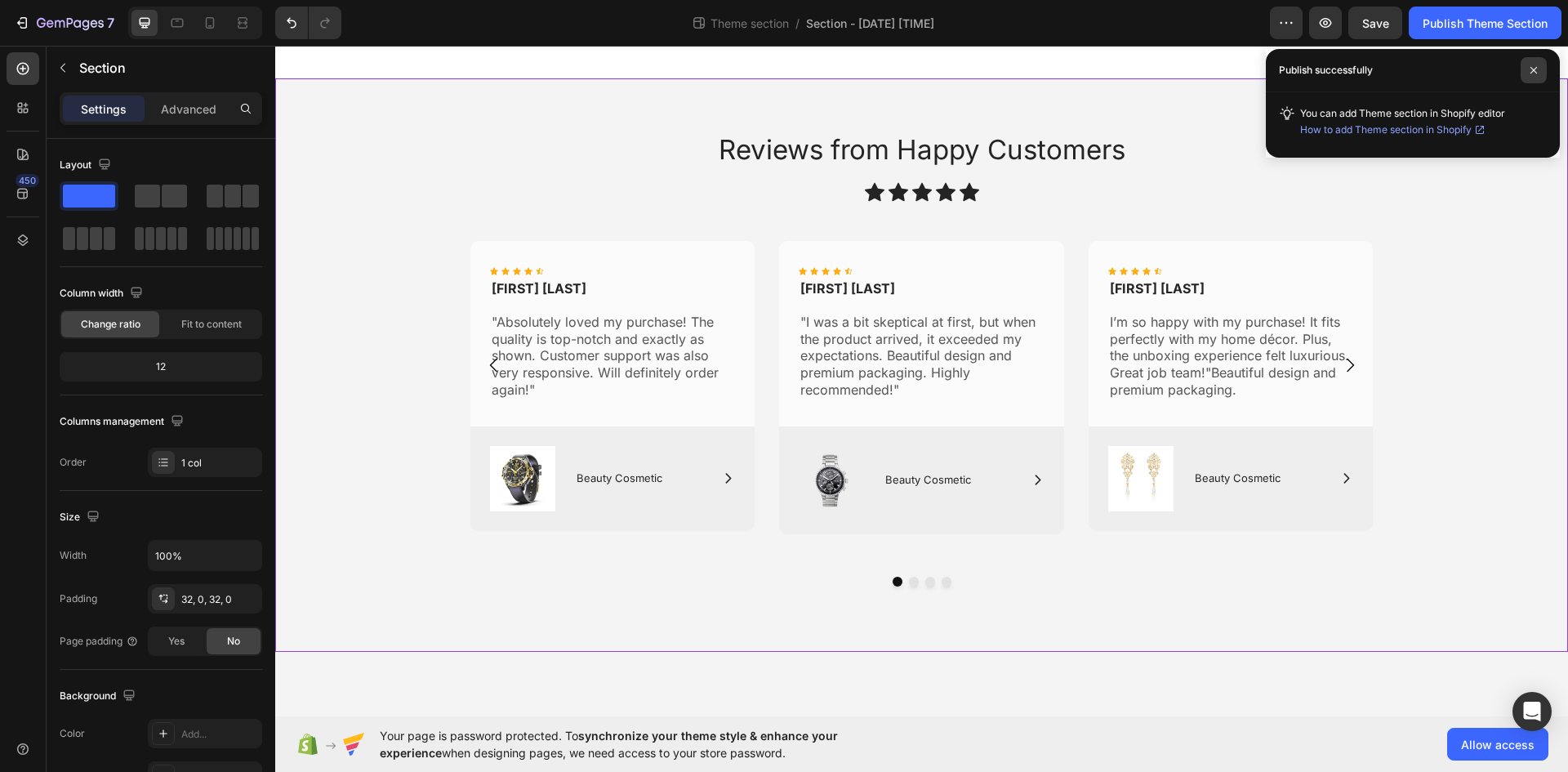 click at bounding box center (1534, 70) 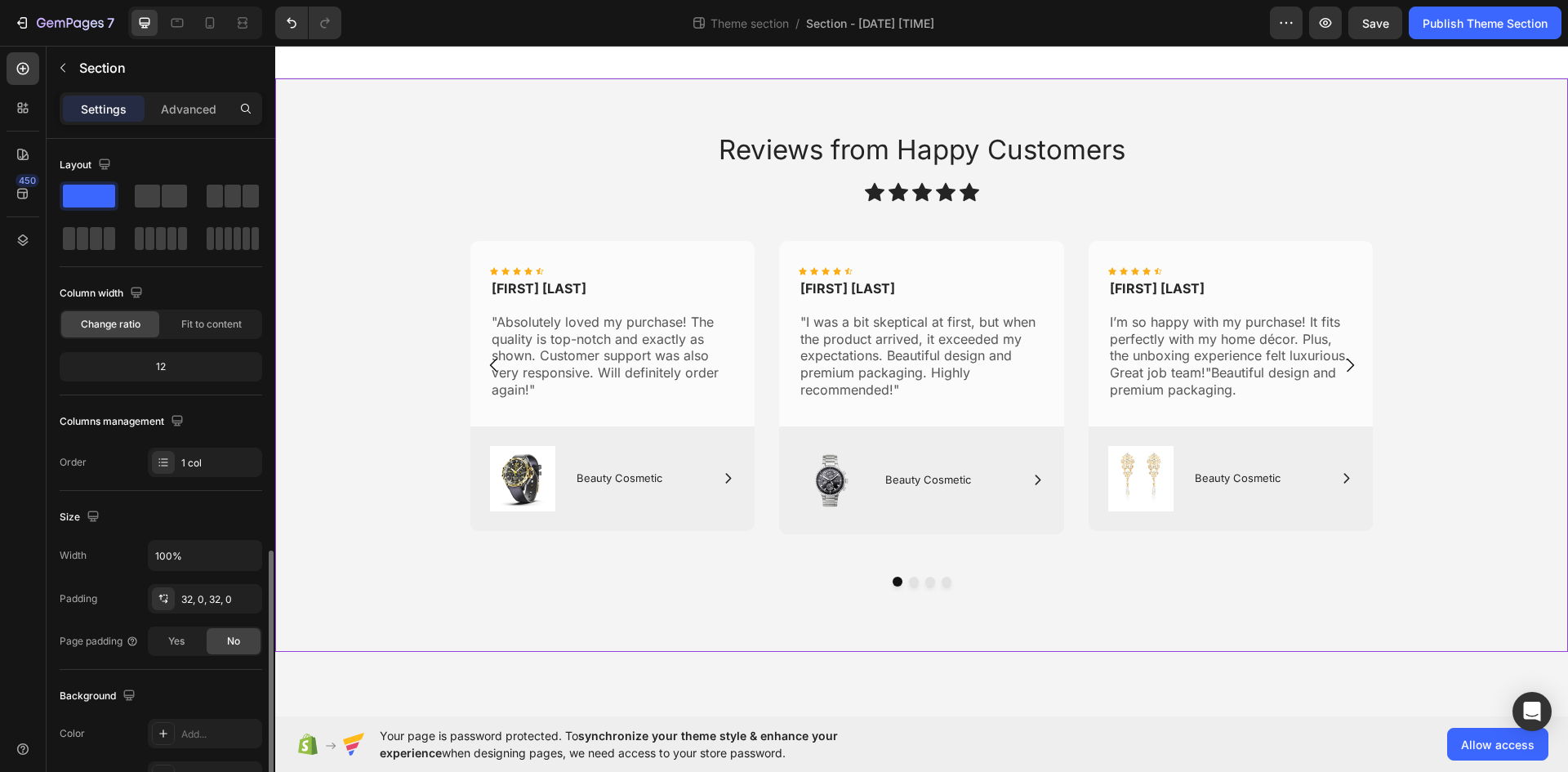 scroll, scrollTop: 317, scrollLeft: 0, axis: vertical 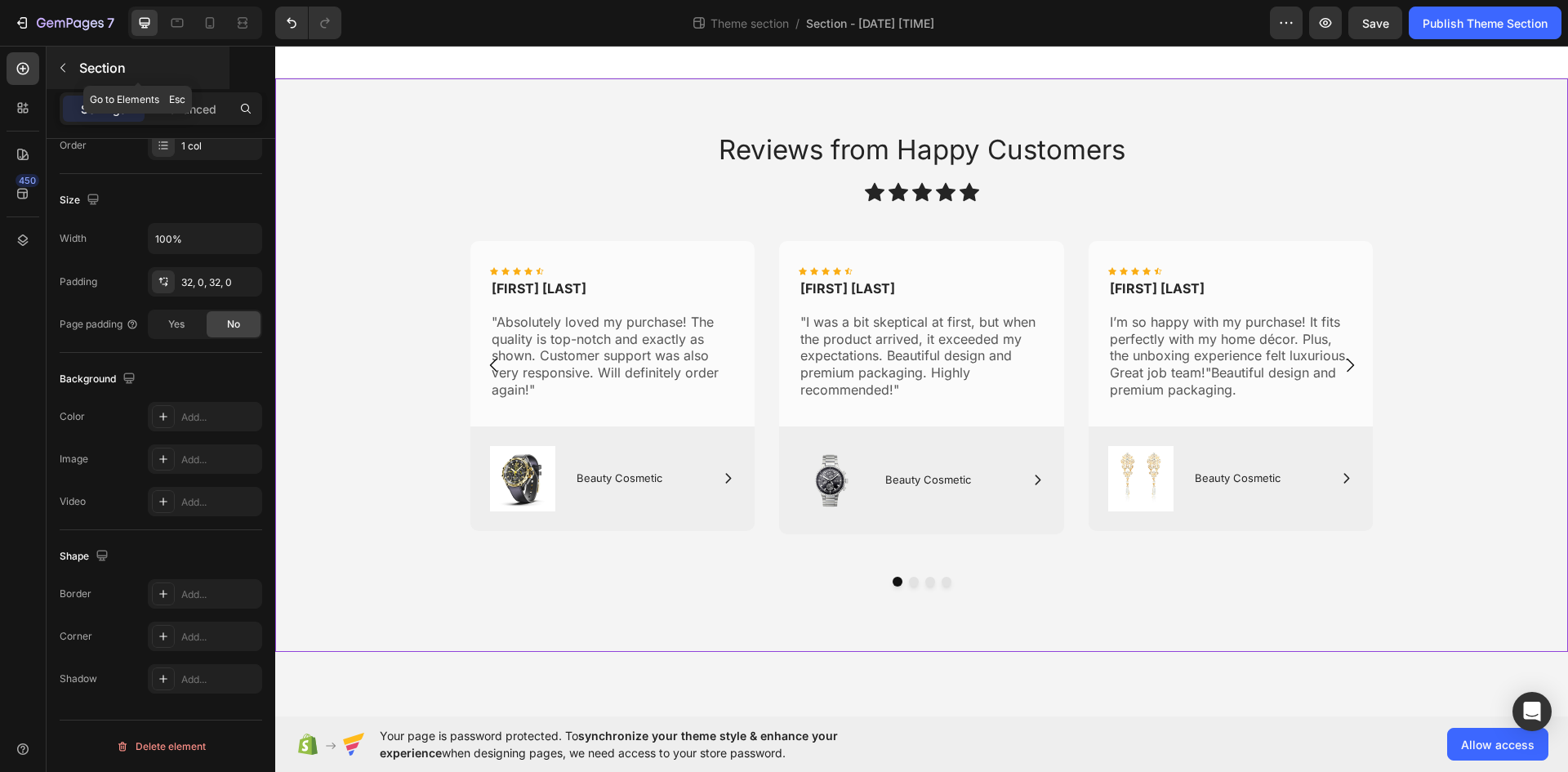 click at bounding box center (63, 68) 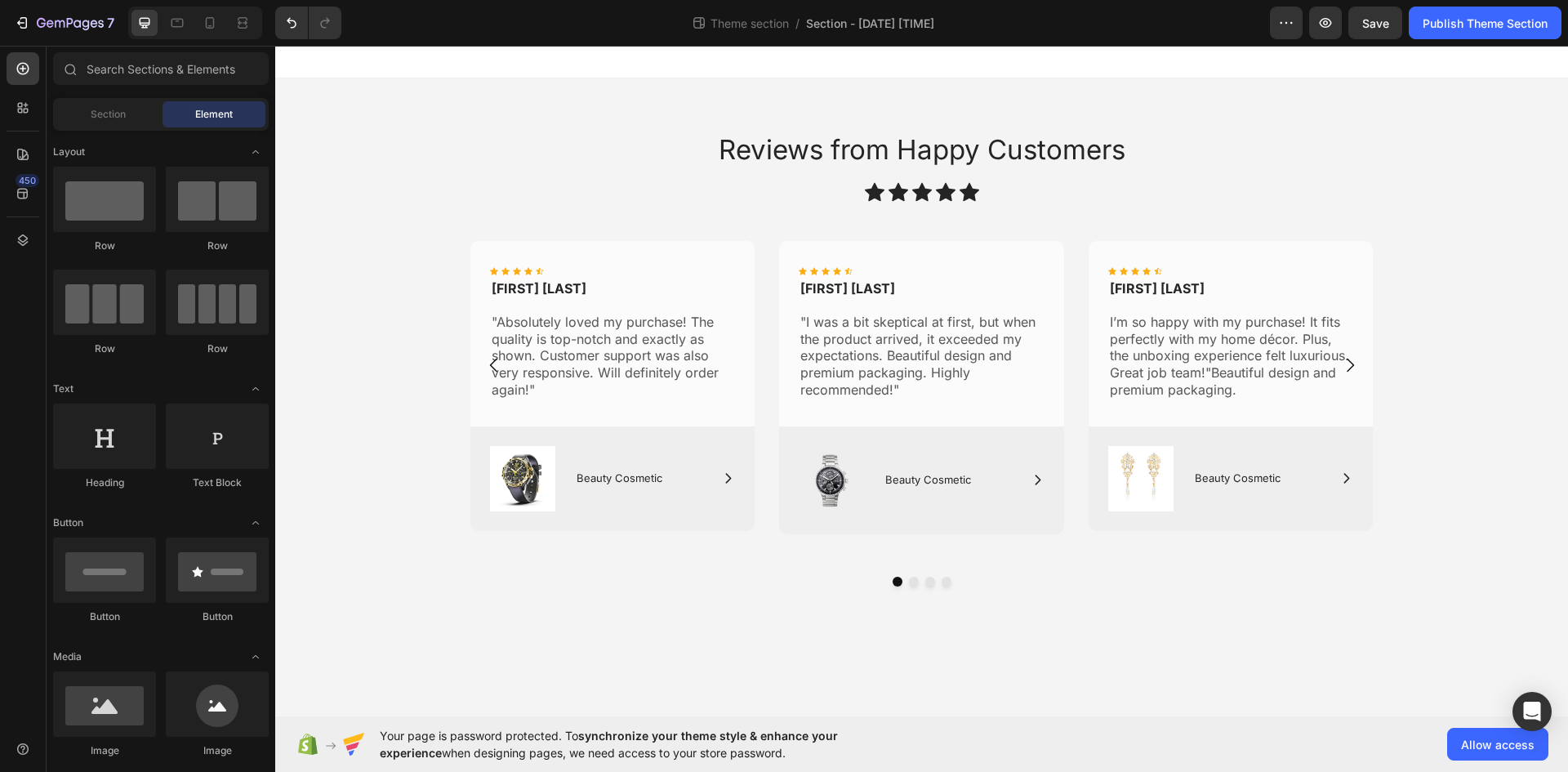 click on "Item List
Advanced List
Accordion
Accordion
Accordion" 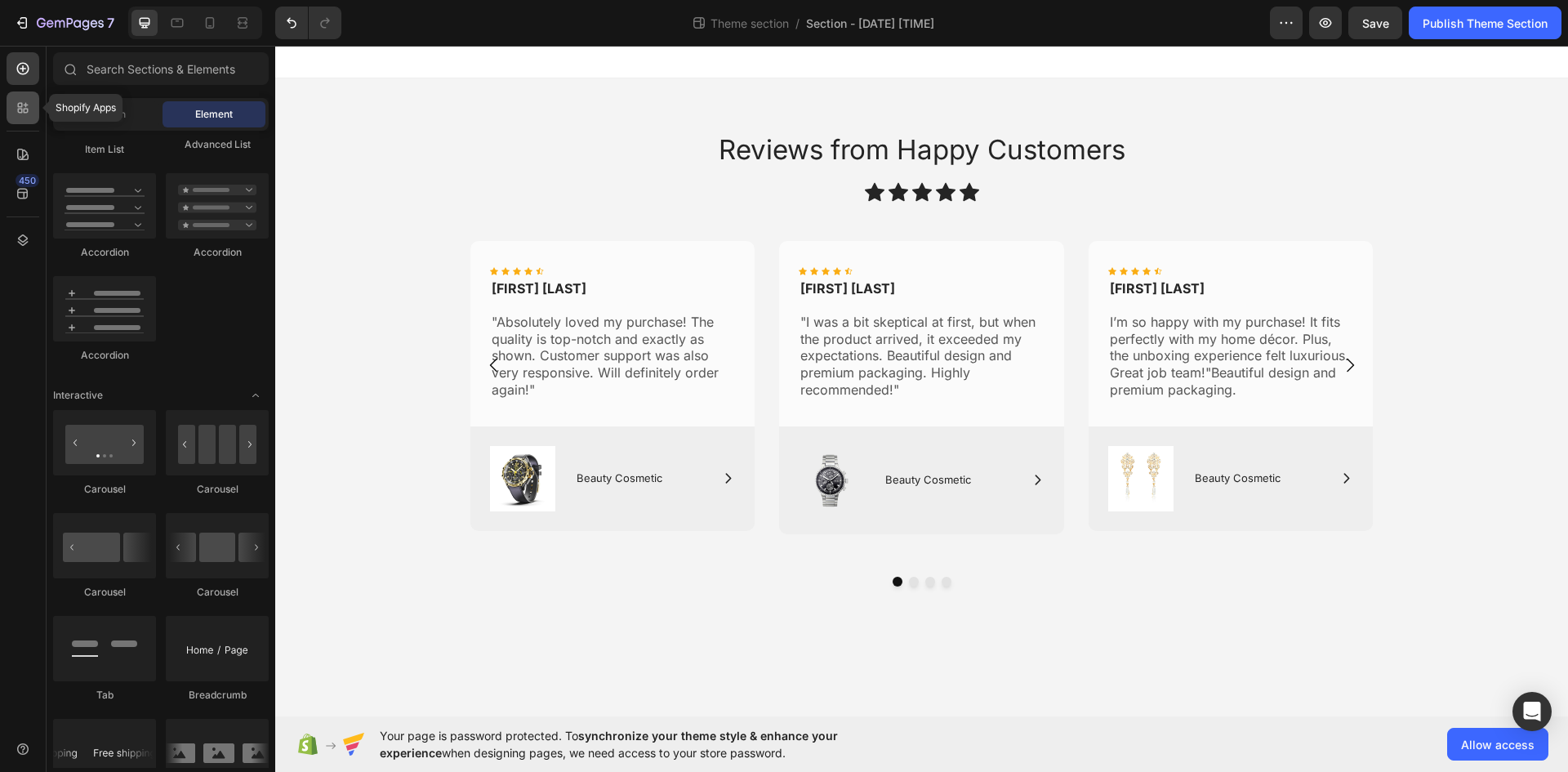click 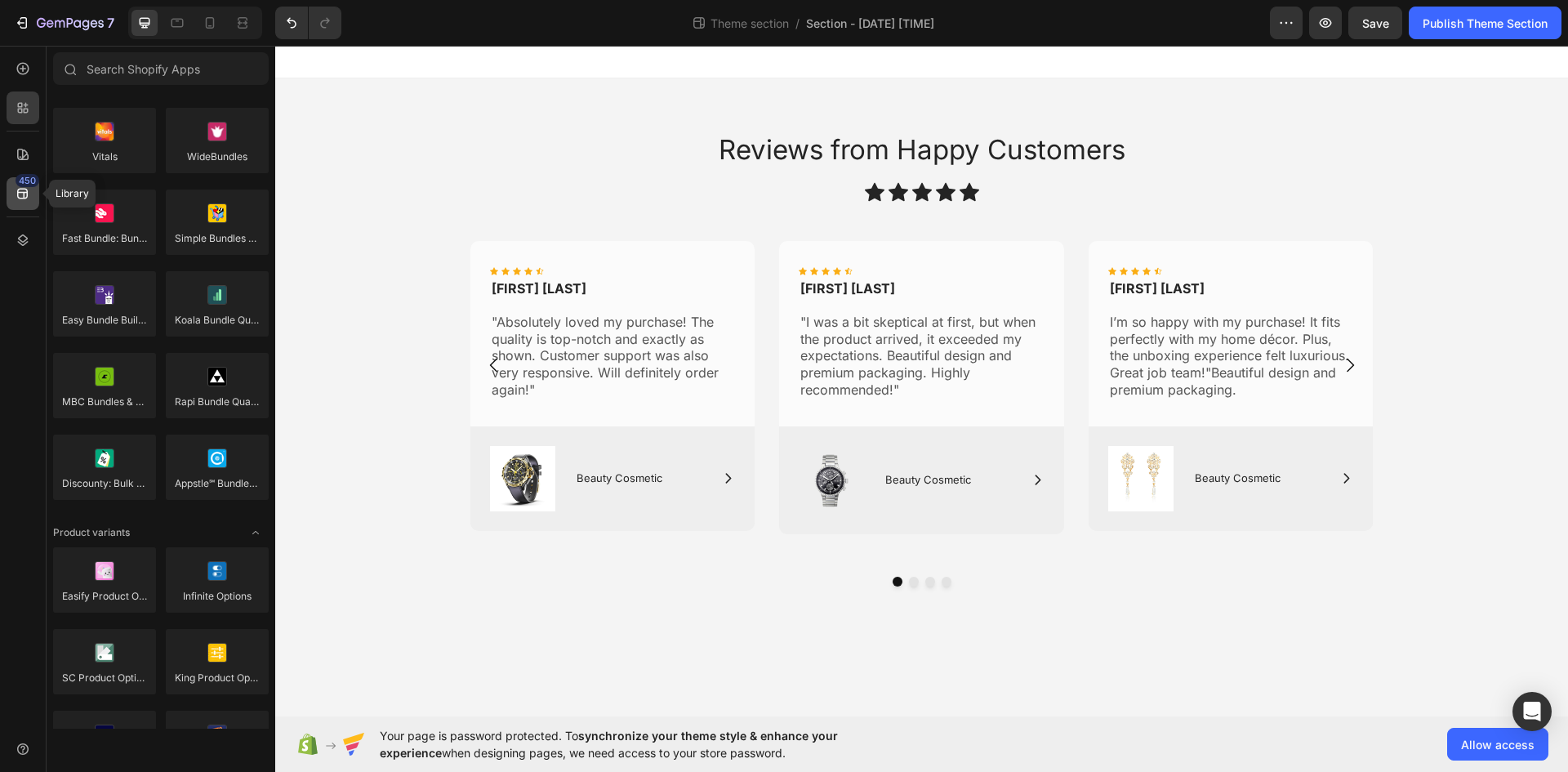 click on "450" at bounding box center (27, 181) 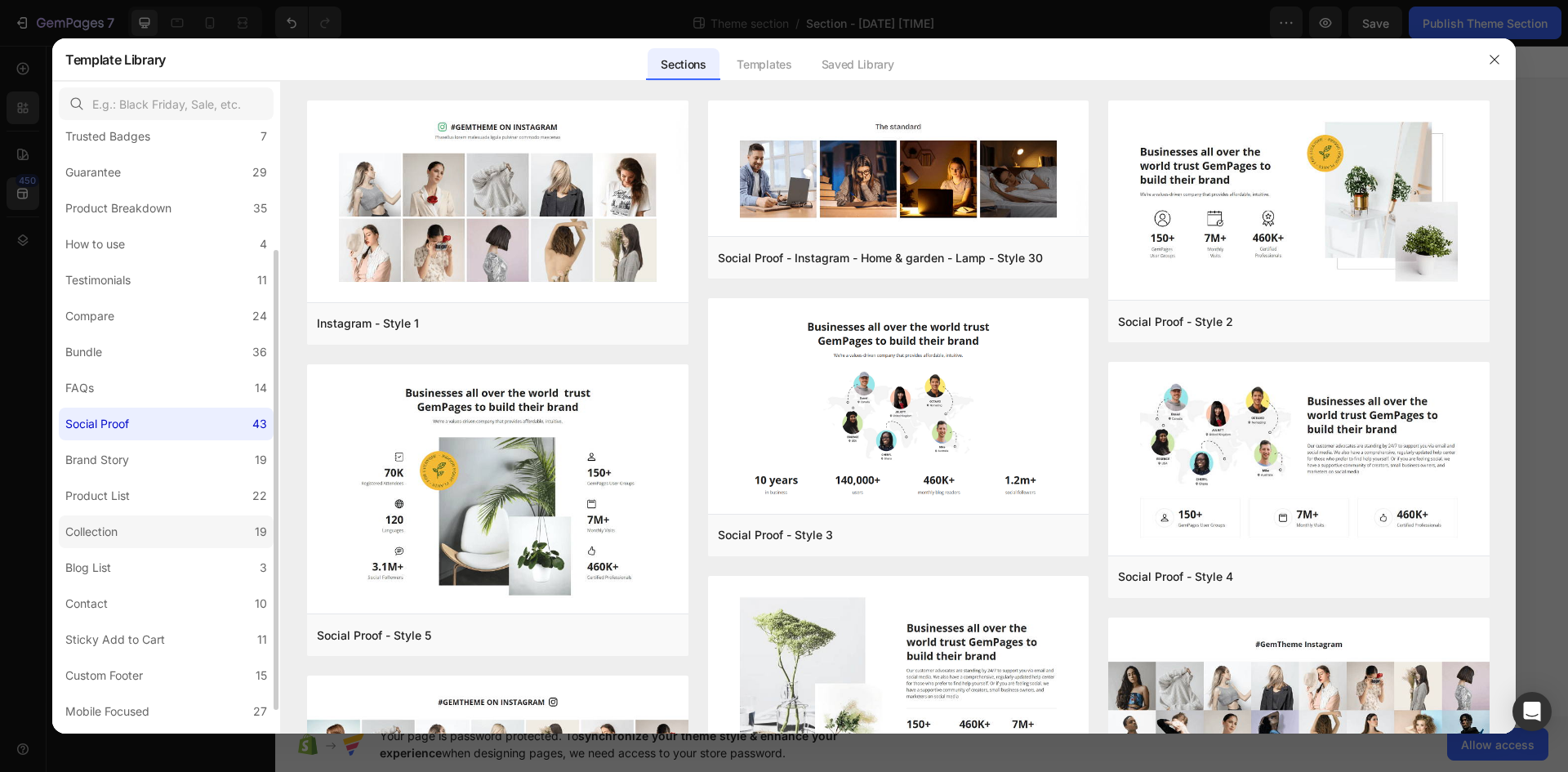 scroll, scrollTop: 194, scrollLeft: 0, axis: vertical 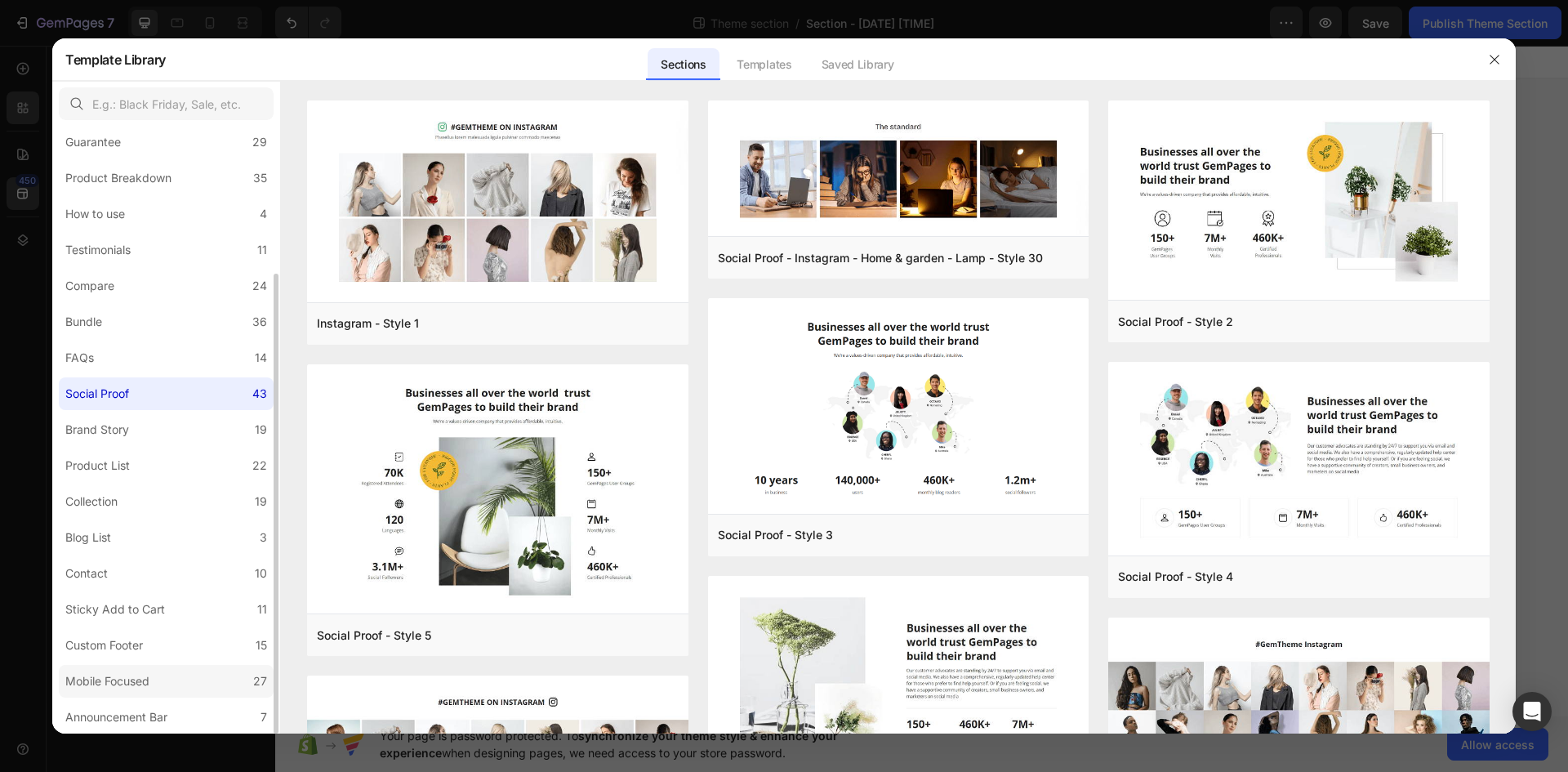 click on "Mobile Focused" at bounding box center [107, 681] 